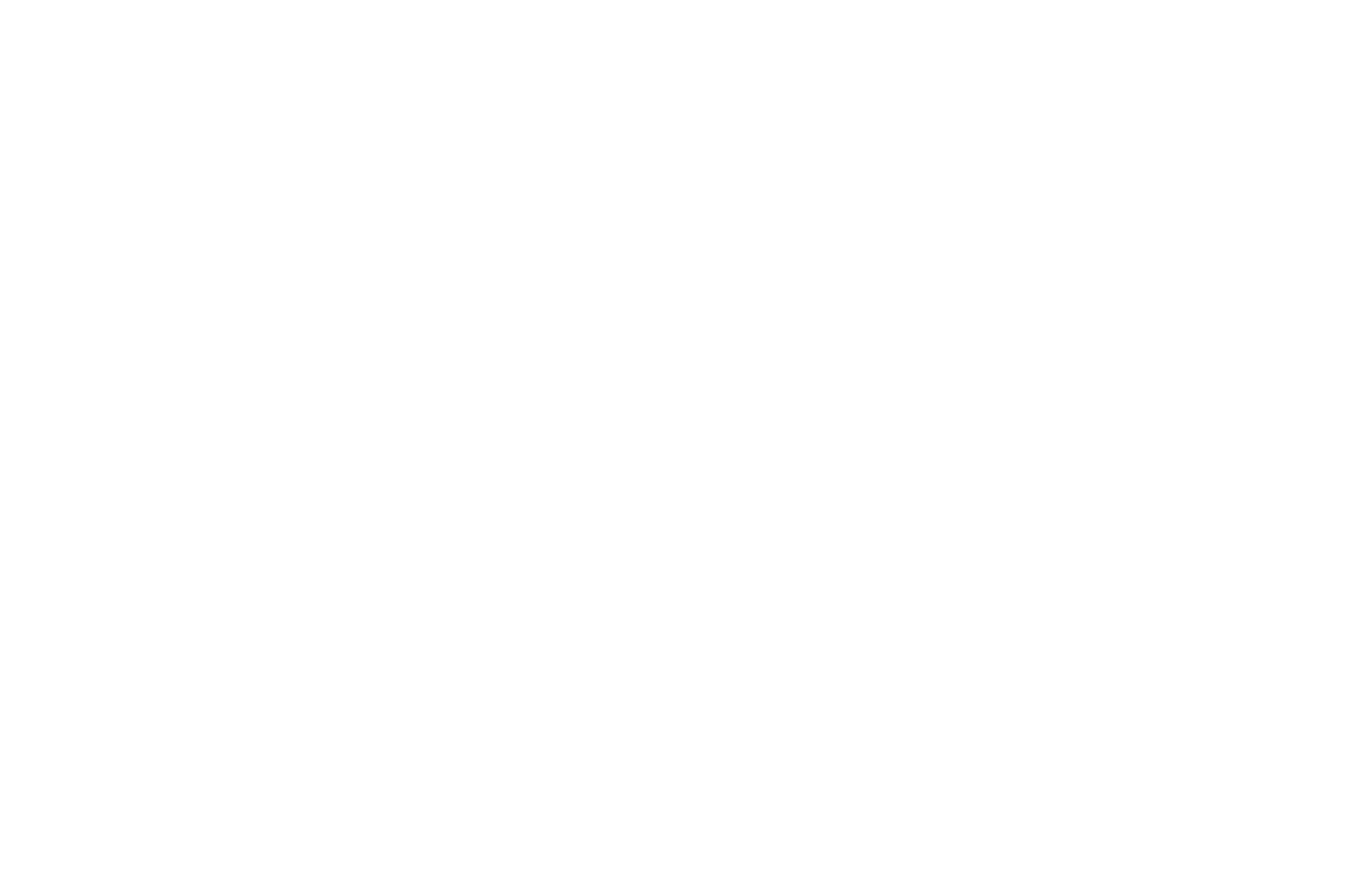 scroll, scrollTop: 0, scrollLeft: 0, axis: both 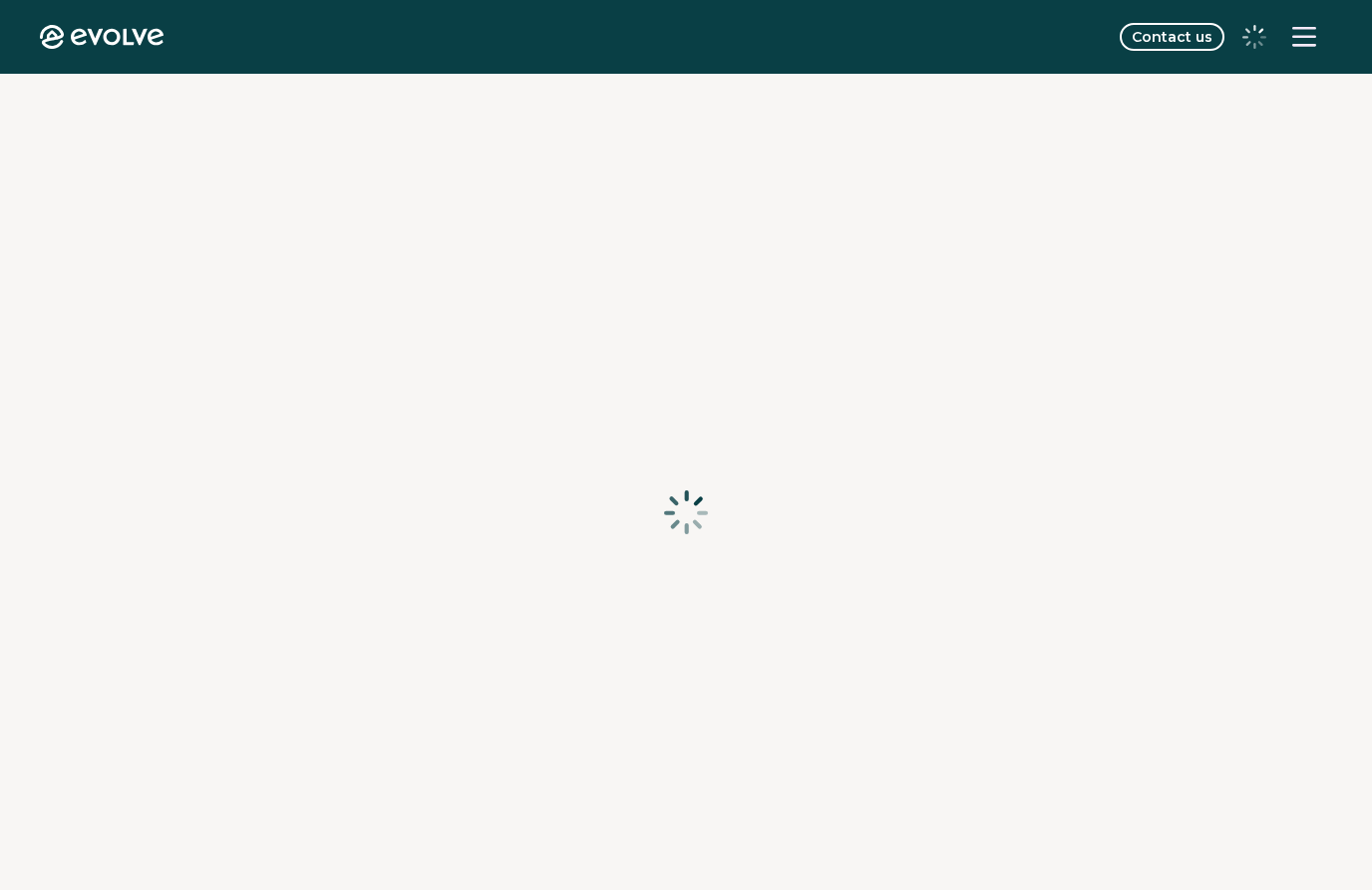 select on "*****" 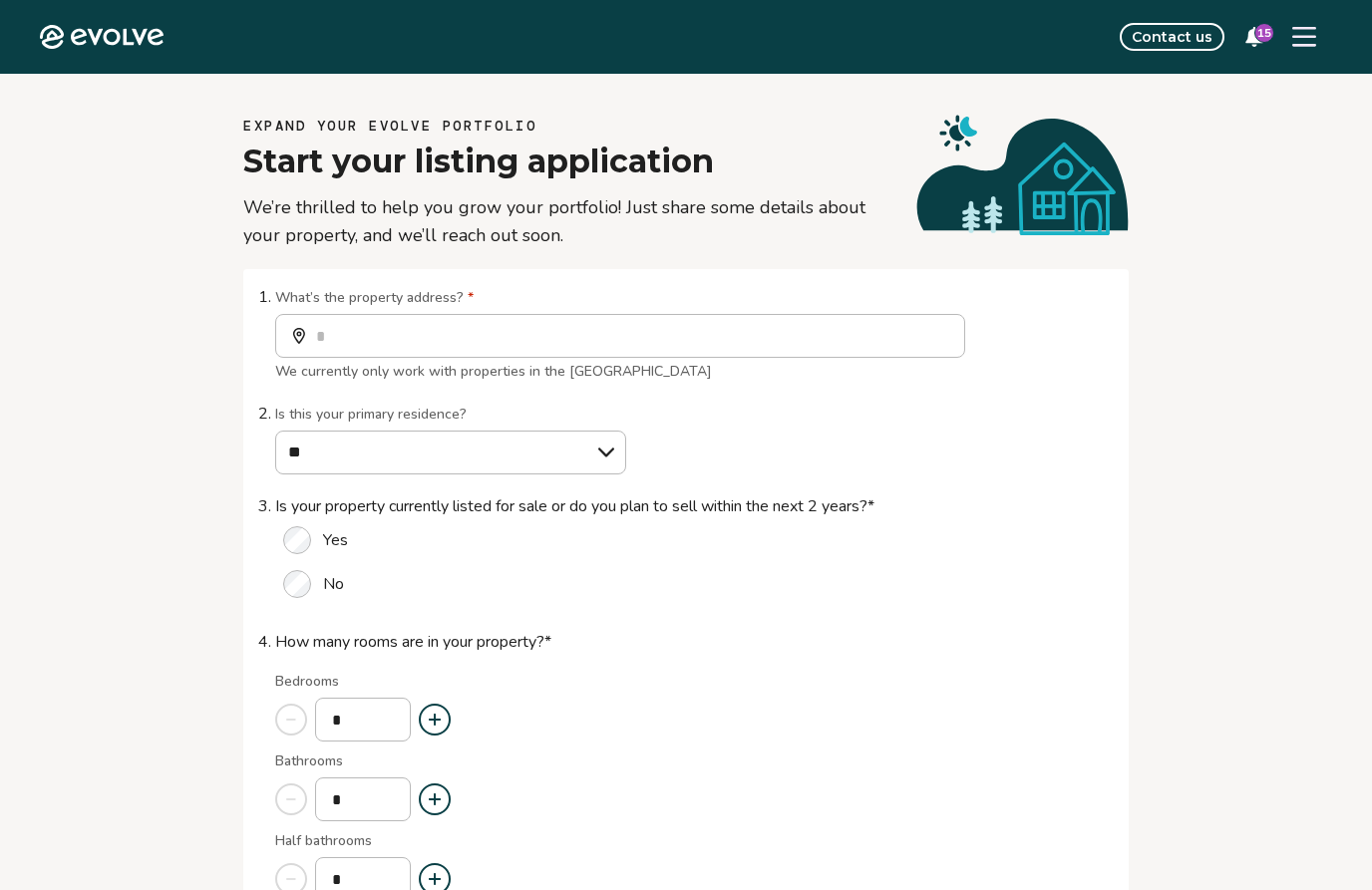 click at bounding box center [1304, 37] 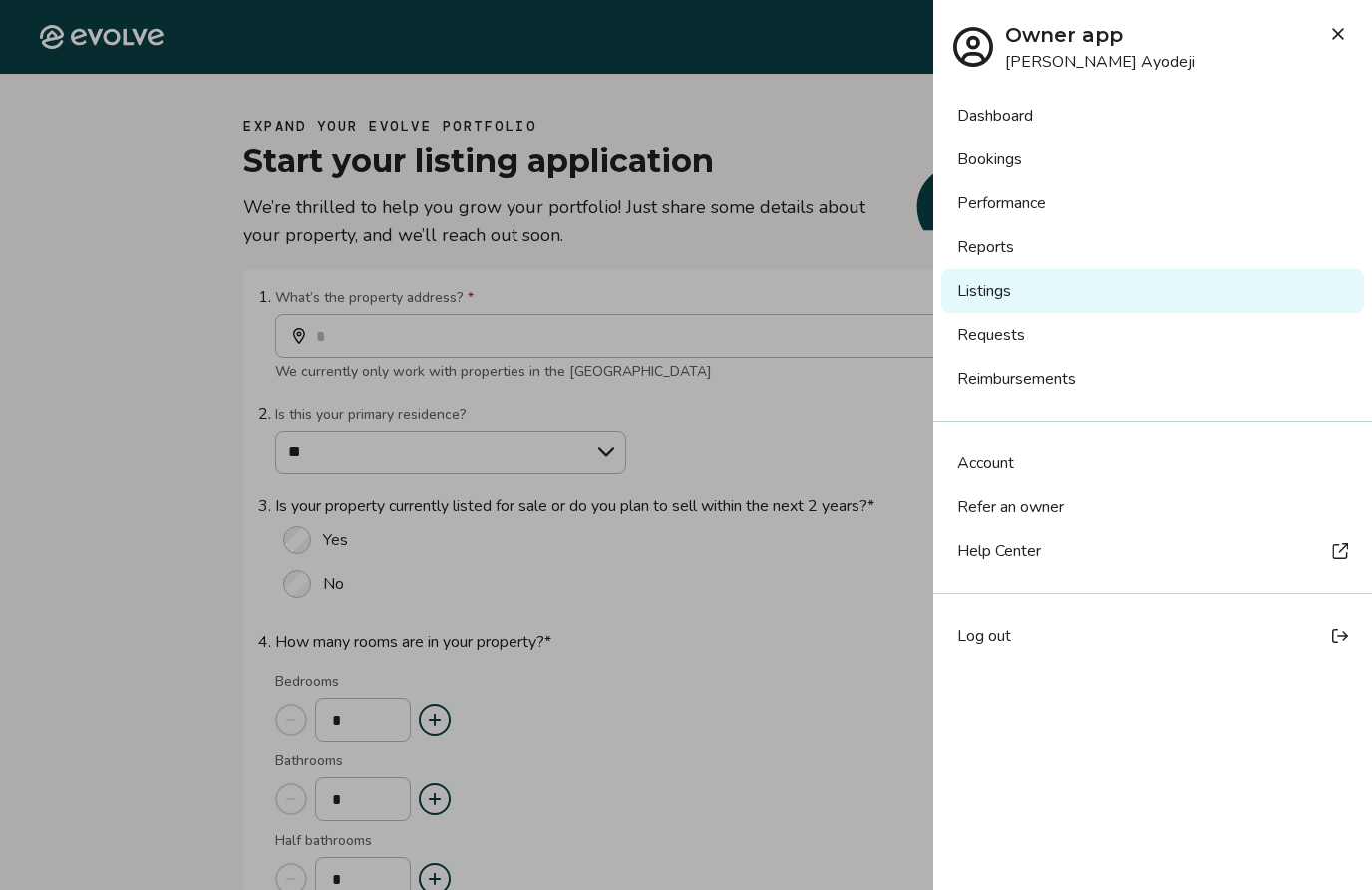 click on "Listings" at bounding box center [1153, 291] 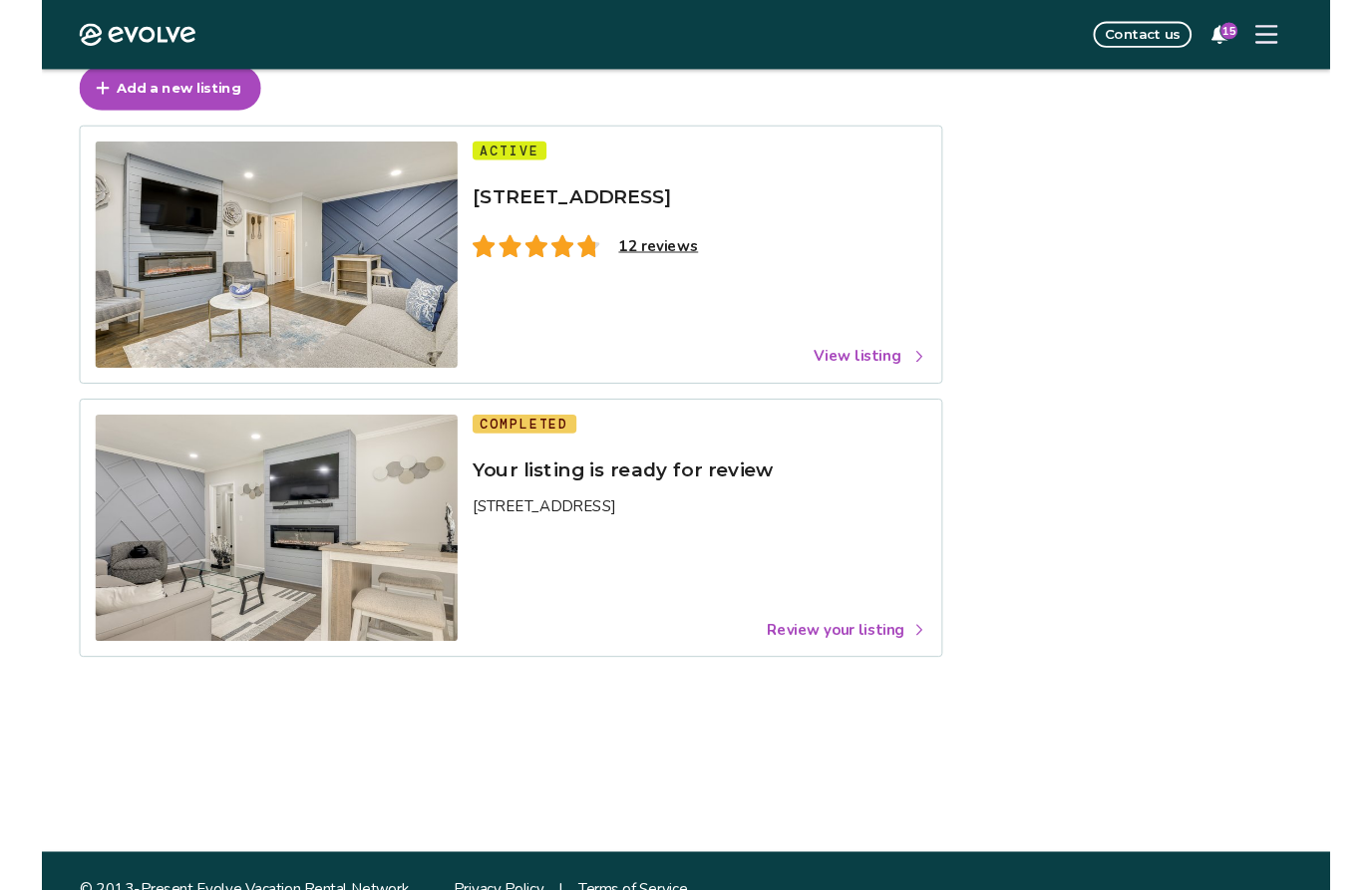 scroll, scrollTop: 173, scrollLeft: 0, axis: vertical 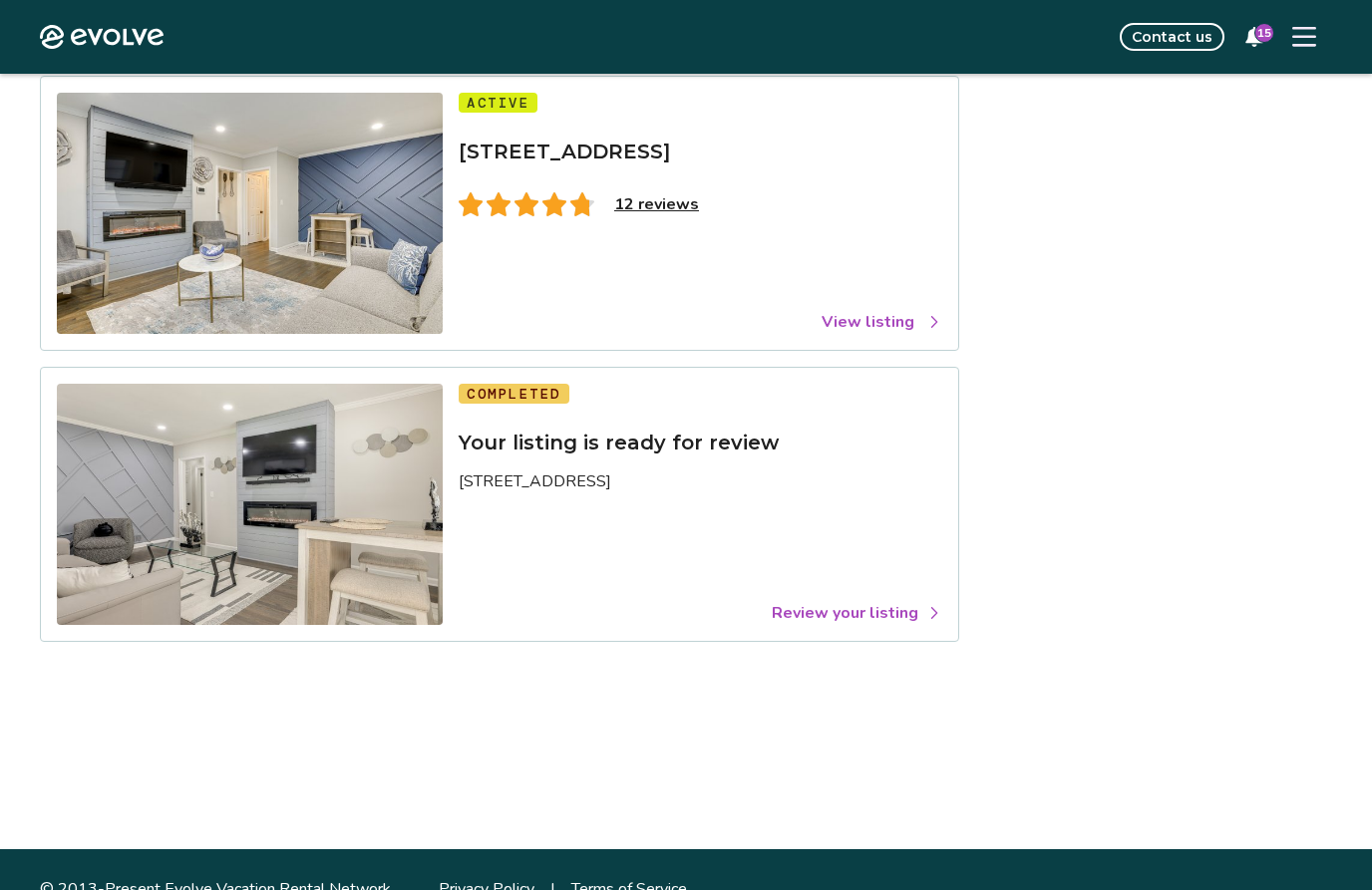 click on "Review your listing" at bounding box center [857, 613] 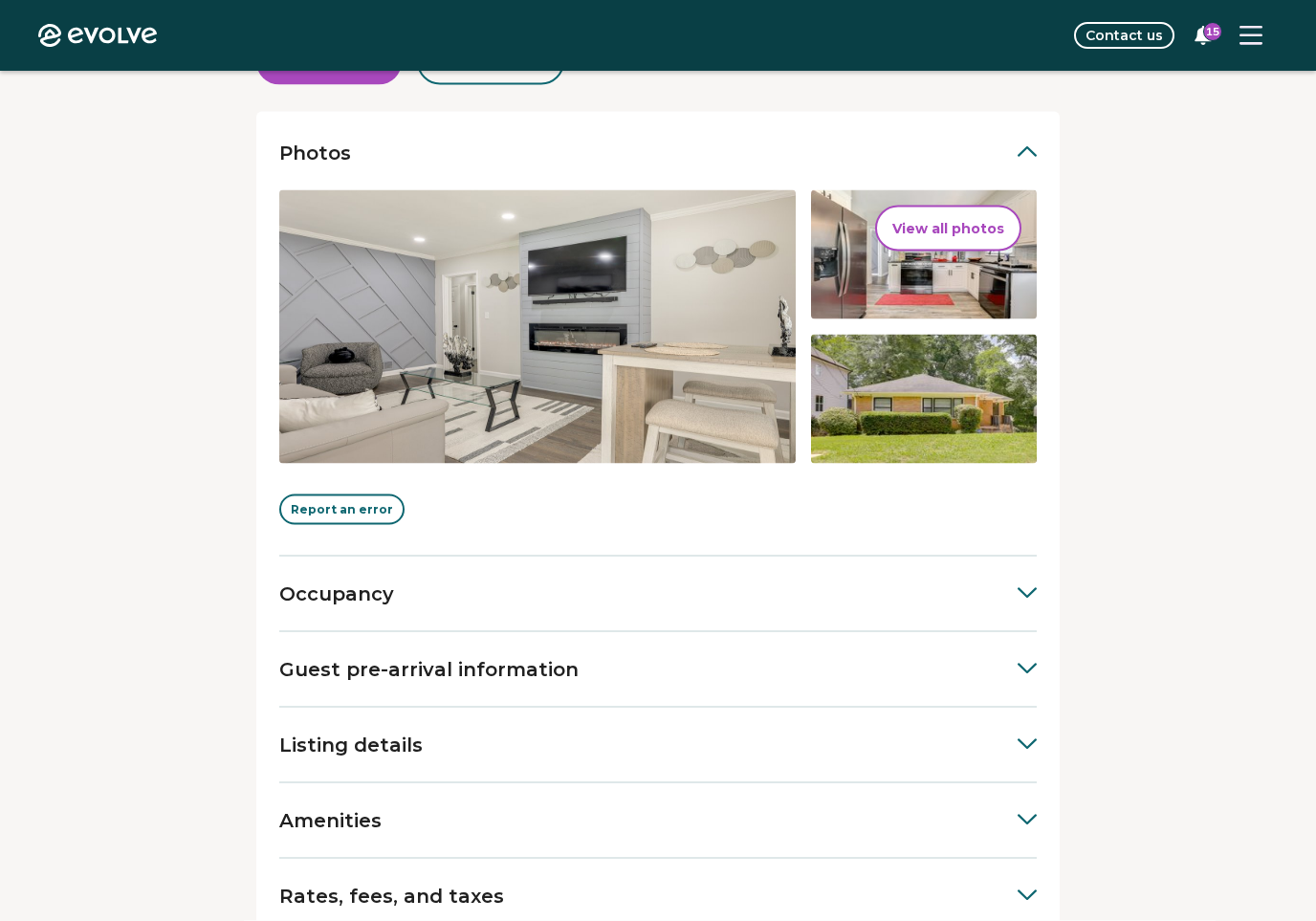 scroll, scrollTop: 401, scrollLeft: 0, axis: vertical 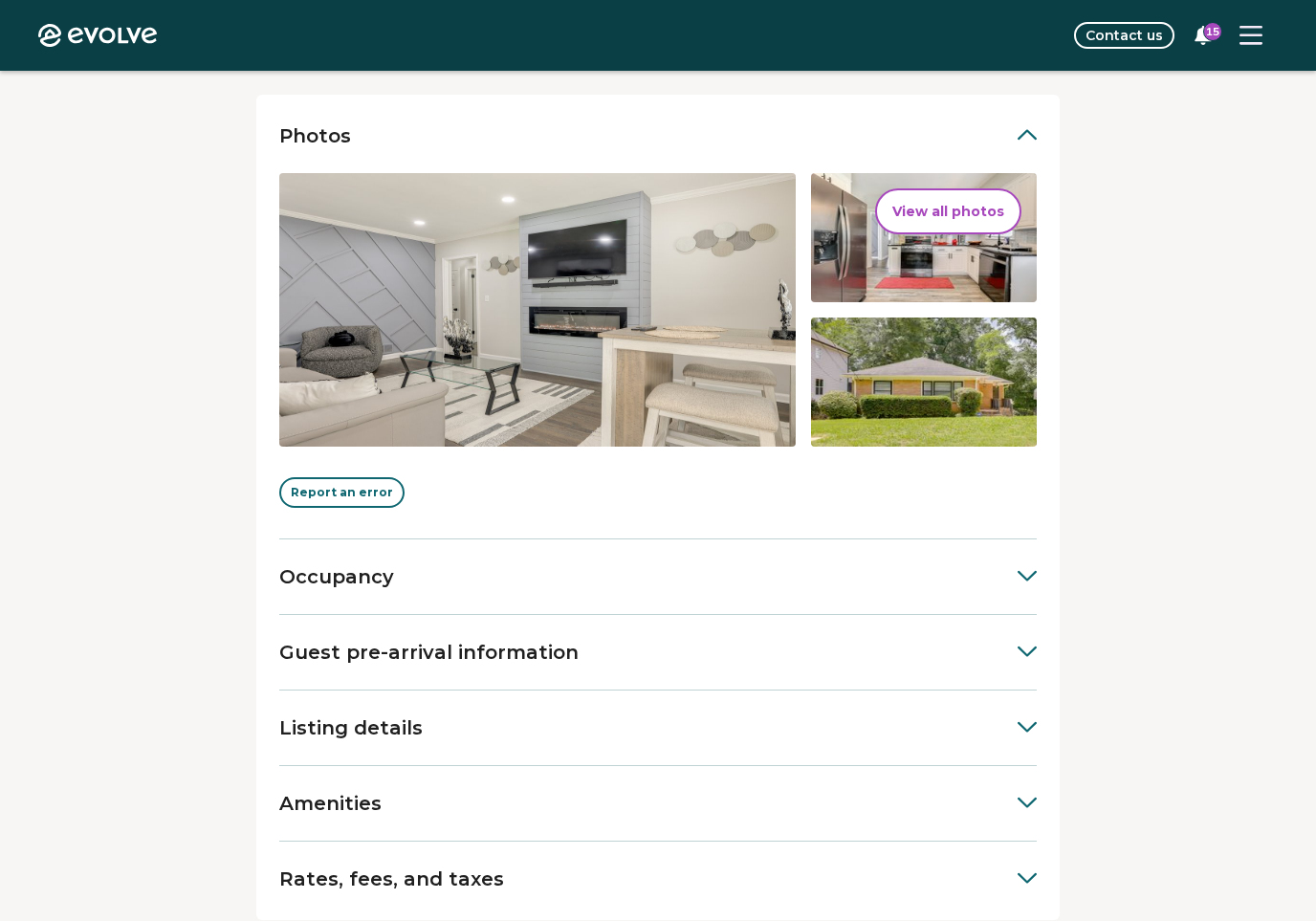 click at bounding box center (1018, 574) 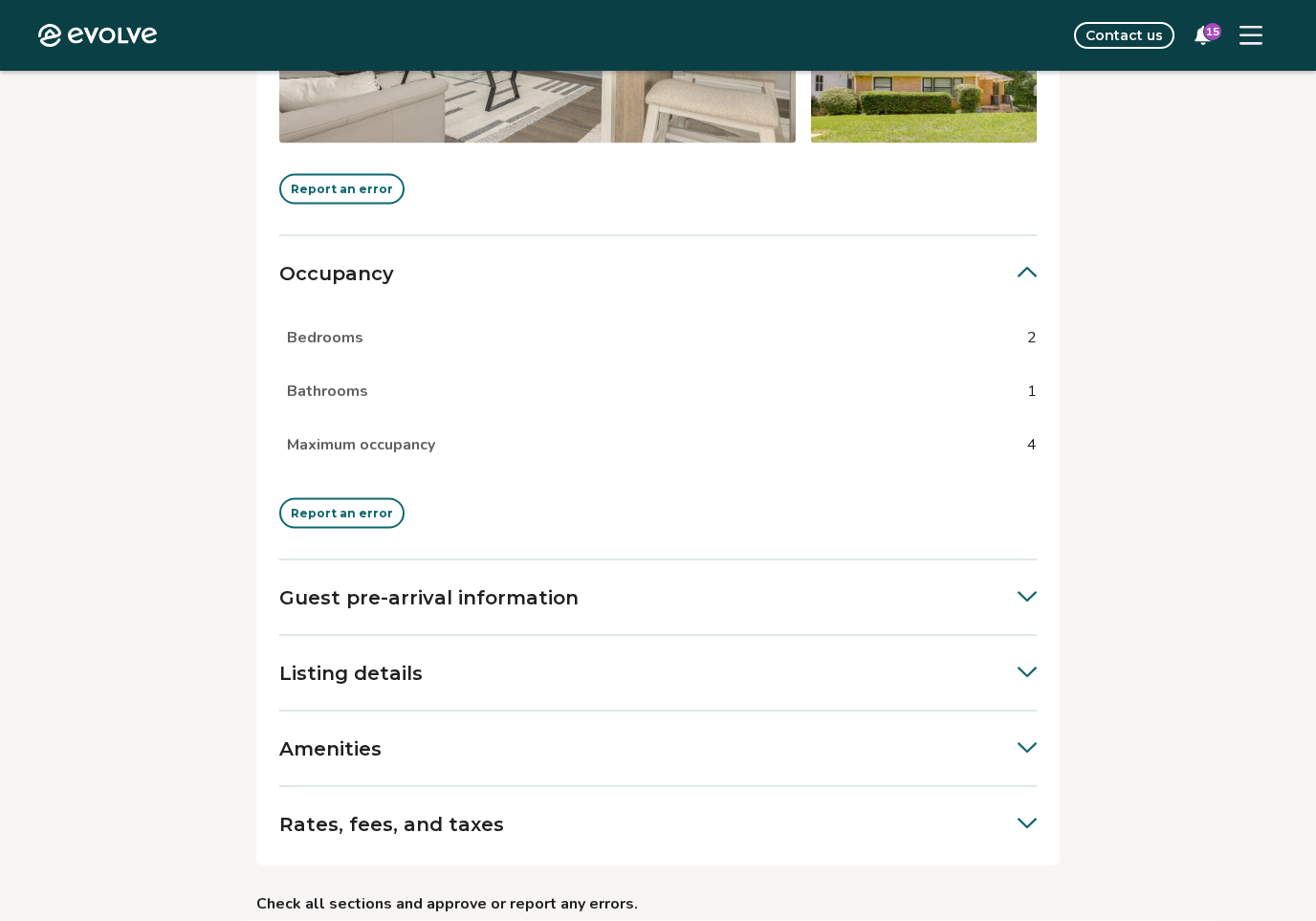 scroll, scrollTop: 705, scrollLeft: 0, axis: vertical 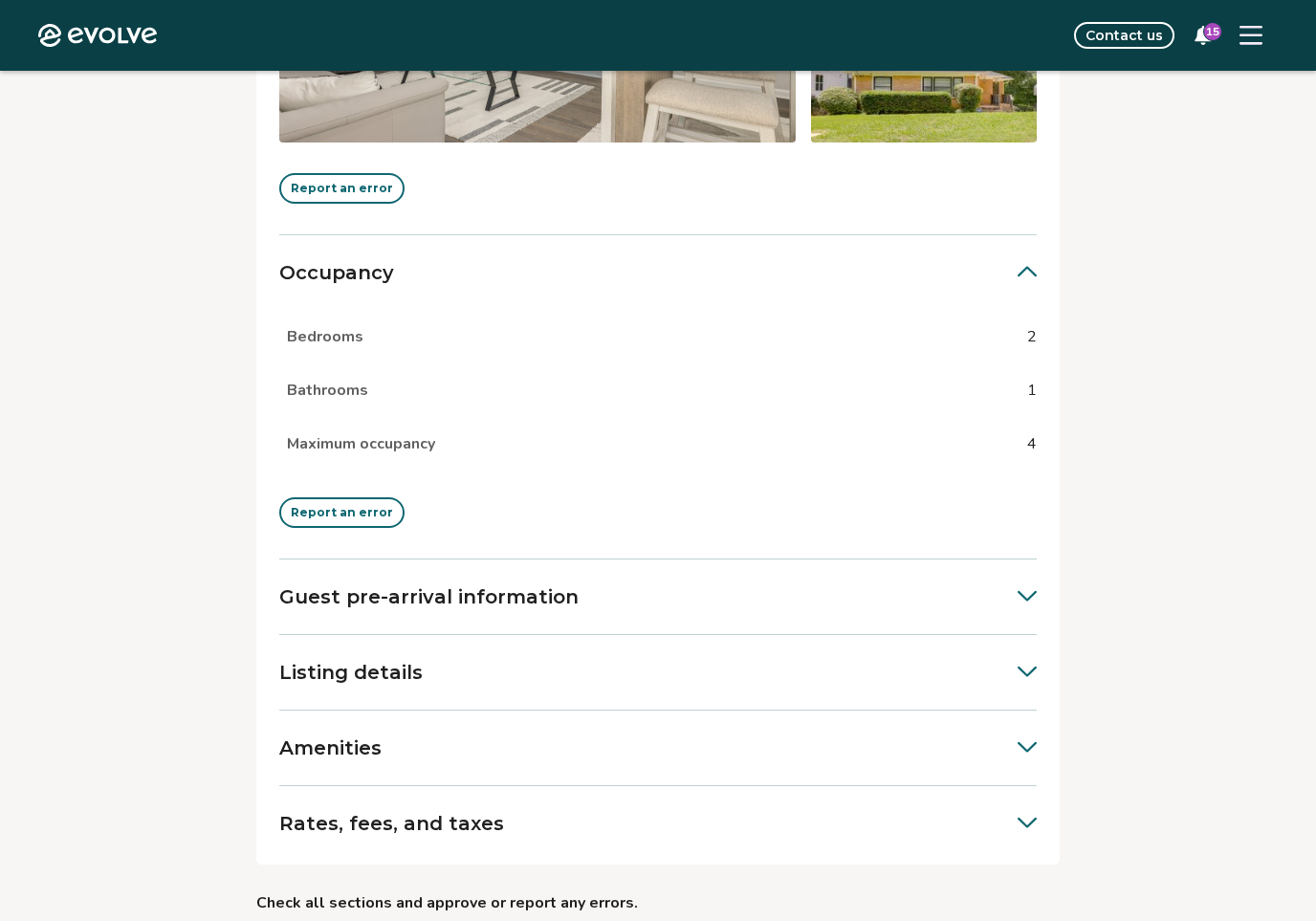click 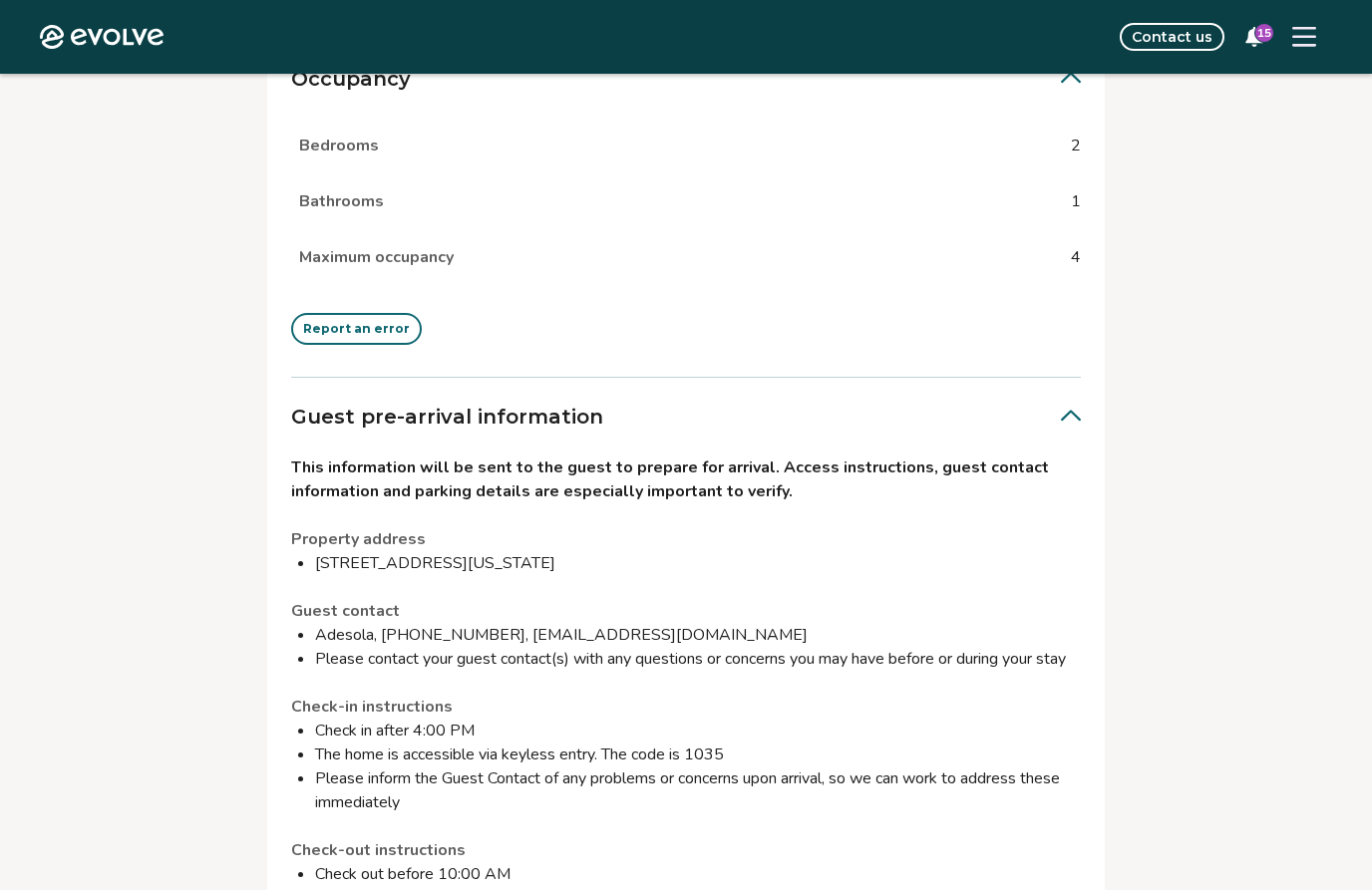 scroll, scrollTop: 934, scrollLeft: 0, axis: vertical 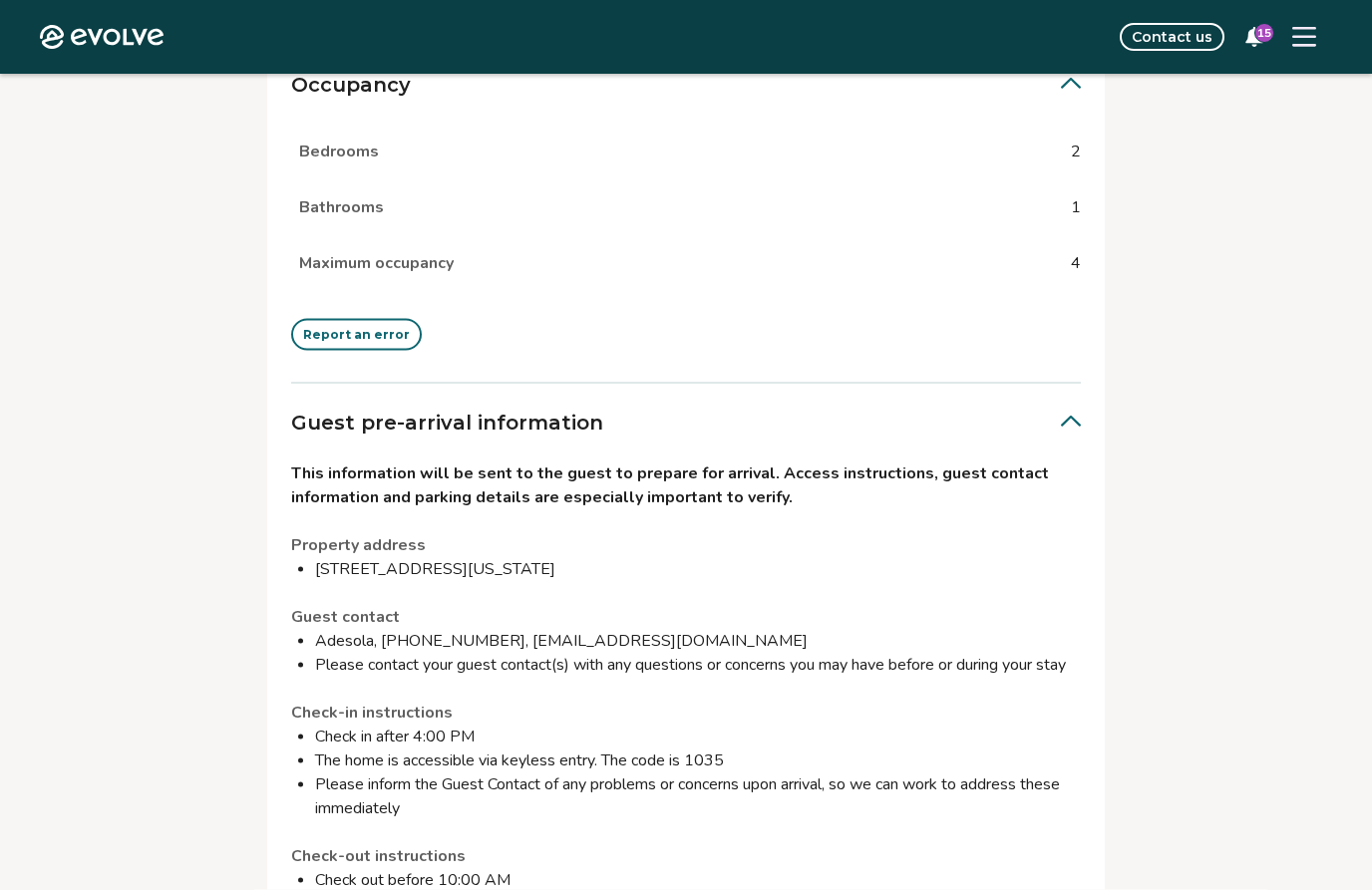 click on "Adesola, [PHONE_NUMBER], [EMAIL_ADDRESS][DOMAIN_NAME]" at bounding box center (698, 641) 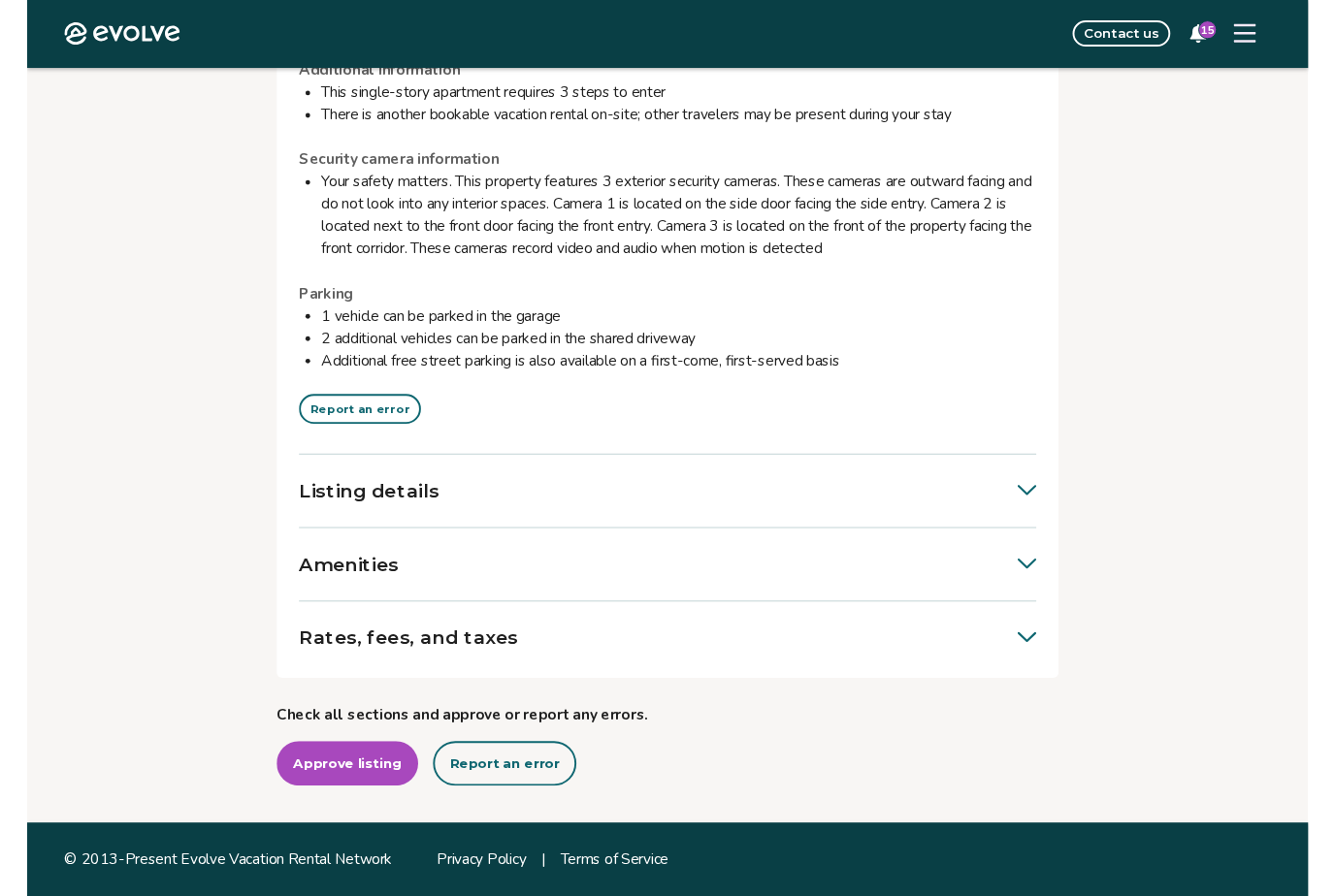 scroll, scrollTop: 2251, scrollLeft: 0, axis: vertical 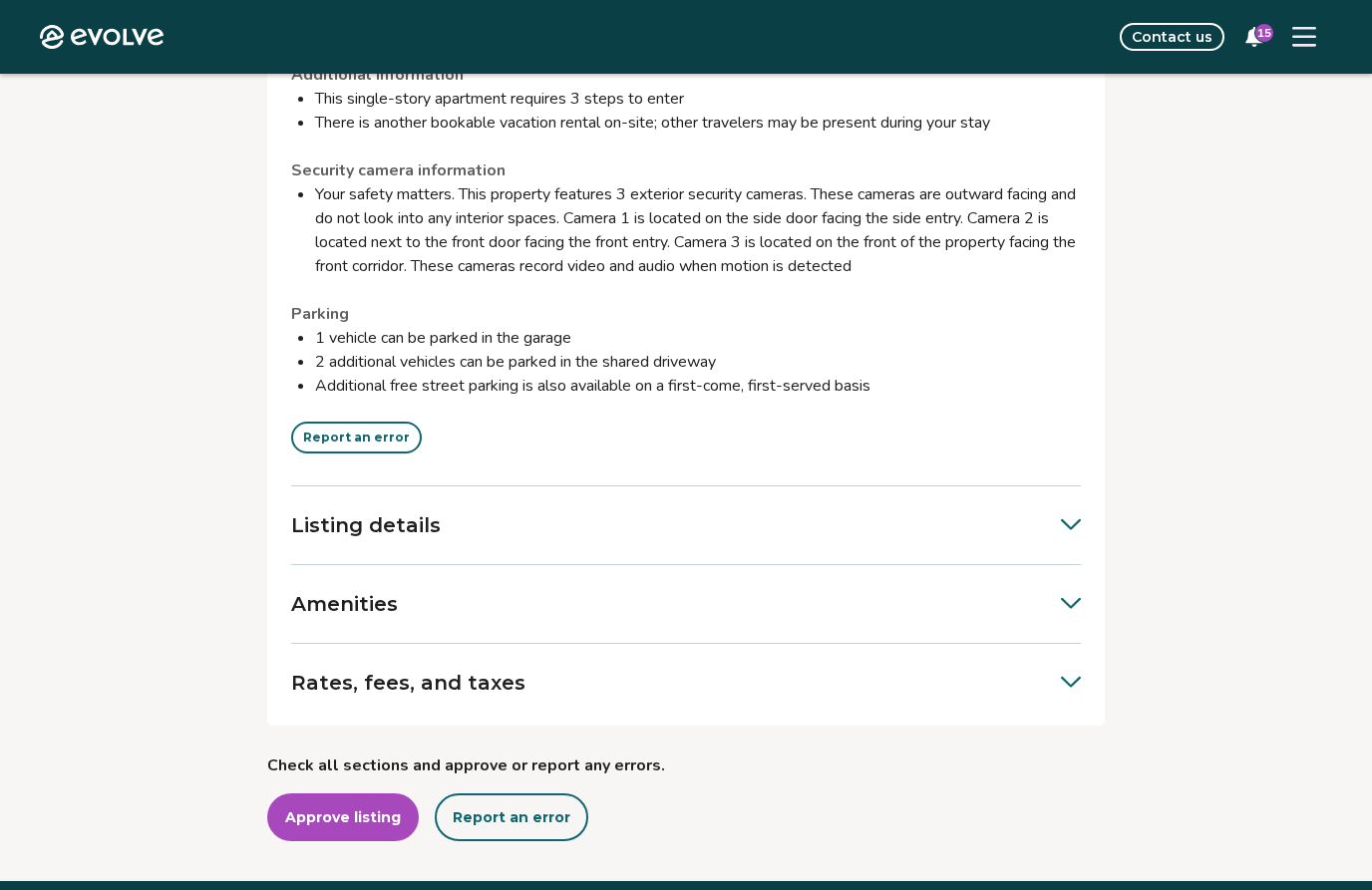 click on "Listing details" at bounding box center (686, 525) 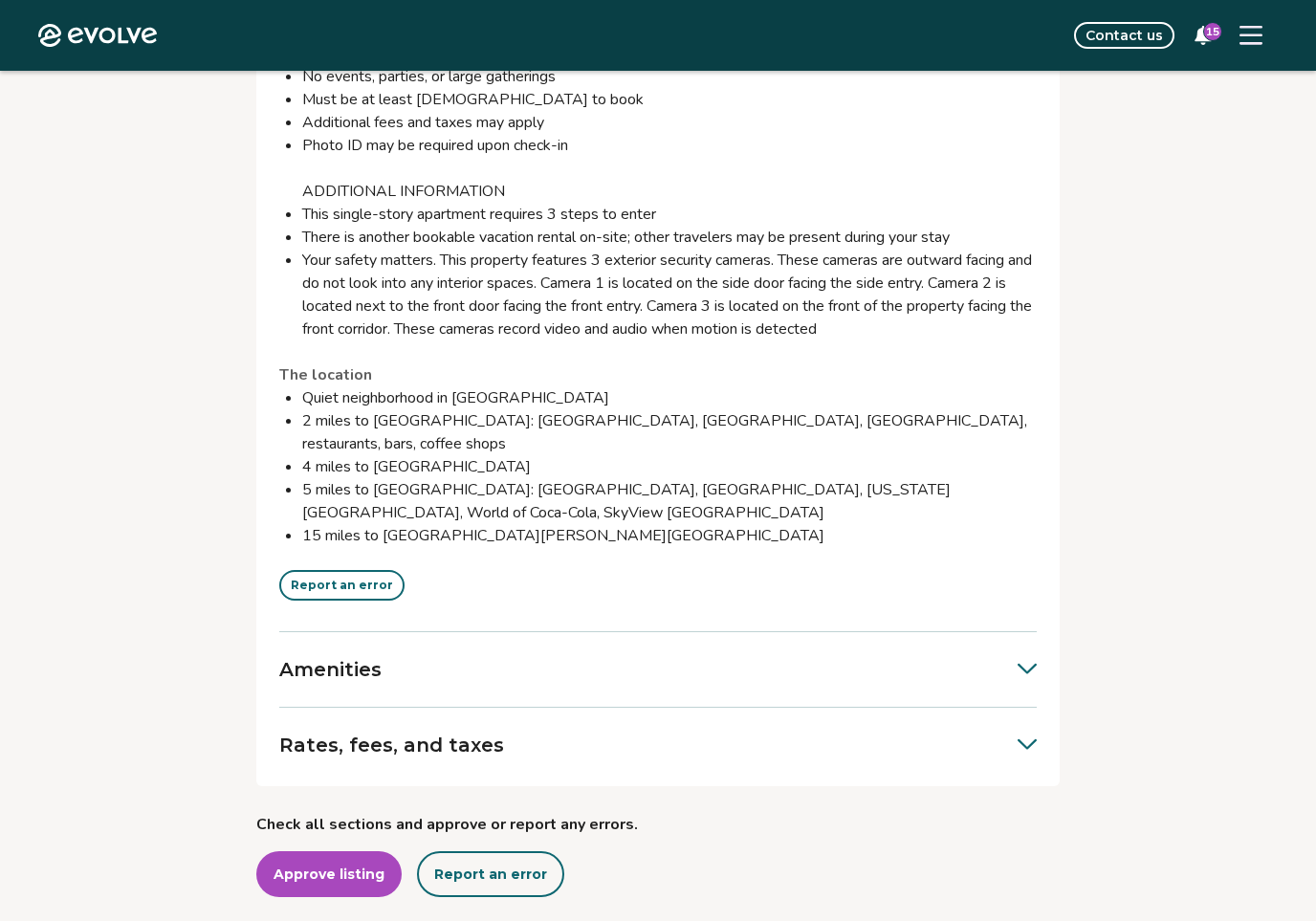 scroll, scrollTop: 4053, scrollLeft: 0, axis: vertical 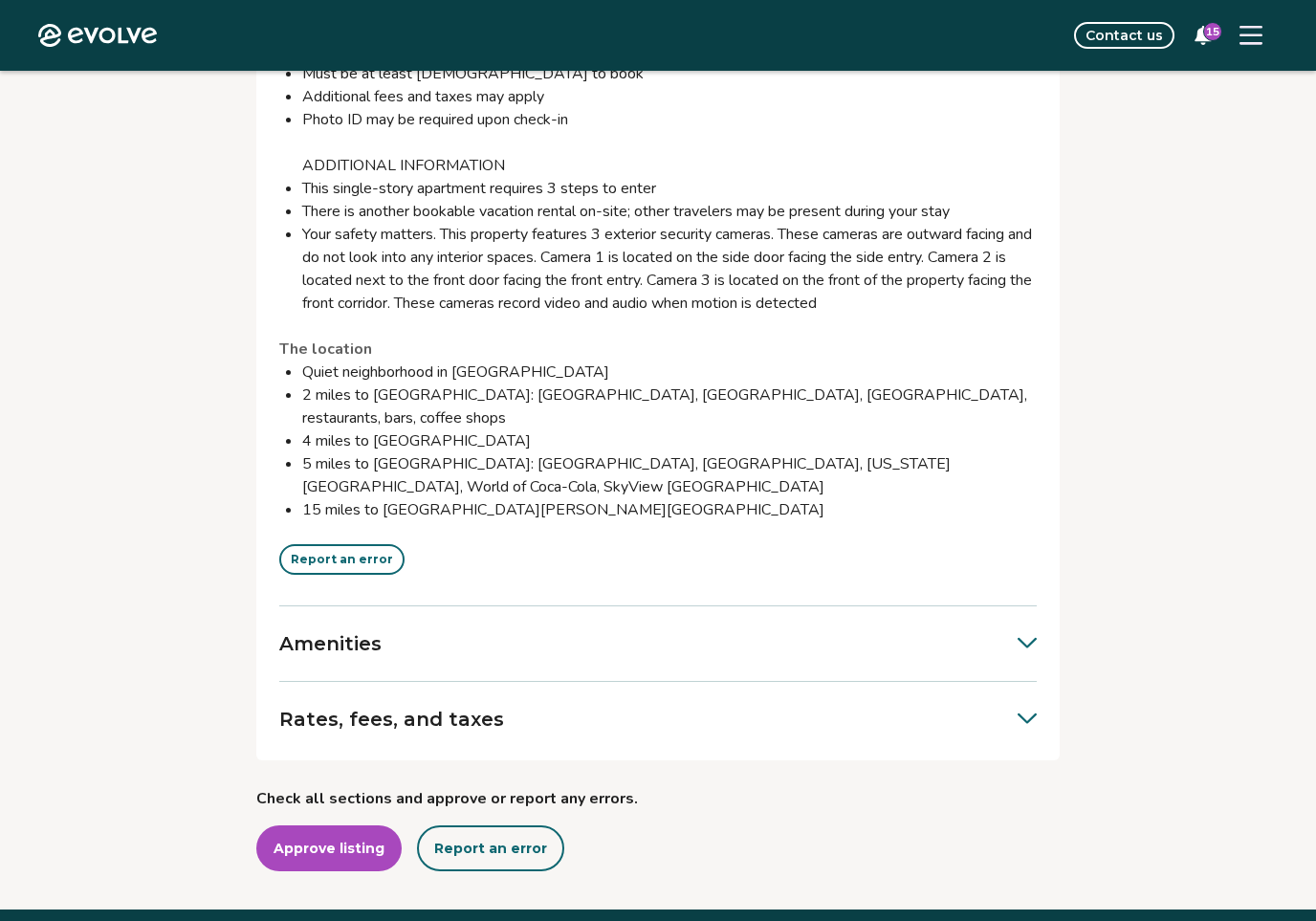 click on "Amenities" at bounding box center [658, 644] 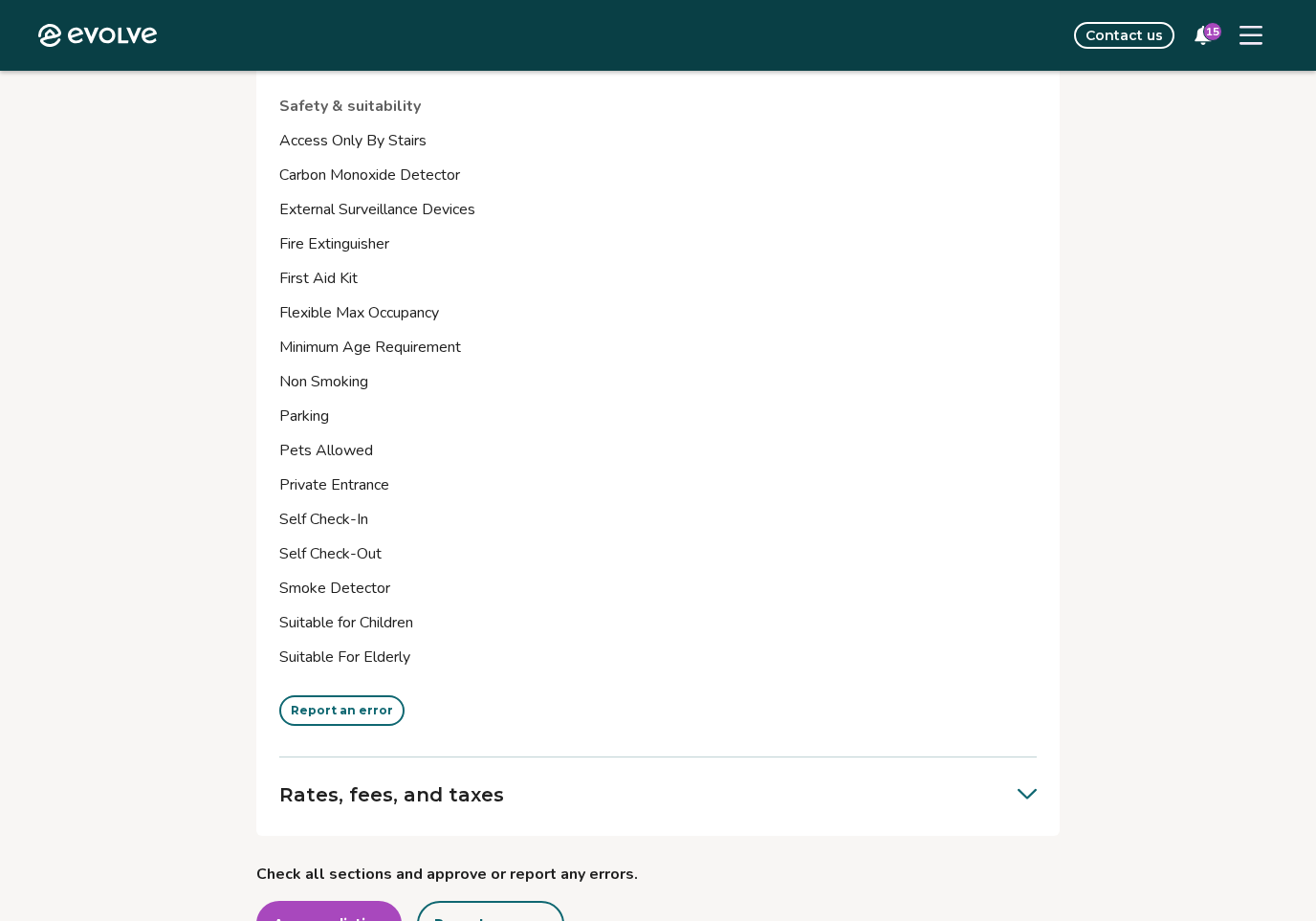 scroll, scrollTop: 6303, scrollLeft: 0, axis: vertical 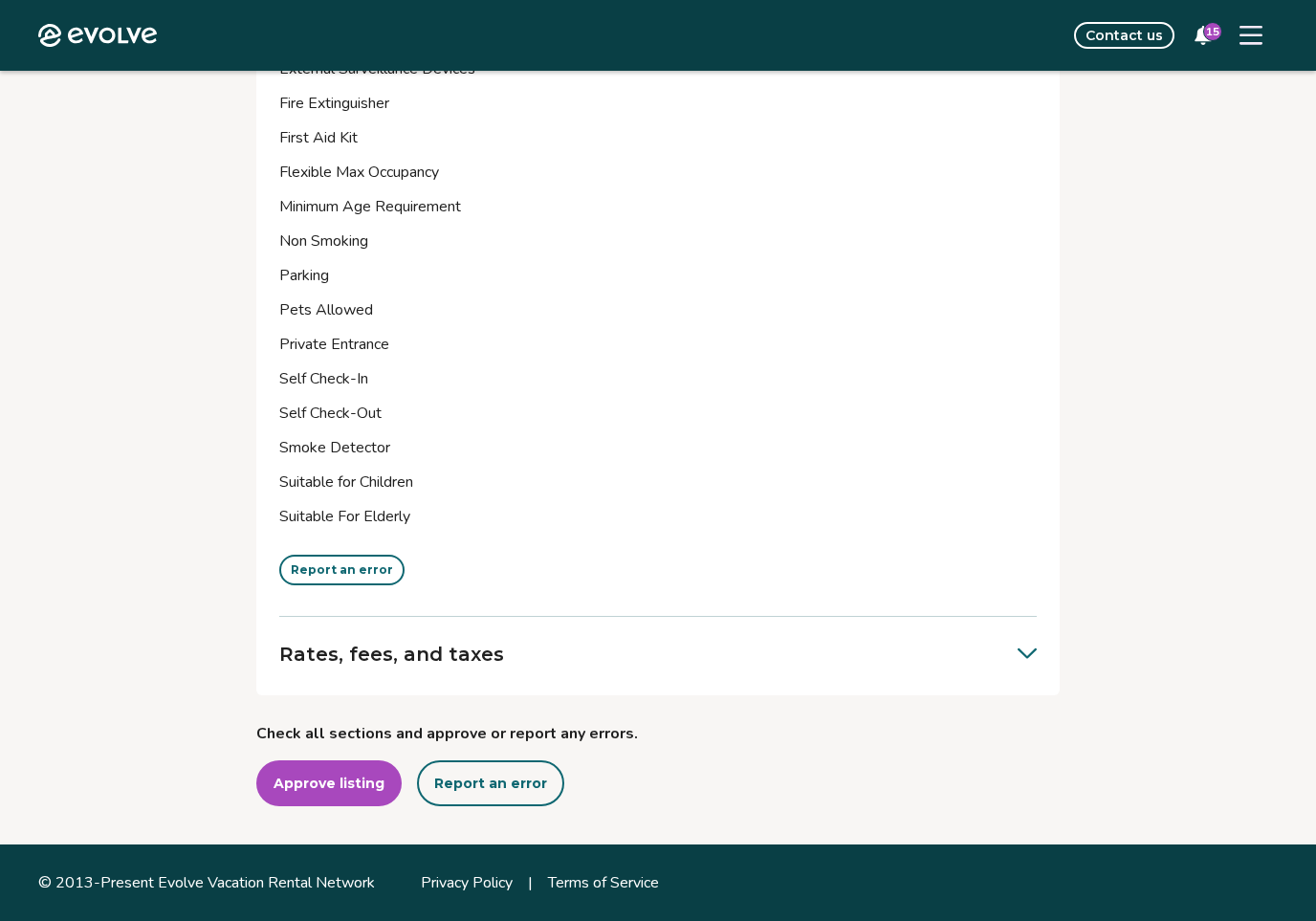 click on "Rates, fees, and taxes" at bounding box center (658, 654) 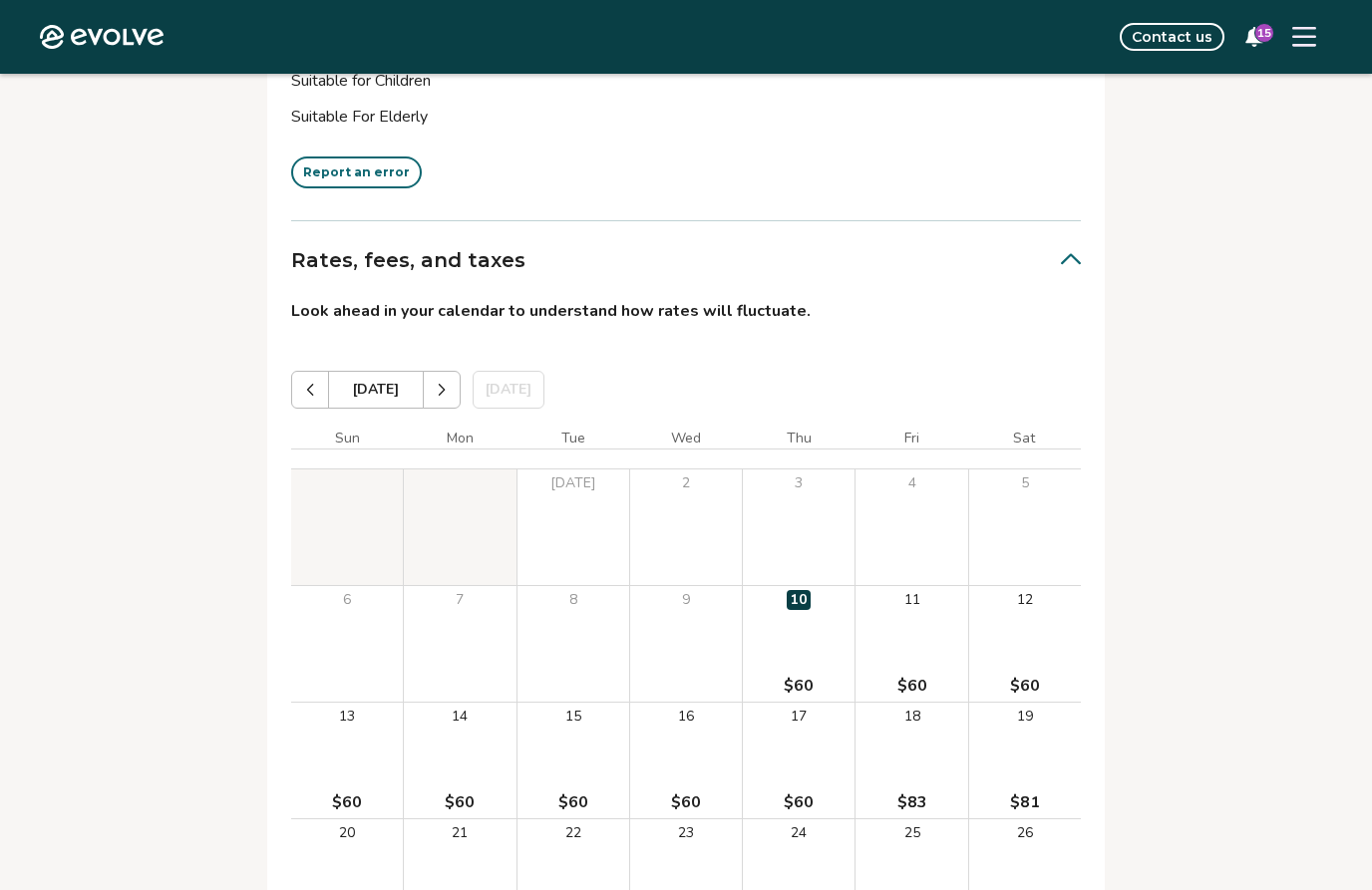 scroll, scrollTop: 6990, scrollLeft: 0, axis: vertical 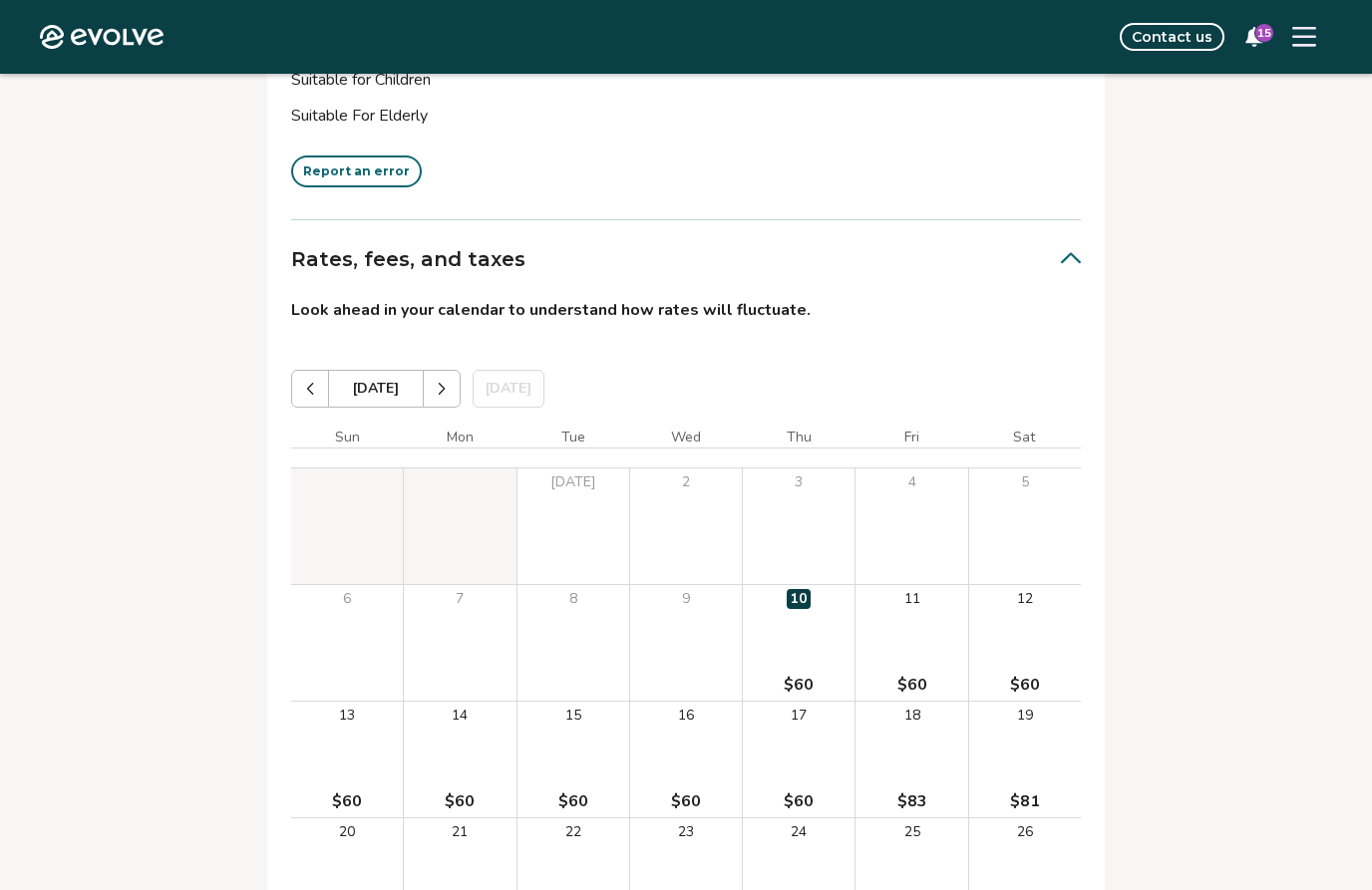 click 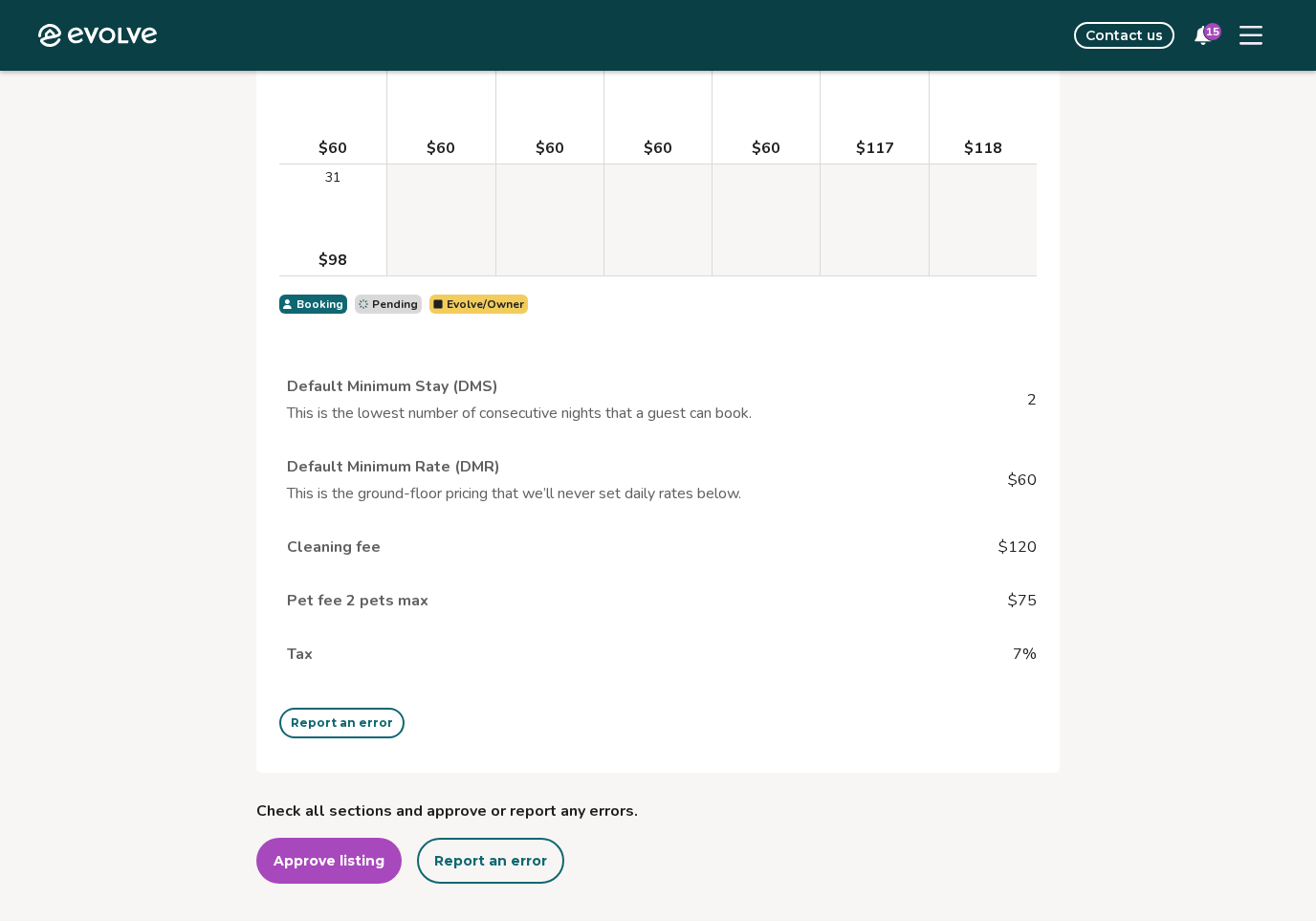 scroll, scrollTop: 7630, scrollLeft: 0, axis: vertical 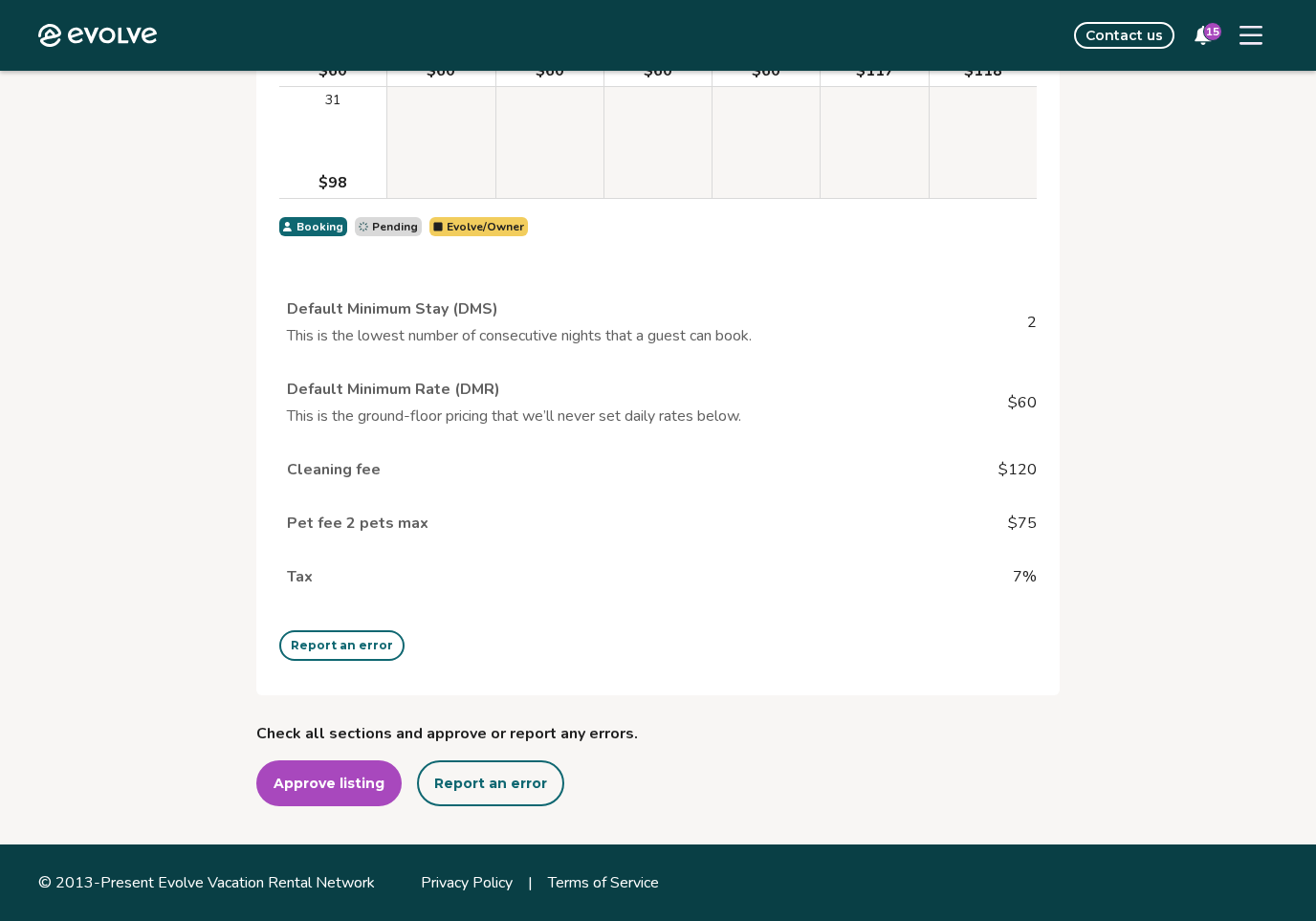 click on "Look ahead in your calendar to understand how rates will fluctuate. [DATE]  | Views [DATE] [DATE] [STREET_ADDRESS] [DATE] Sun Mon Tue Wed Thu Fri [DATE] $86 2 $85 3 $60 4 $60 5 $60 6 $60 7 $60 8 $80 9 $81 10 $60 11 $60 12 $60 13 $60 14 $60 15 $81 16 $82 17 $60 18 $60 19 $60 20 $60 21 $60 22 $81 23 $85 24 $60 25 $60 26 $60 27 $60 28 $60 29 $117 30 $118 31 $98 Booking Pending Evolve/Owner Default Minimum Stay (DMS) This is the lowest number of consecutive nights that a guest can book. 2 Default Minimum Rate (DMR) This is the ground-floor pricing that we’ll never set daily rates below. $60 Cleaning fee $120 Pet fee 2 pets max $75 Tax 7% Report an error" at bounding box center [658, 12] 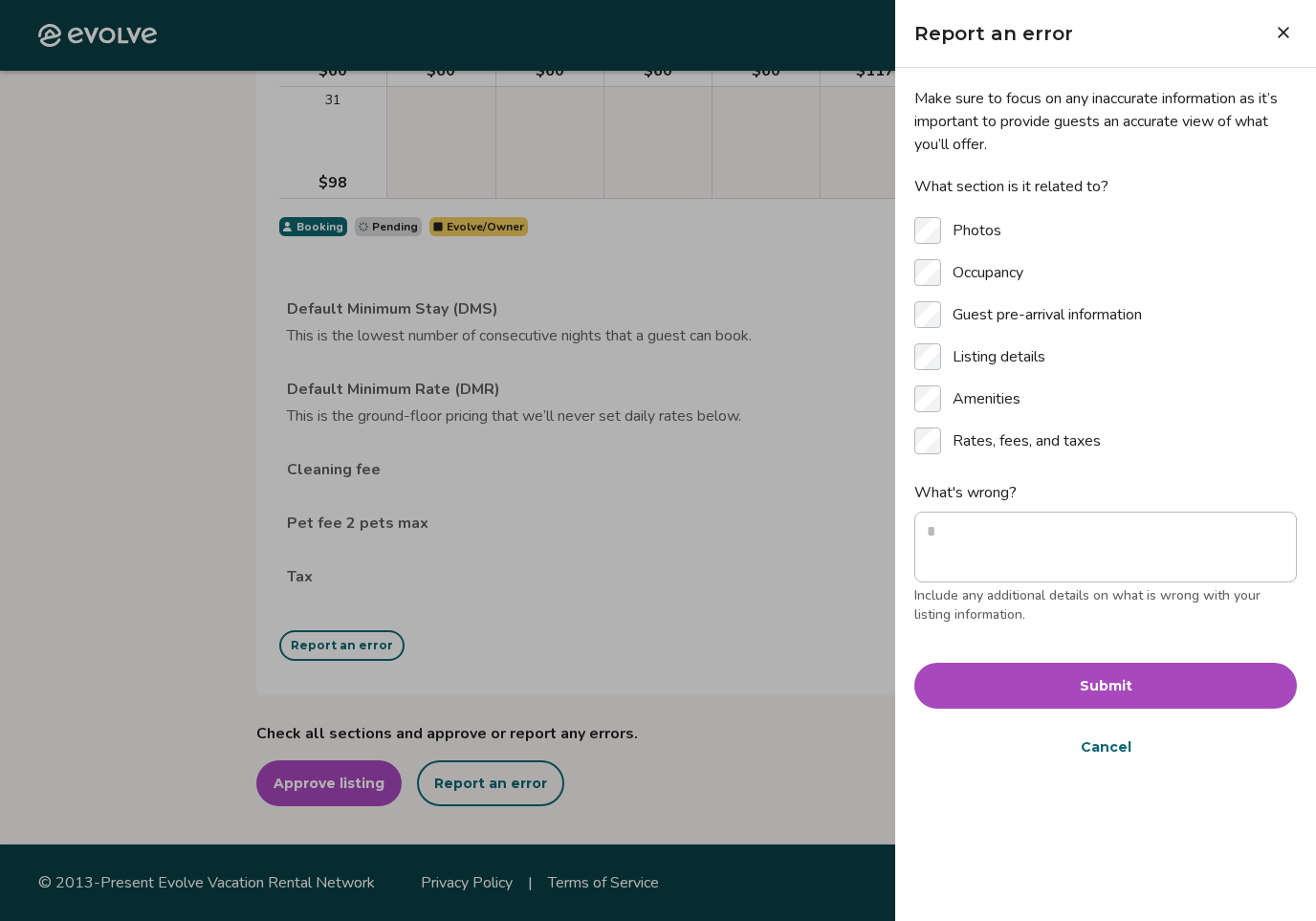 click on "Rates, fees, and taxes" at bounding box center (1026, 441) 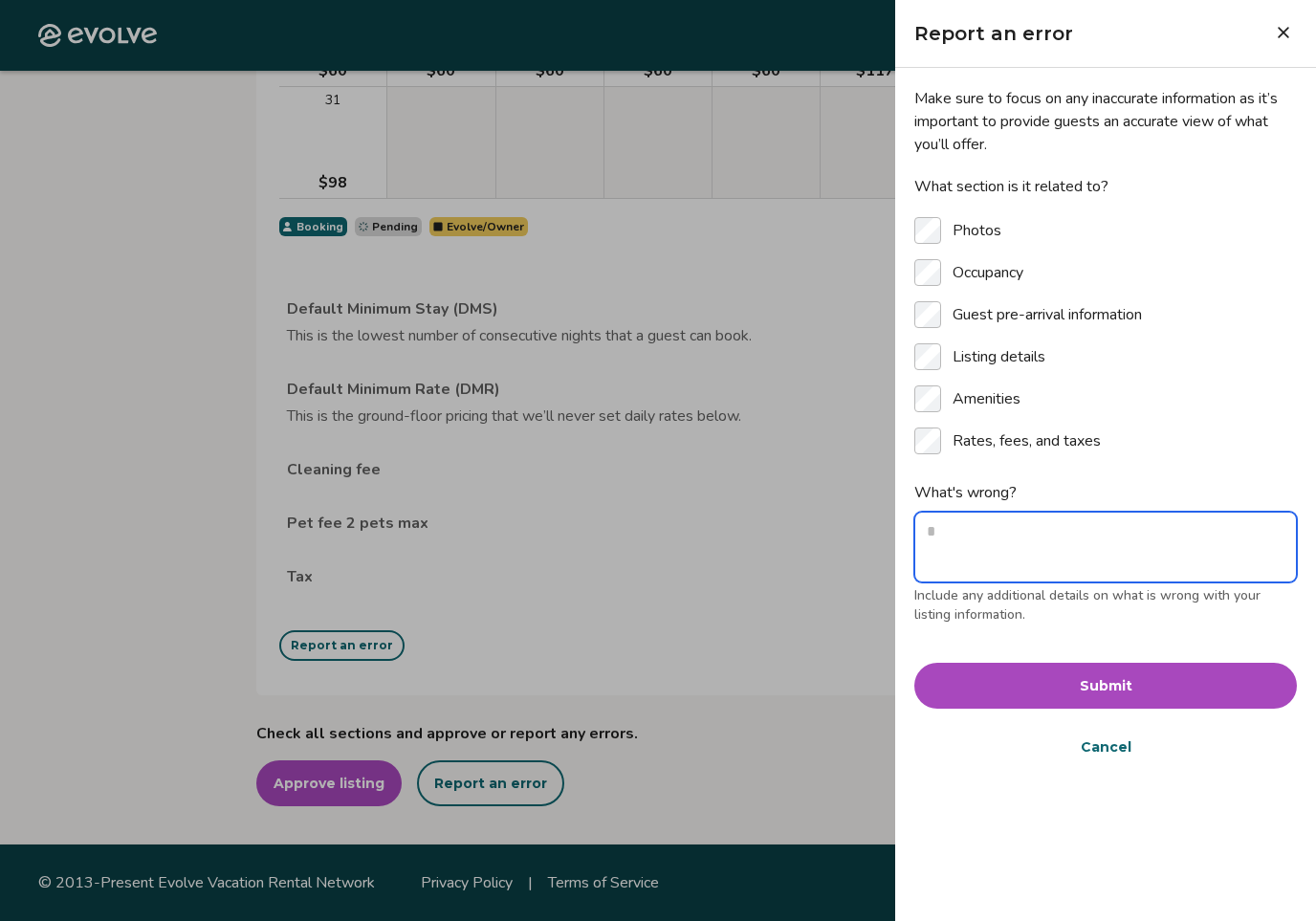 click on "What's wrong?" at bounding box center (1106, 547) 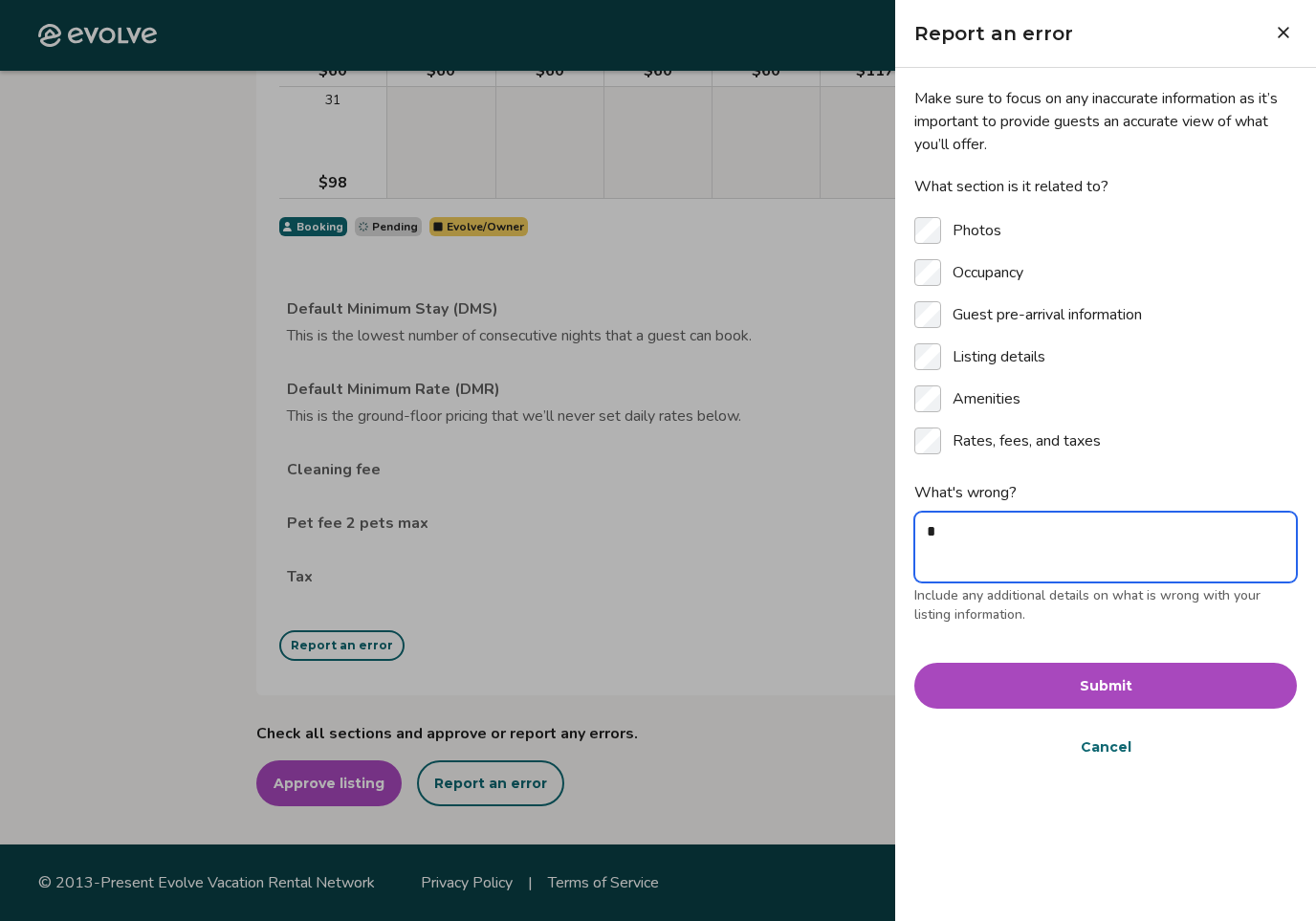 type on "**" 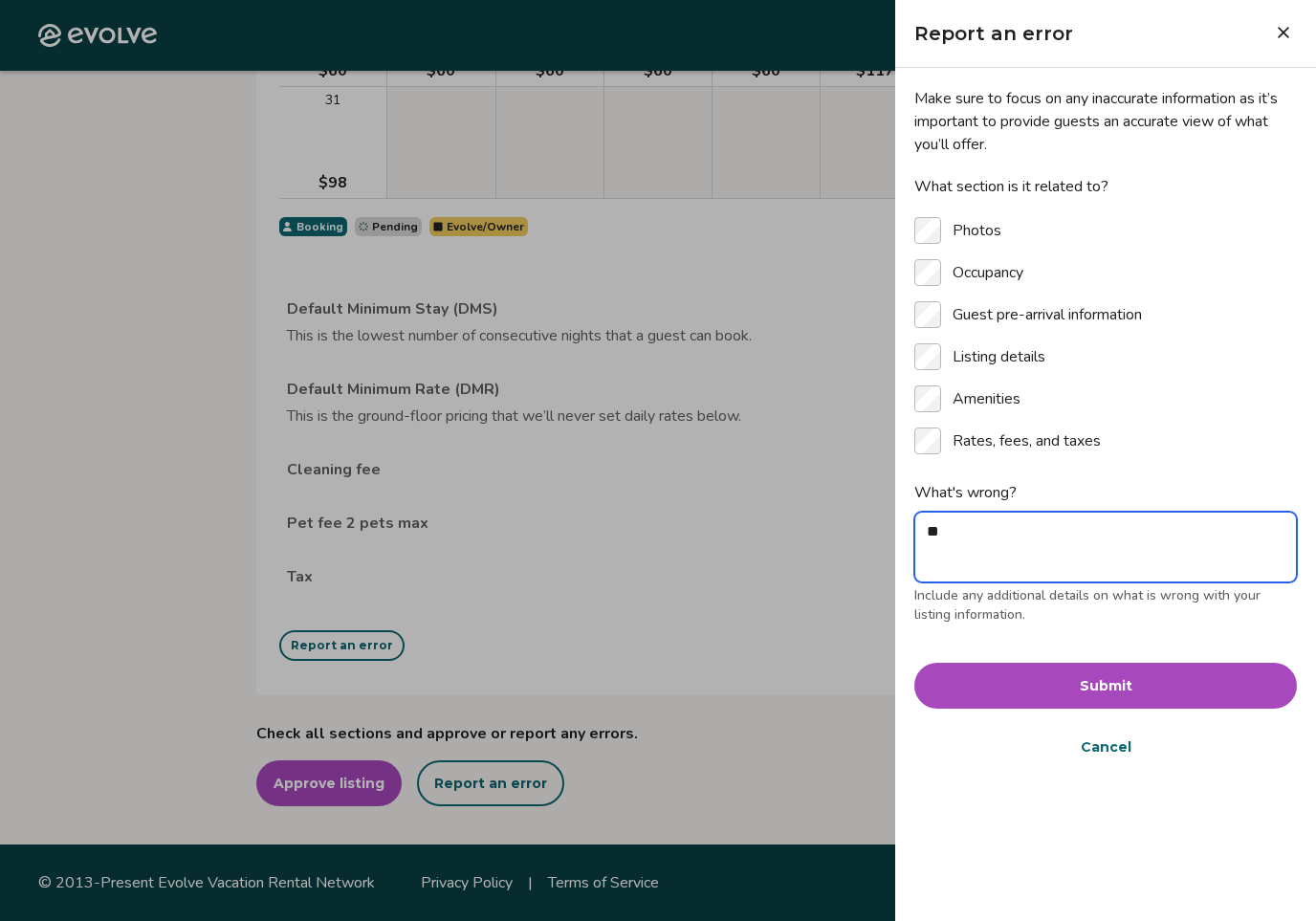 type on "*" 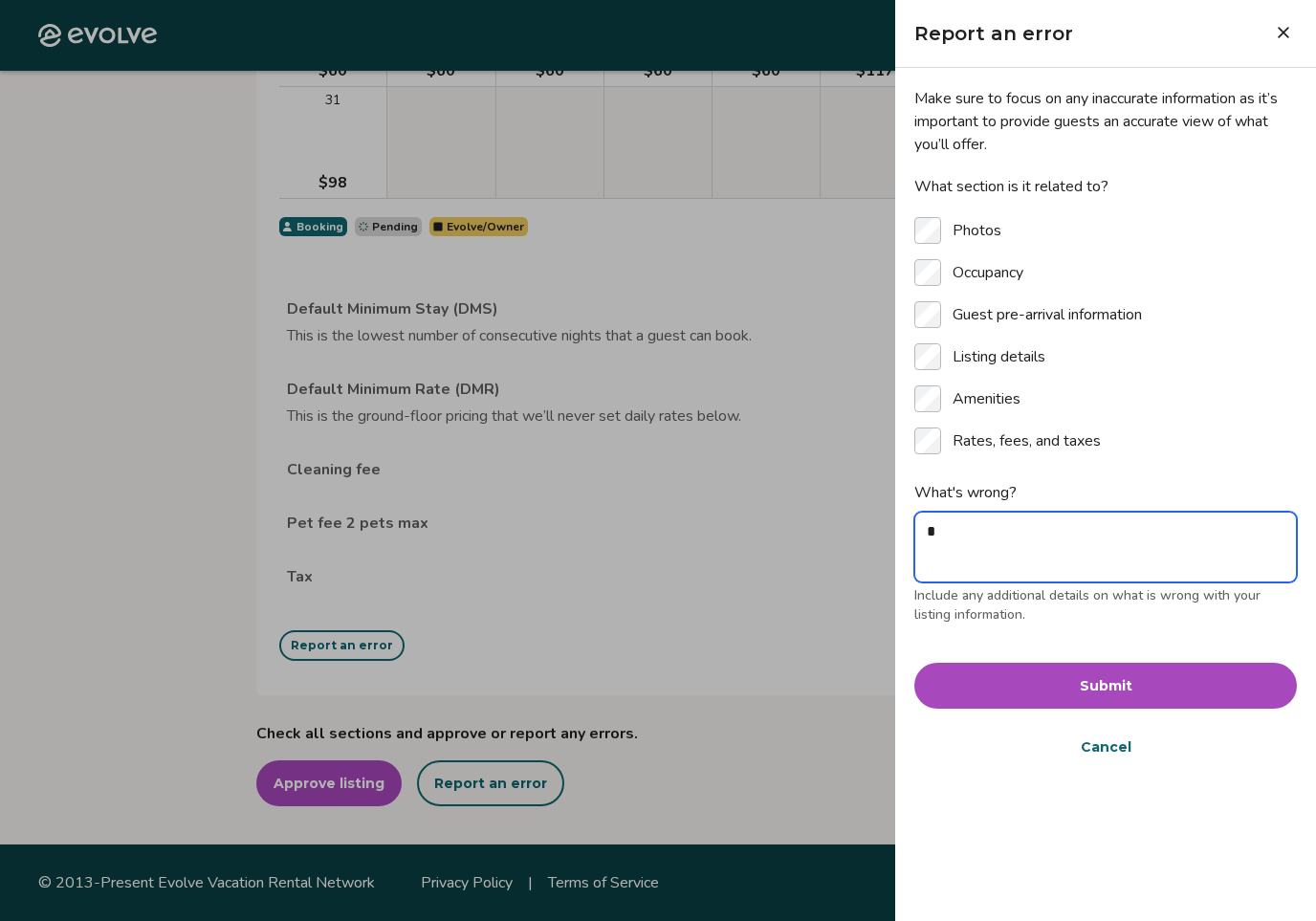 type on "**" 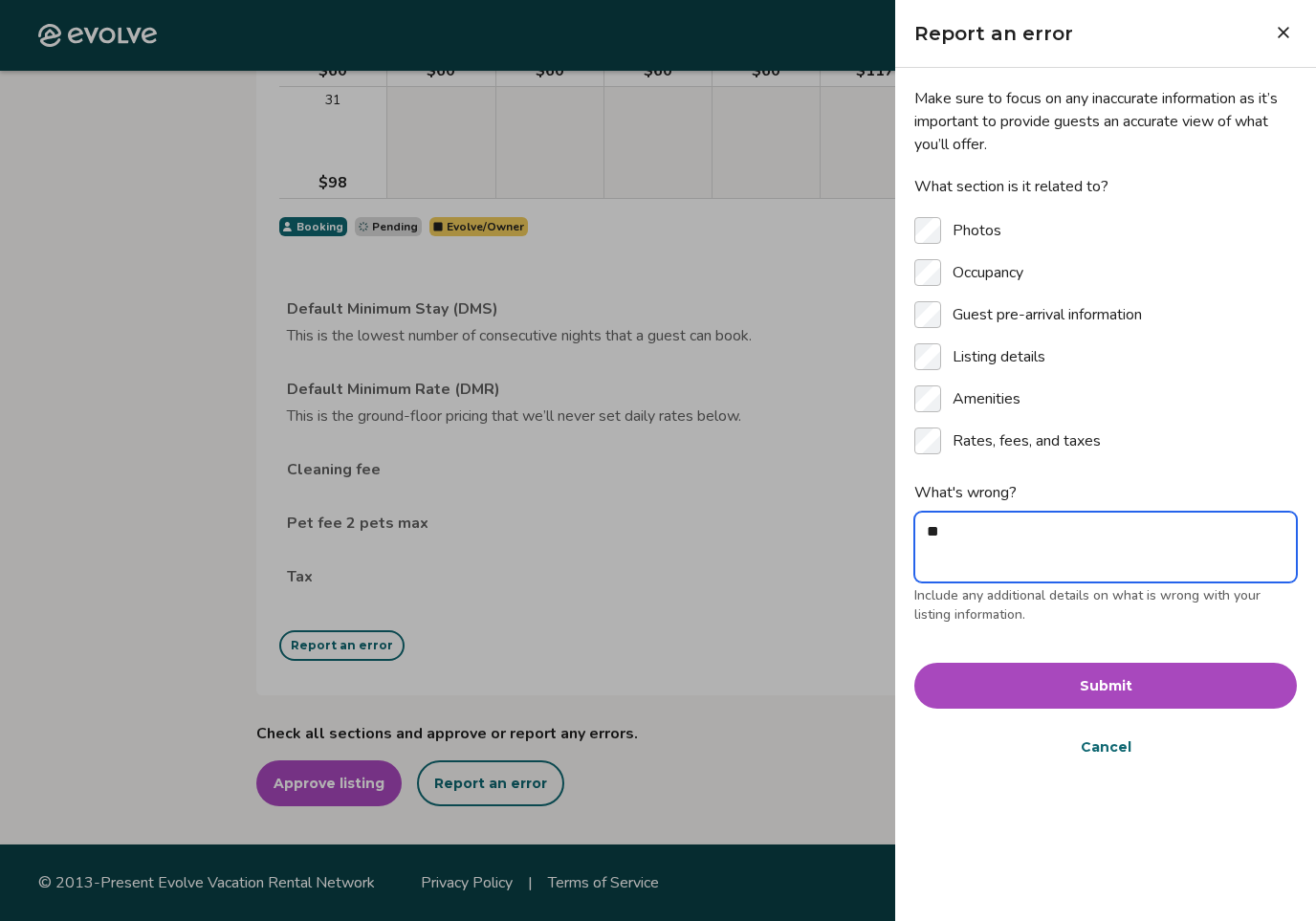 type on "***" 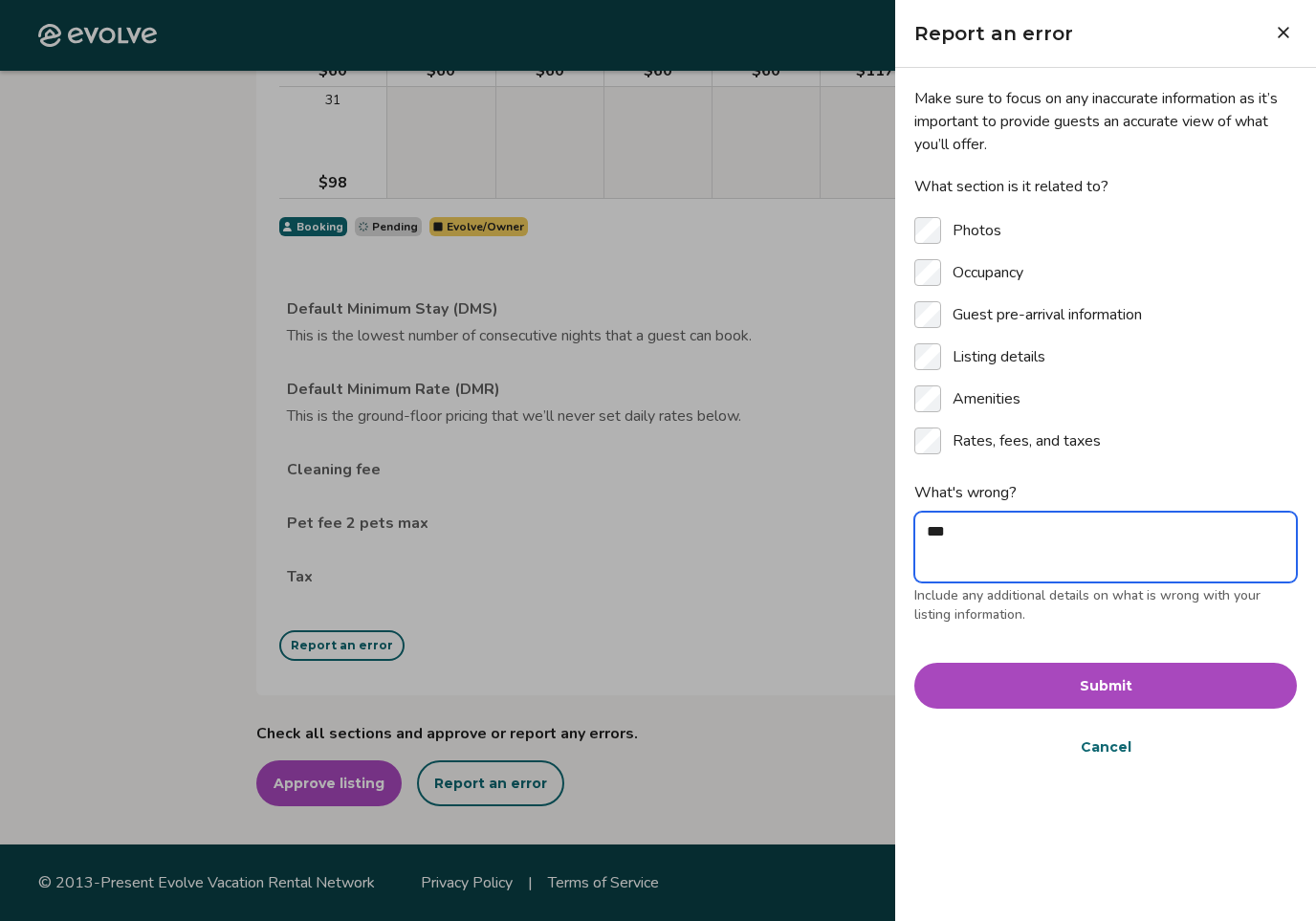 type on "****" 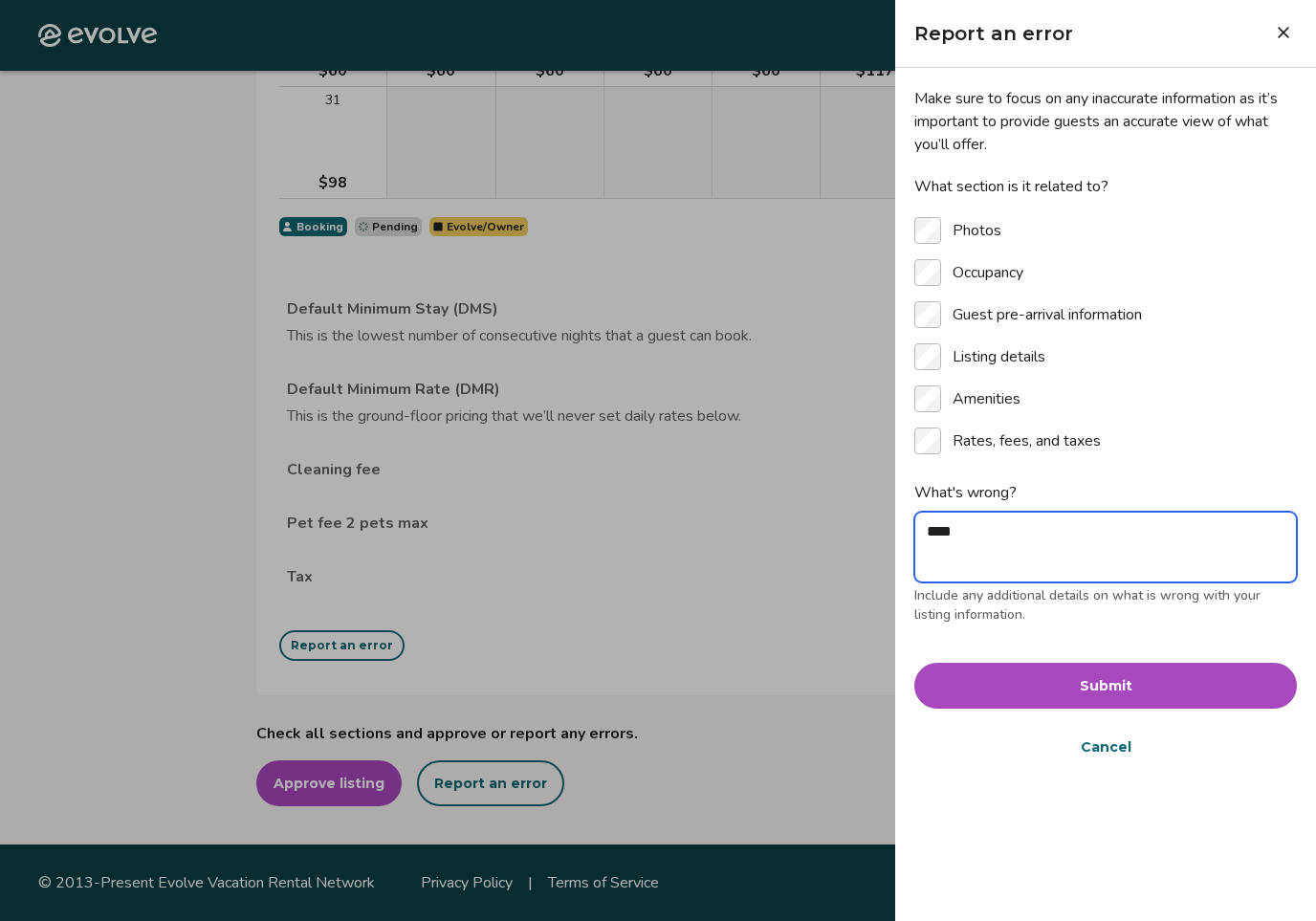 type on "****" 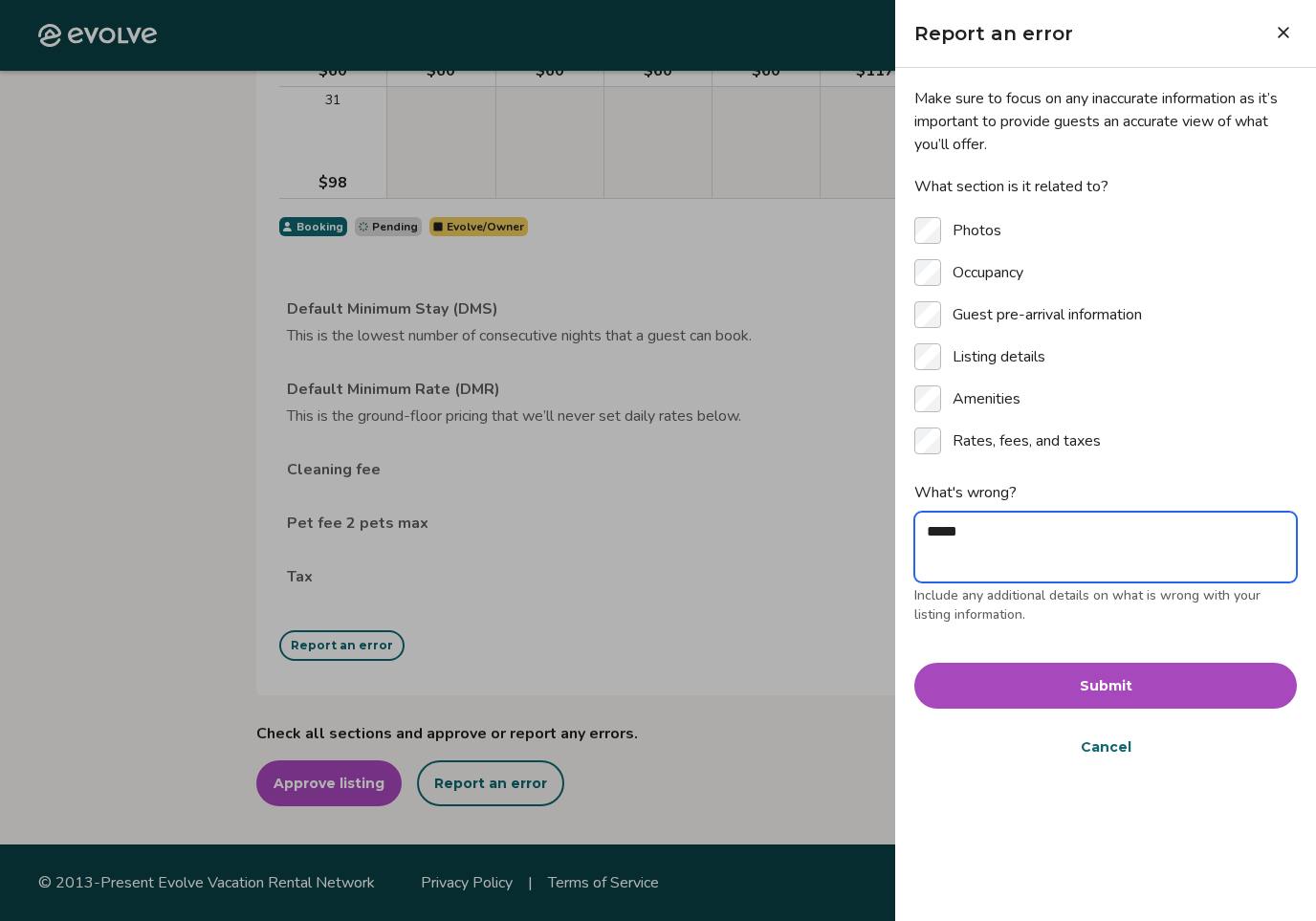 type on "******" 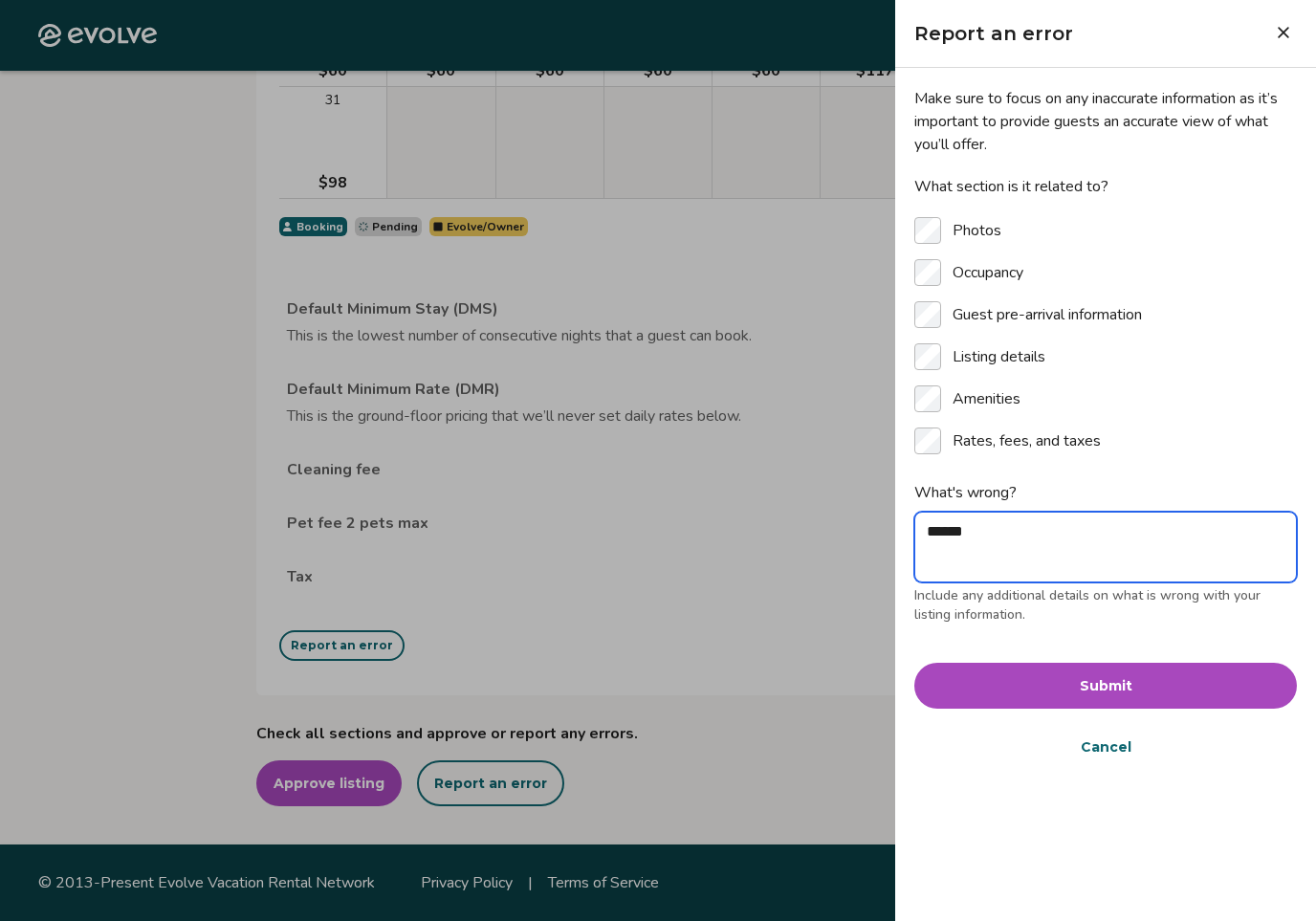 type on "****" 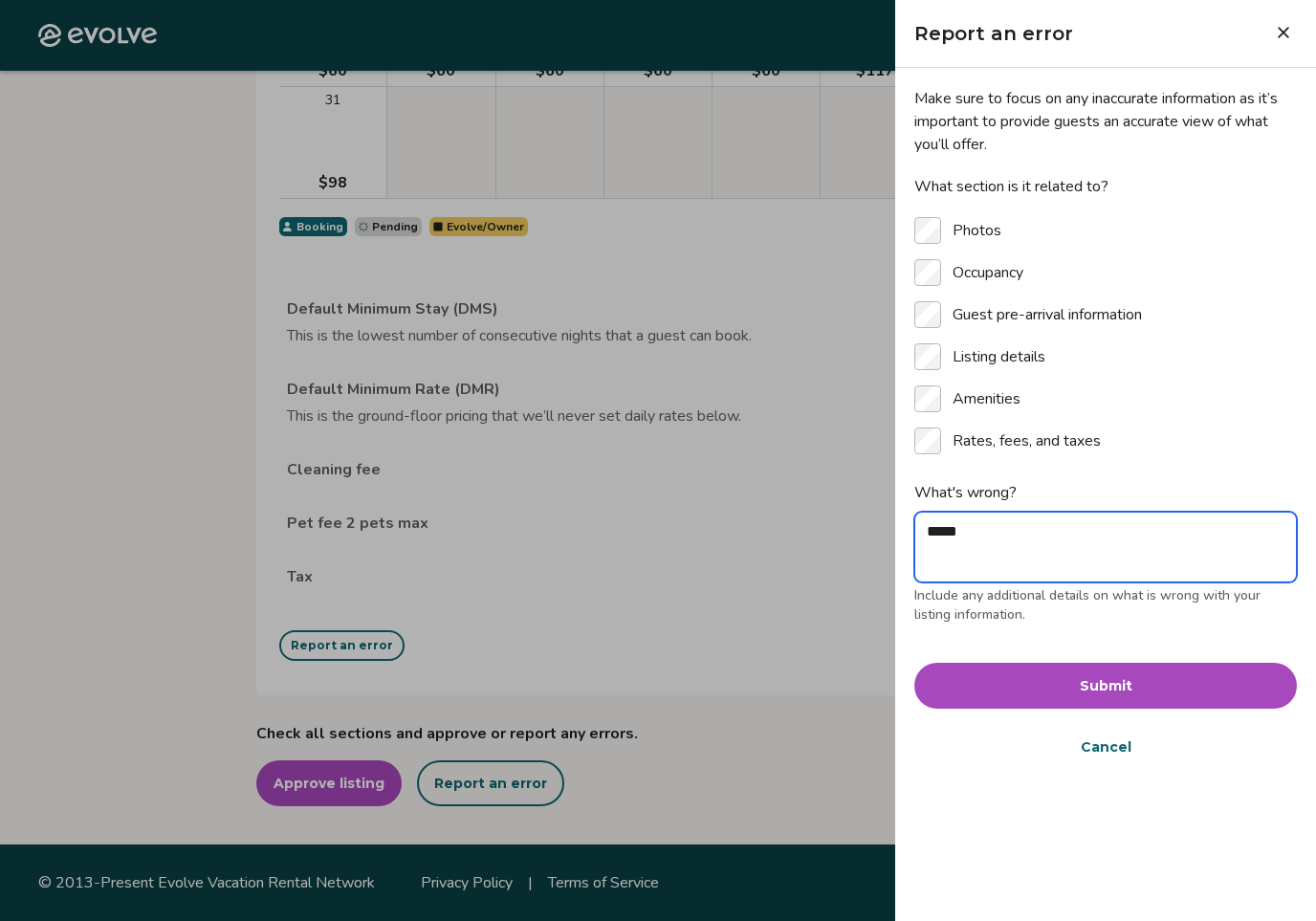 type on "****" 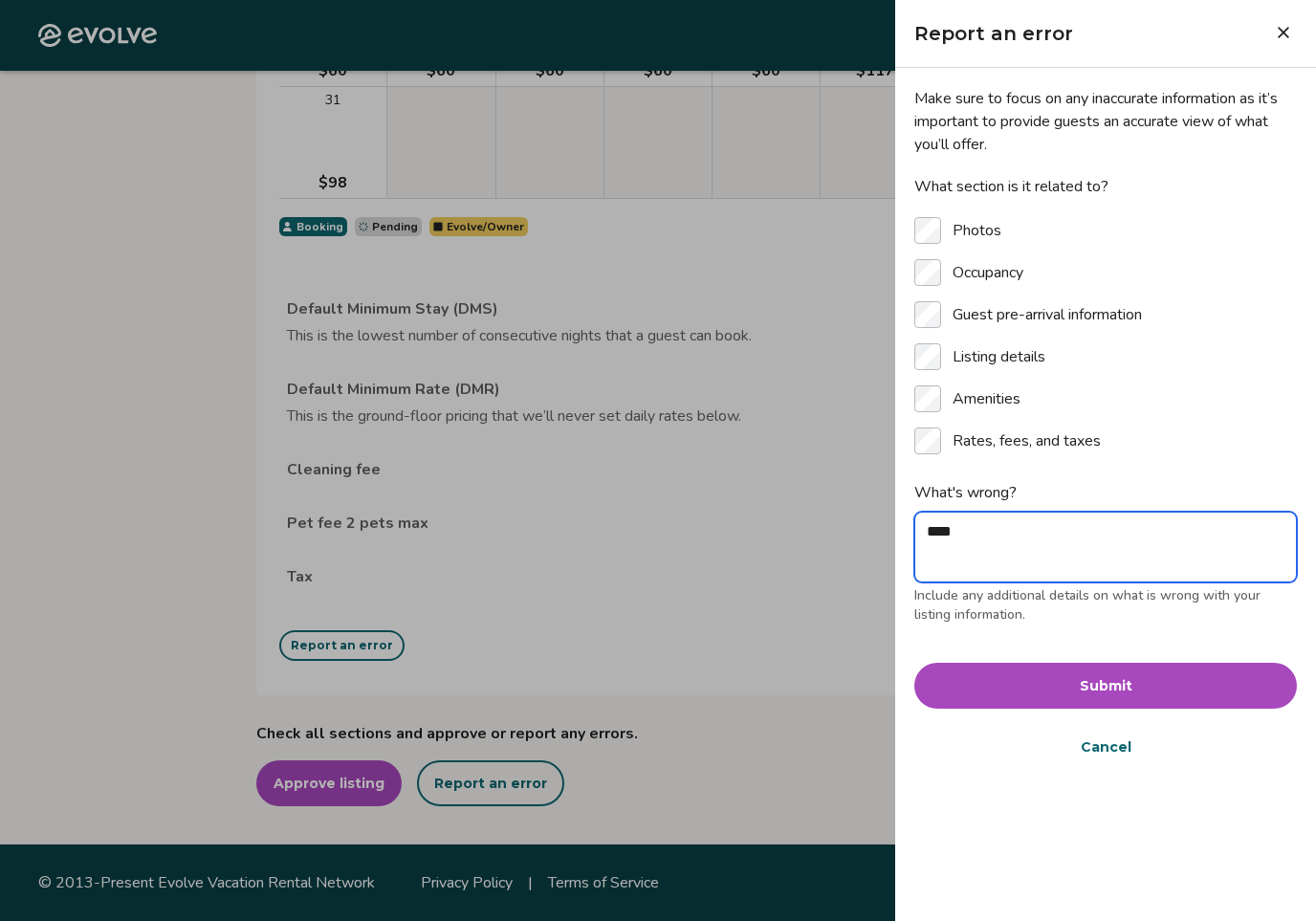 type on "*" 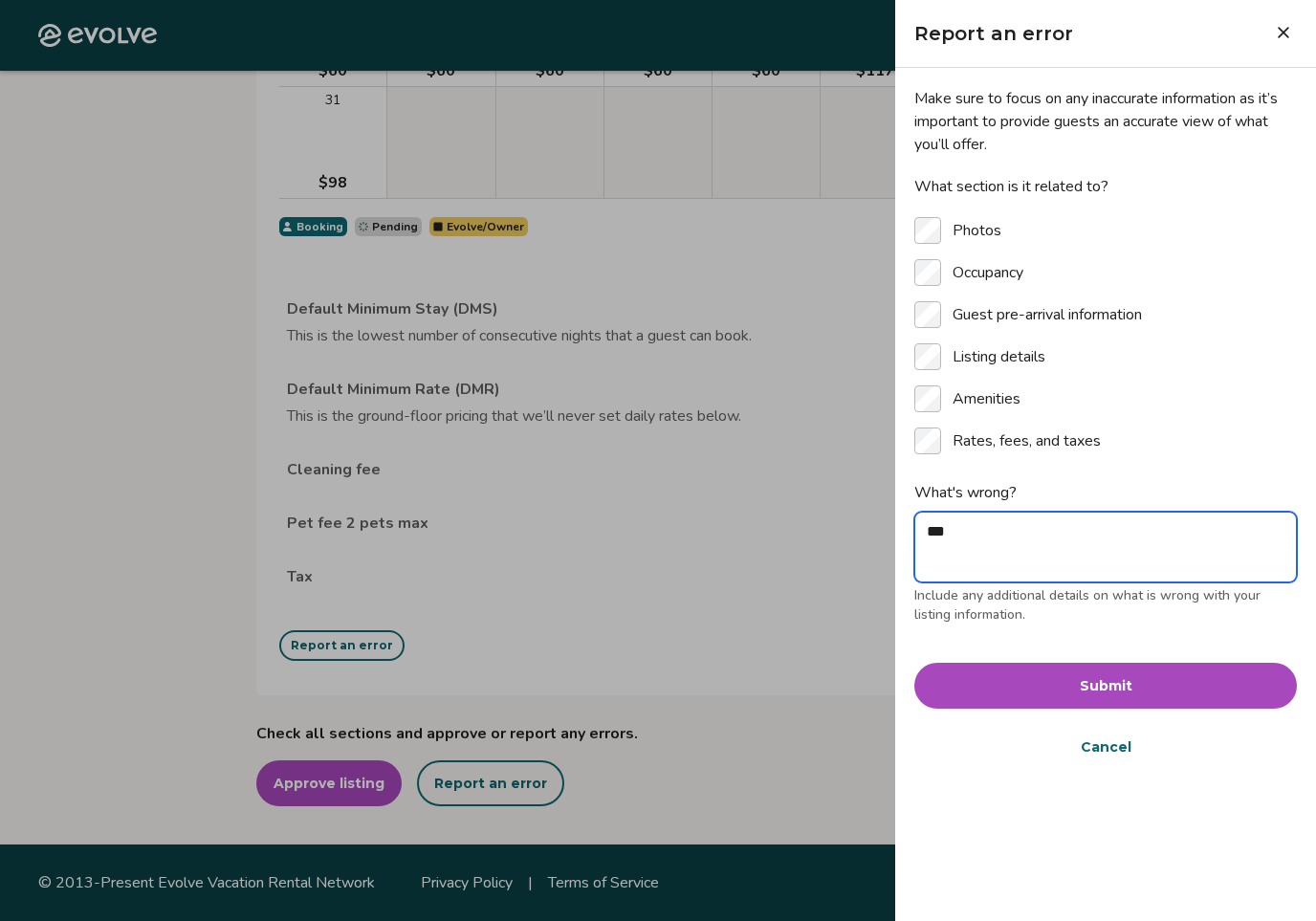 type on "**" 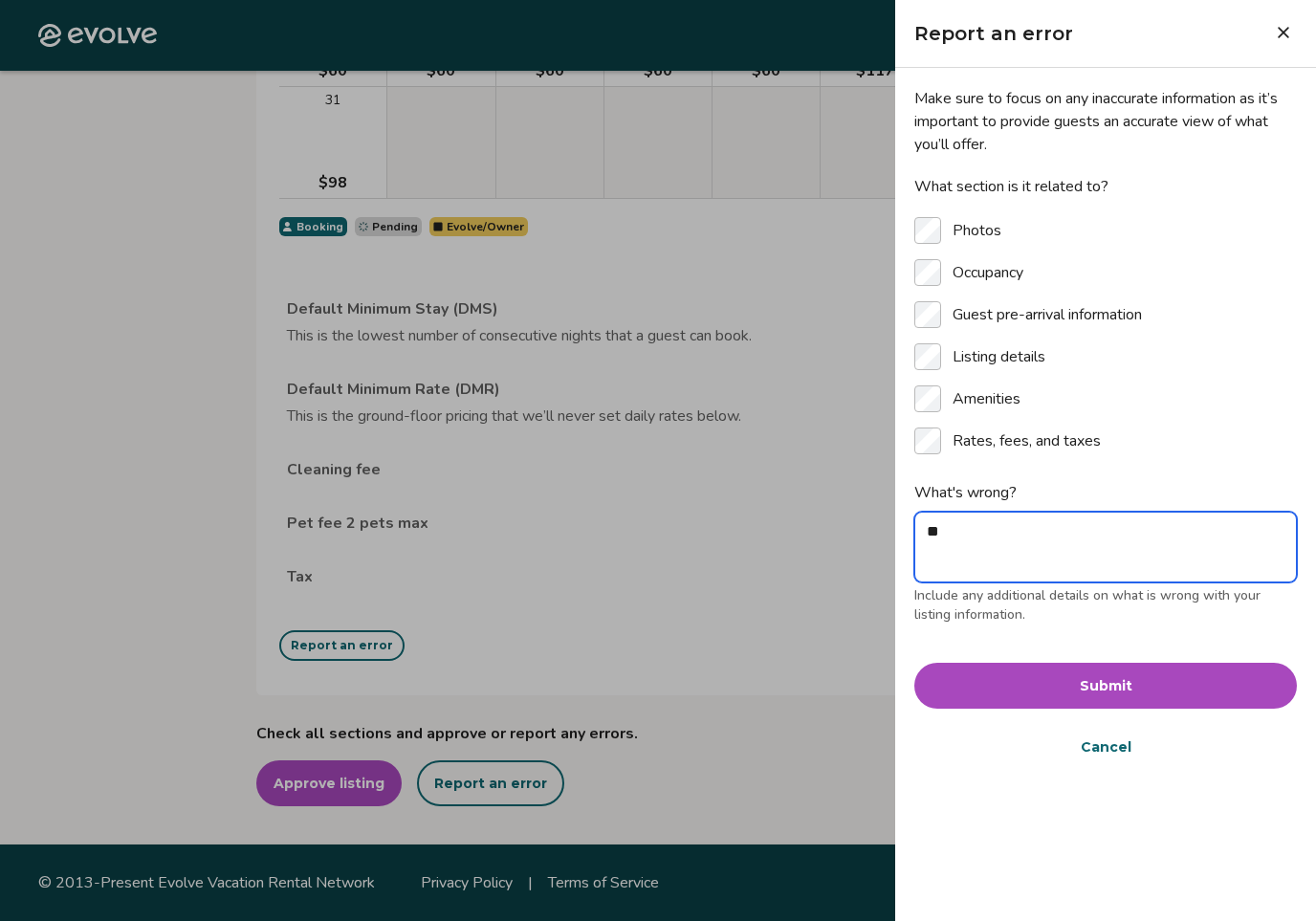 type on "*" 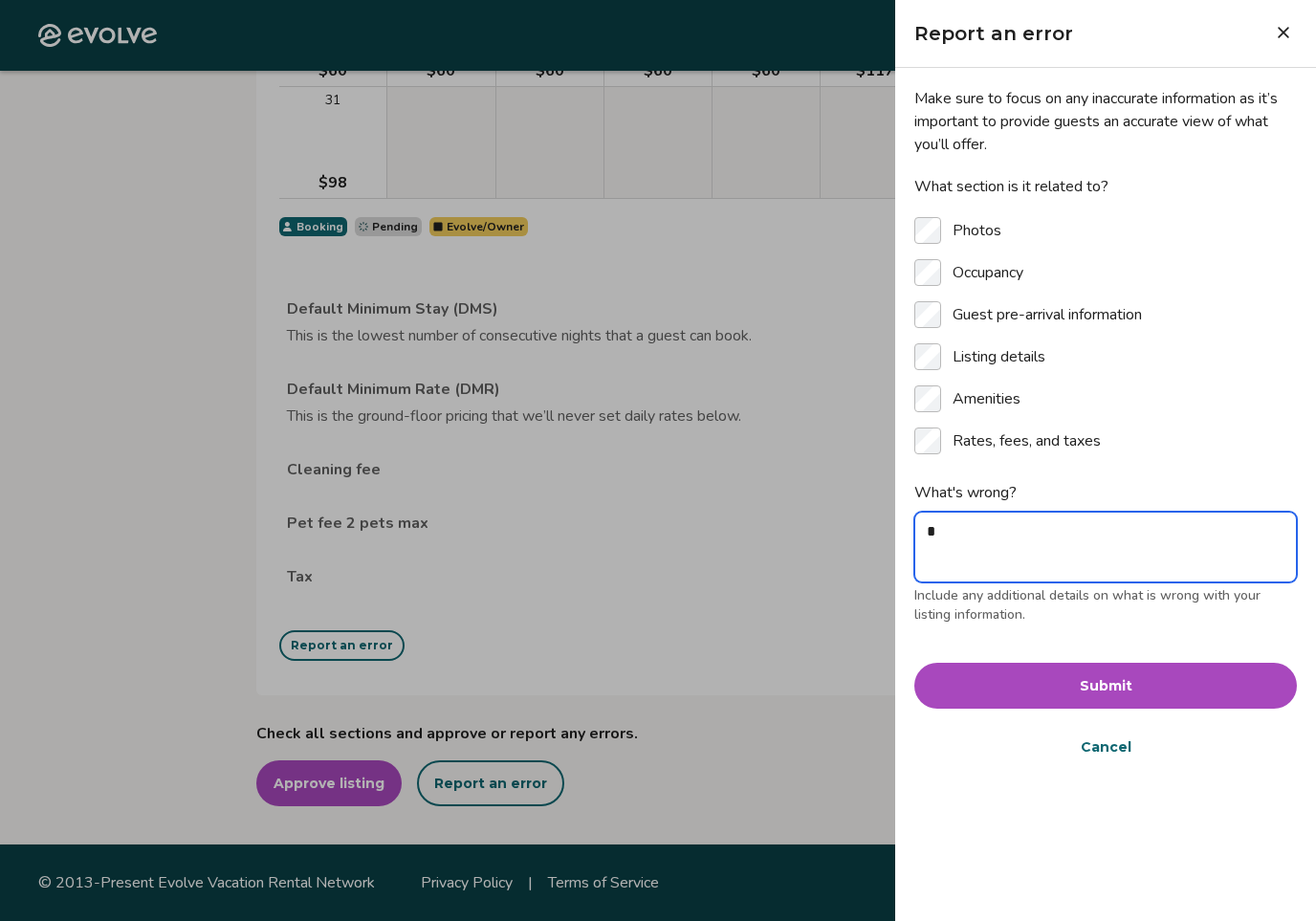 type 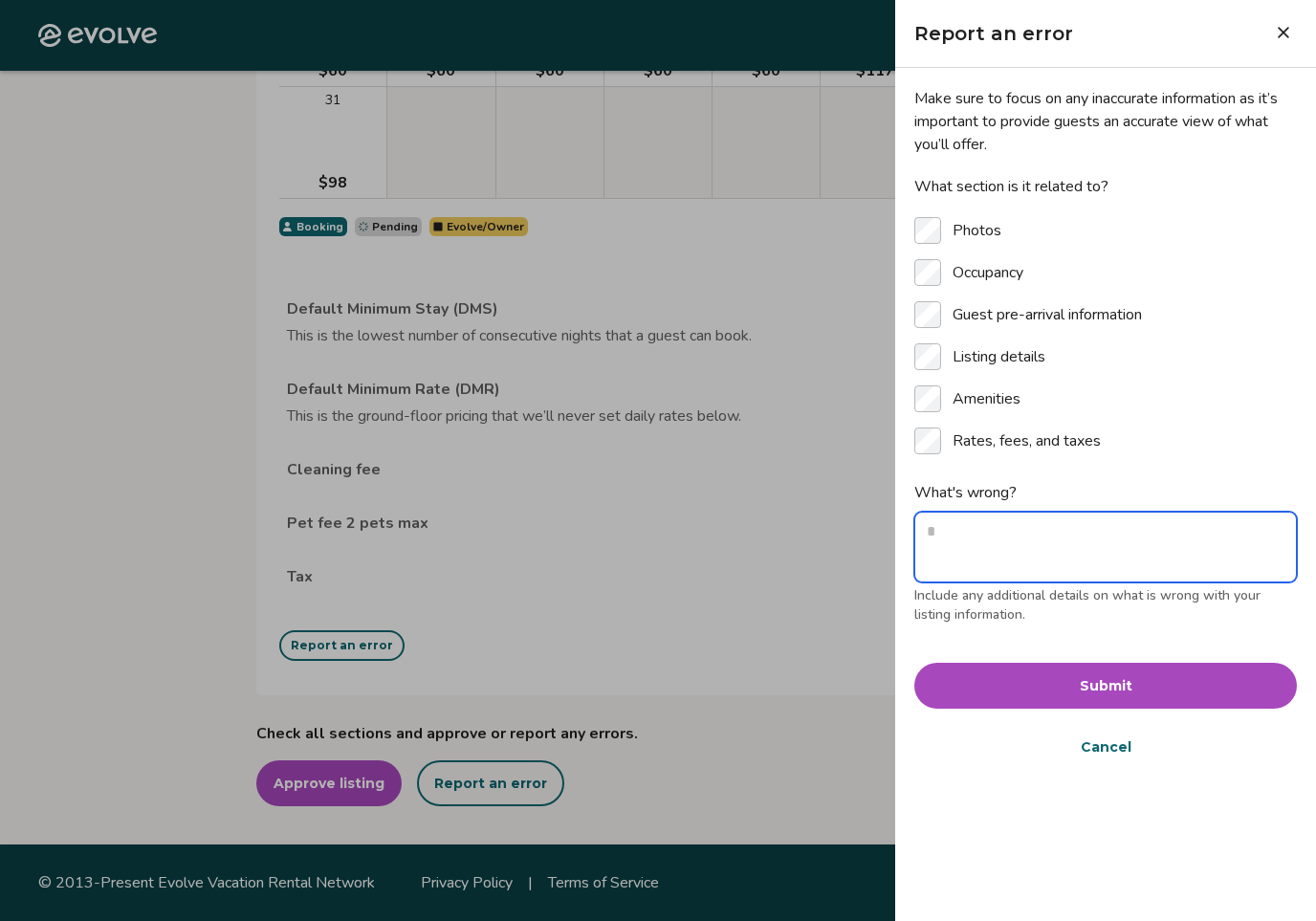 type on "*" 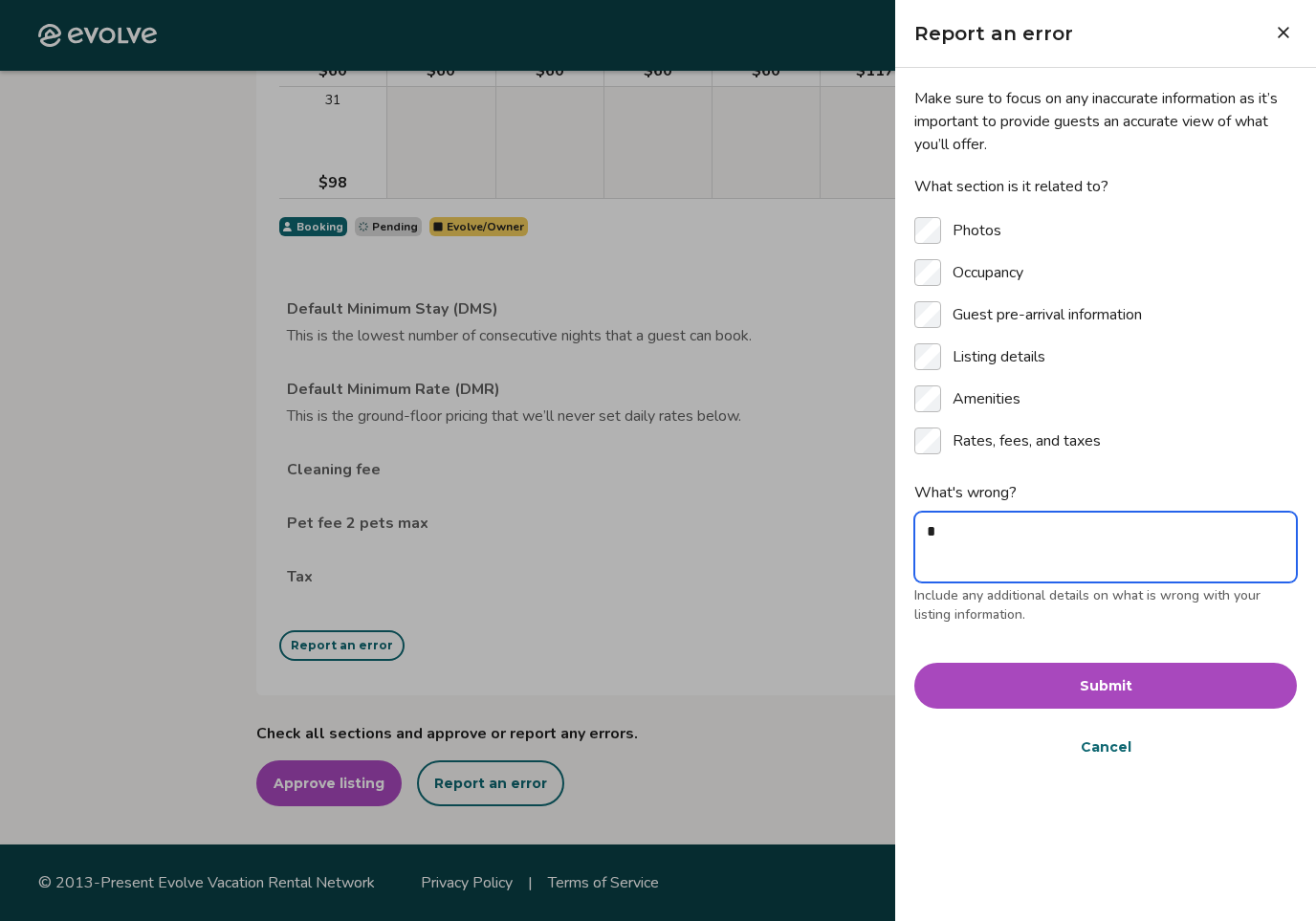type on "**" 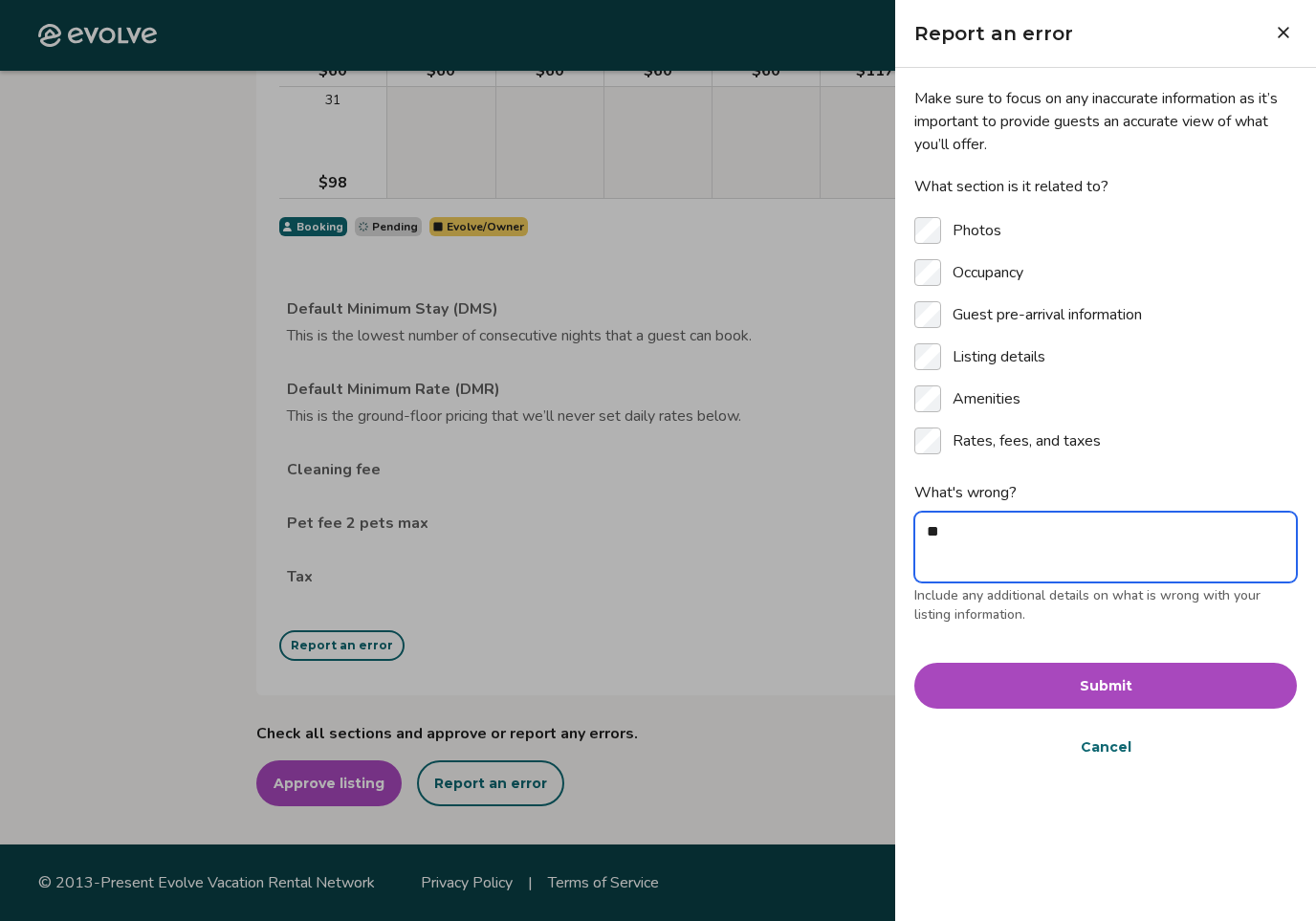 type on "***" 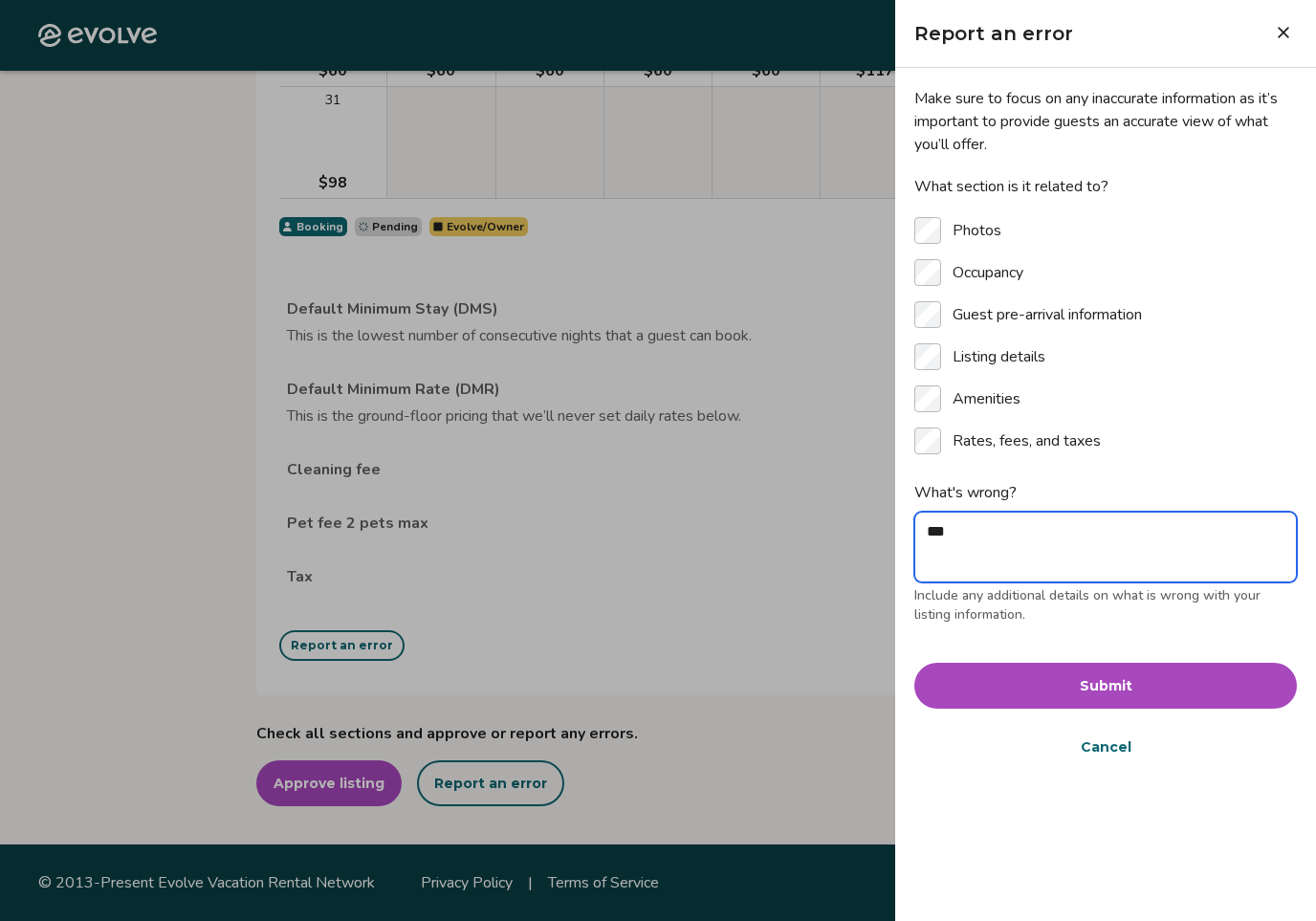 type on "****" 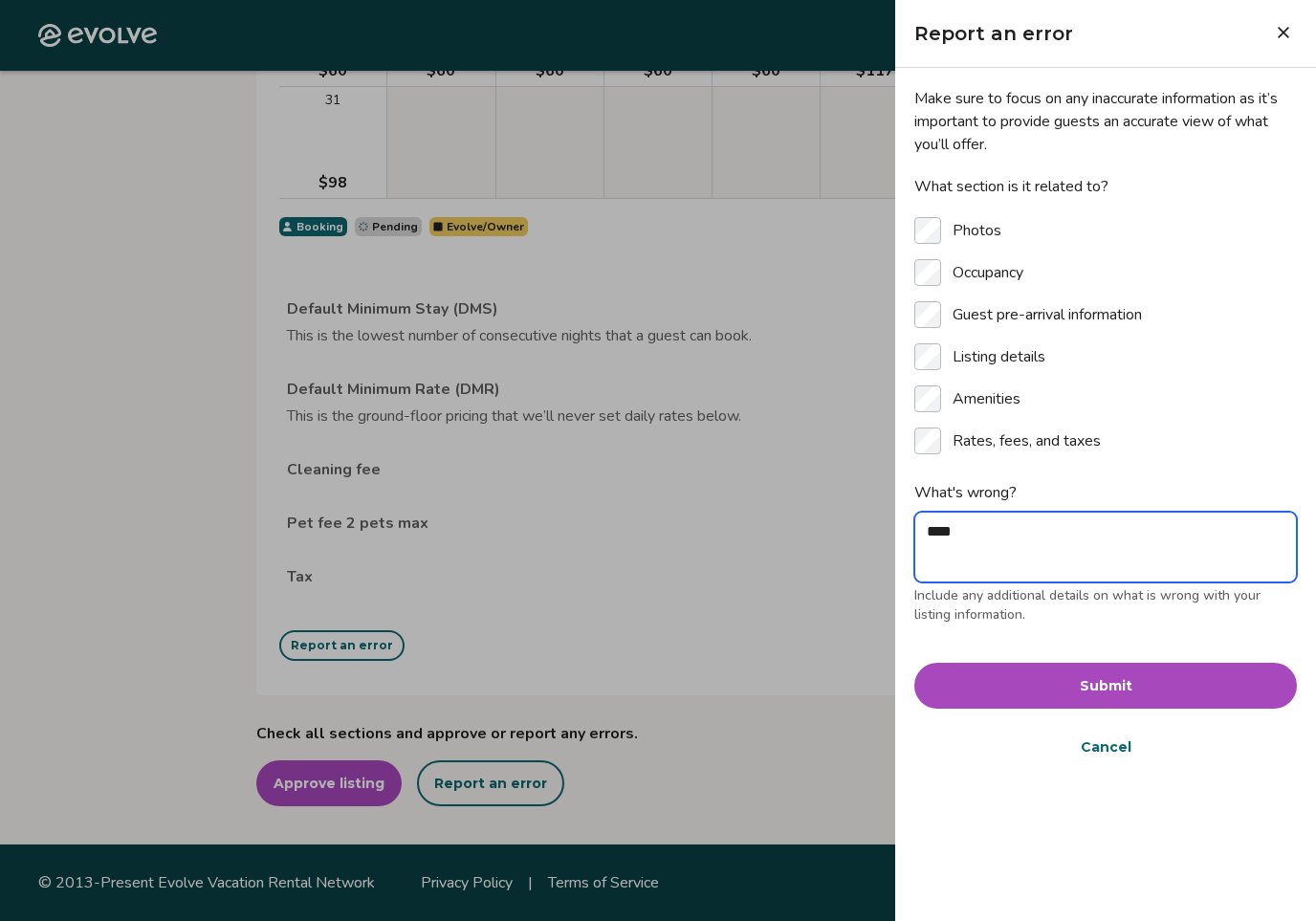 type on "*****" 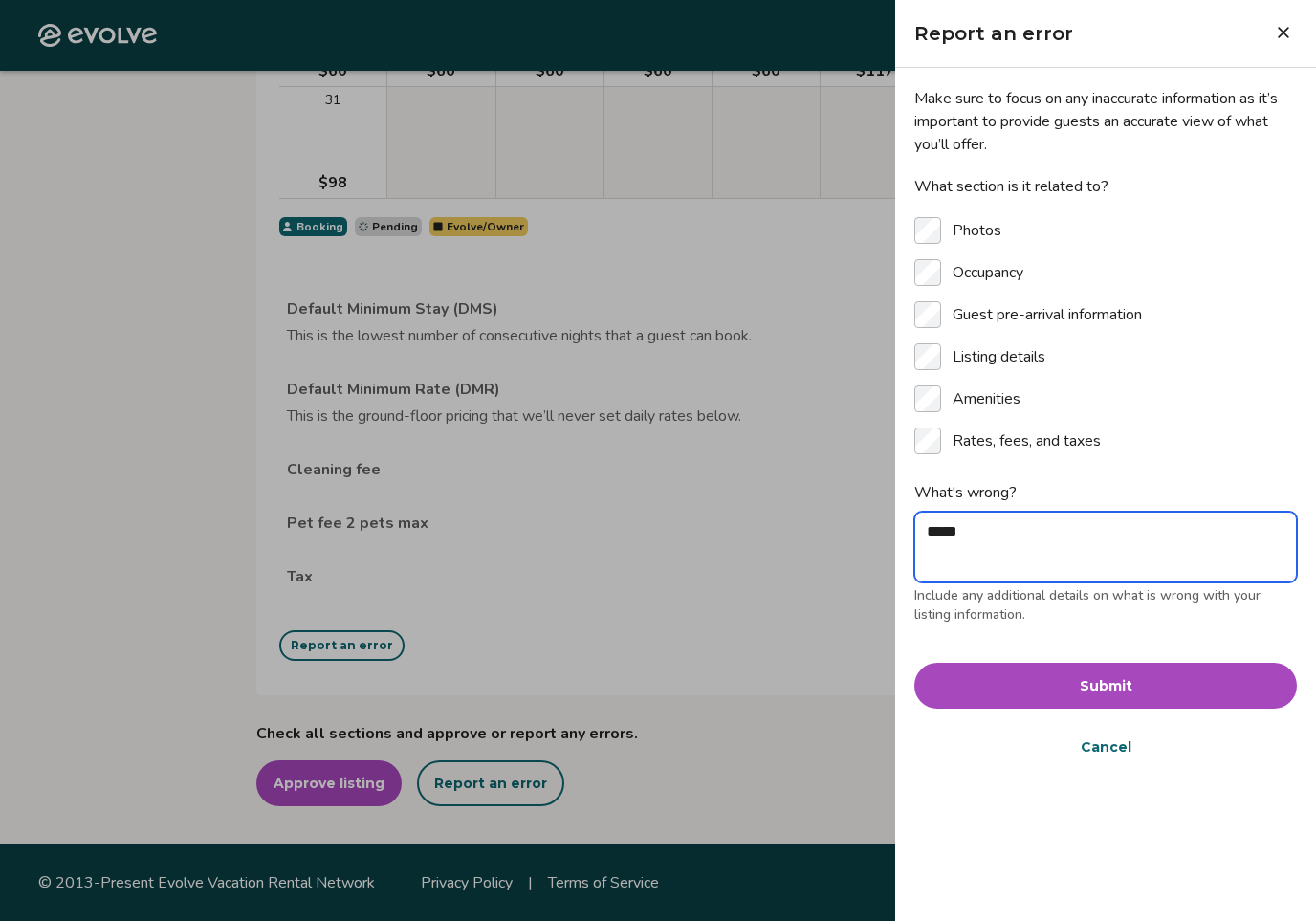 type on "******" 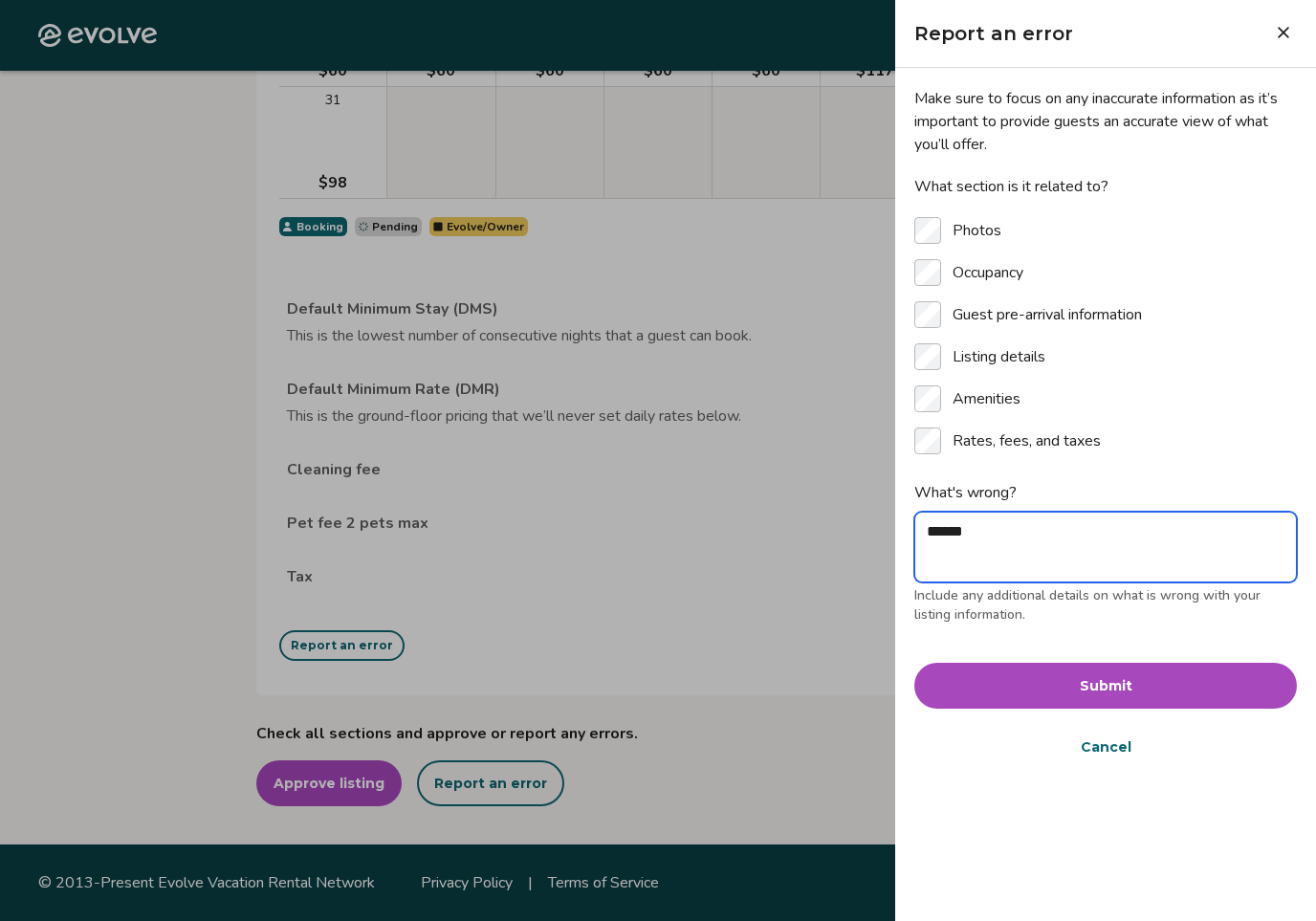 type on "******" 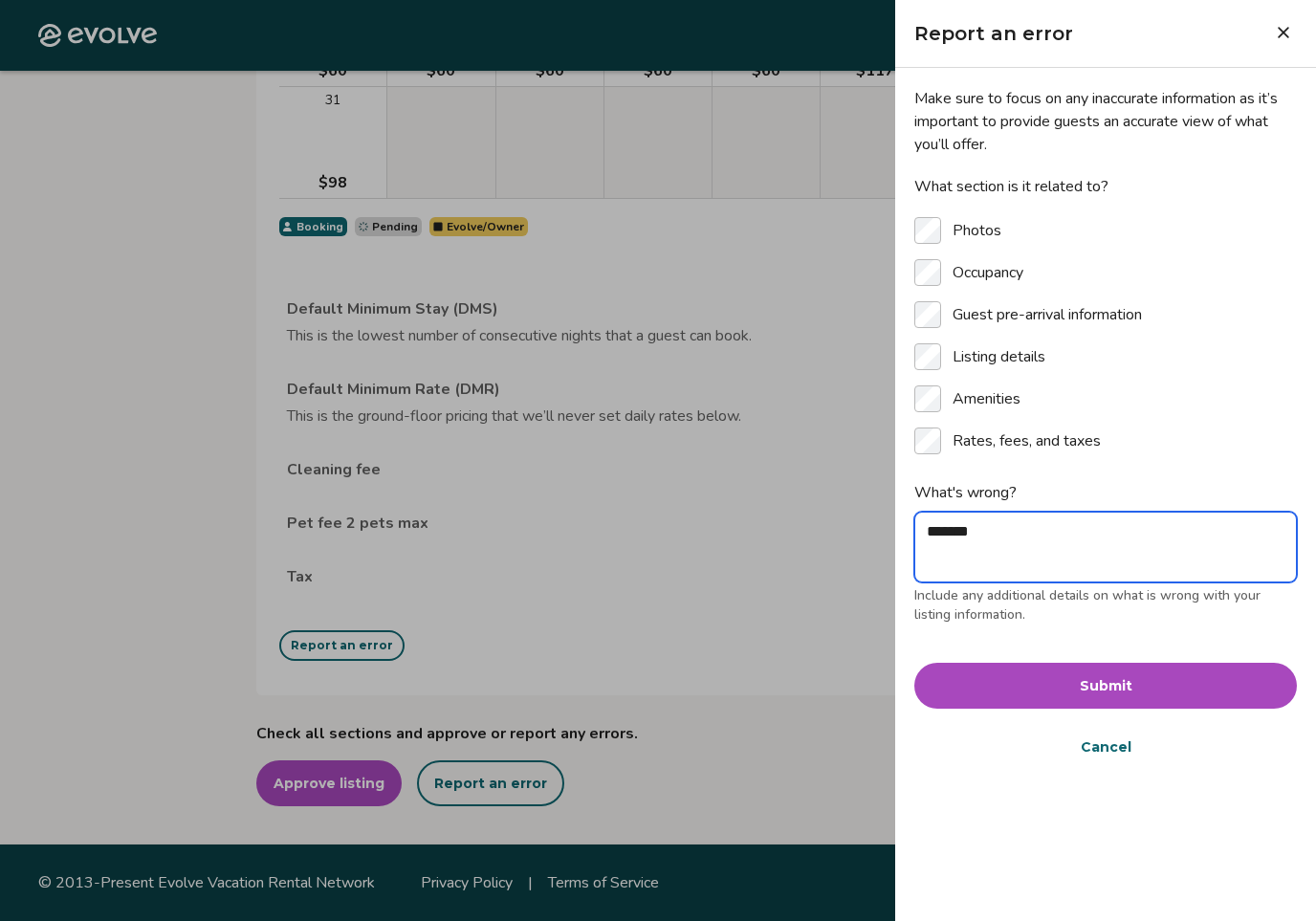 type on "*******" 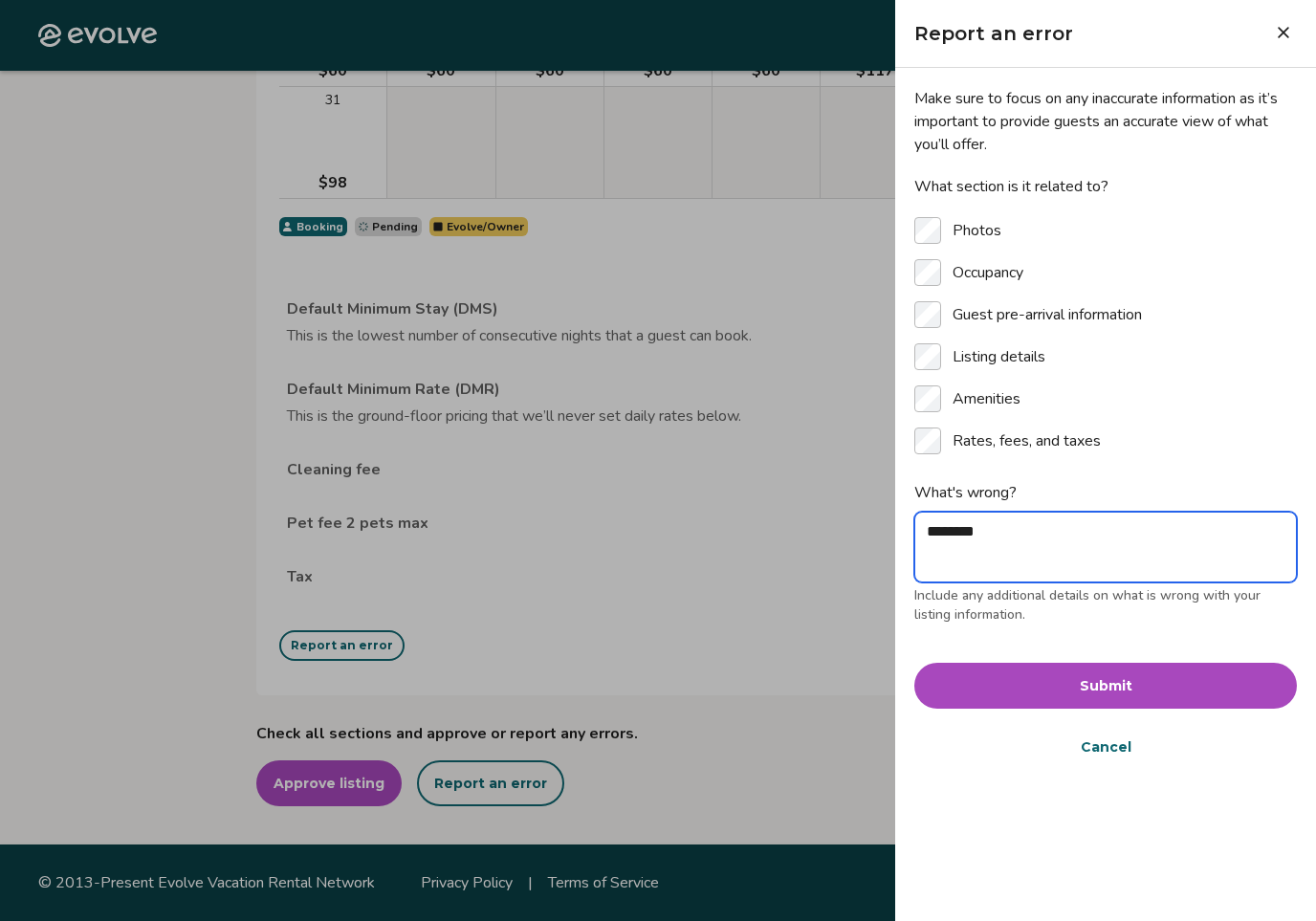 type on "*********" 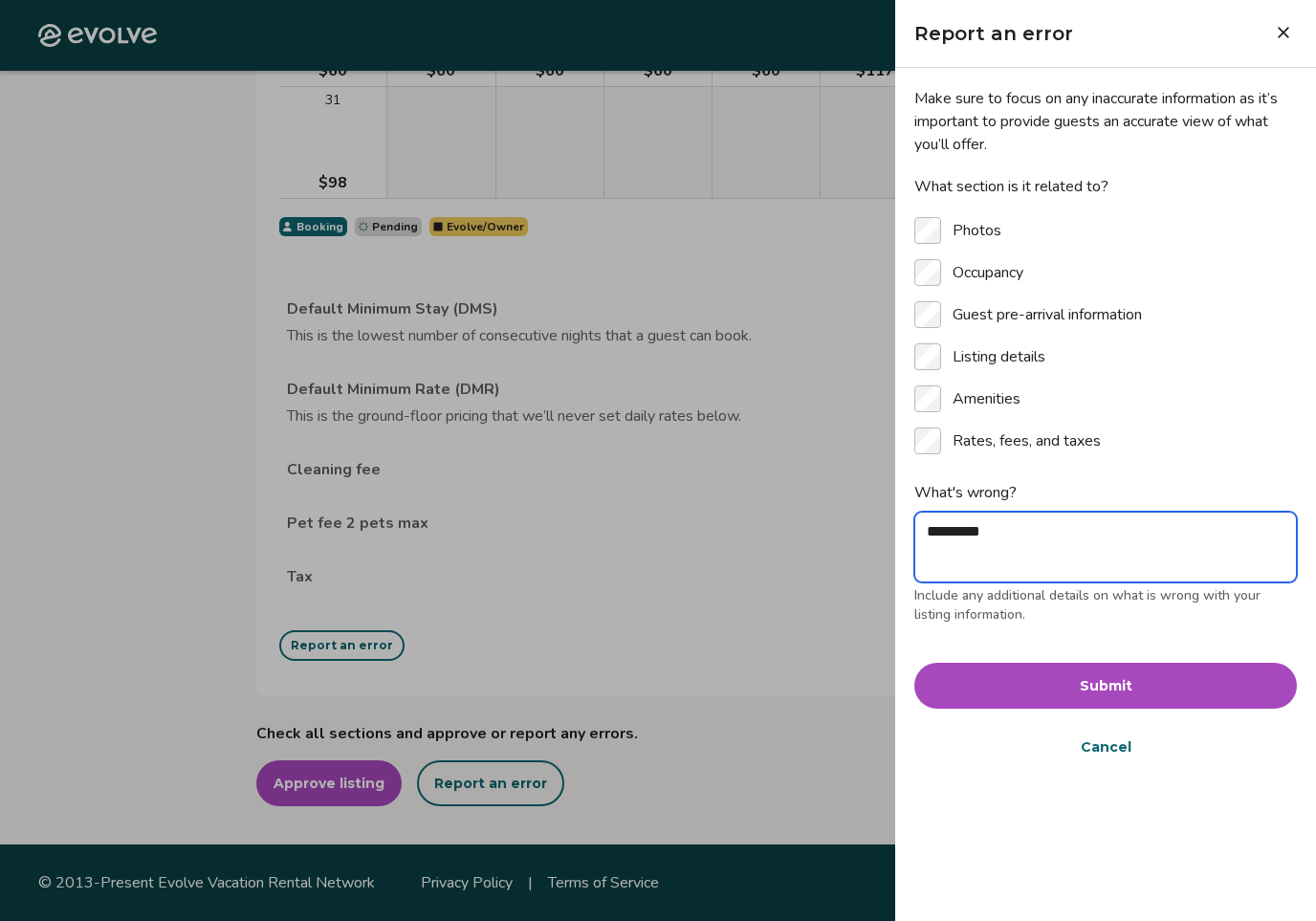 type on "**********" 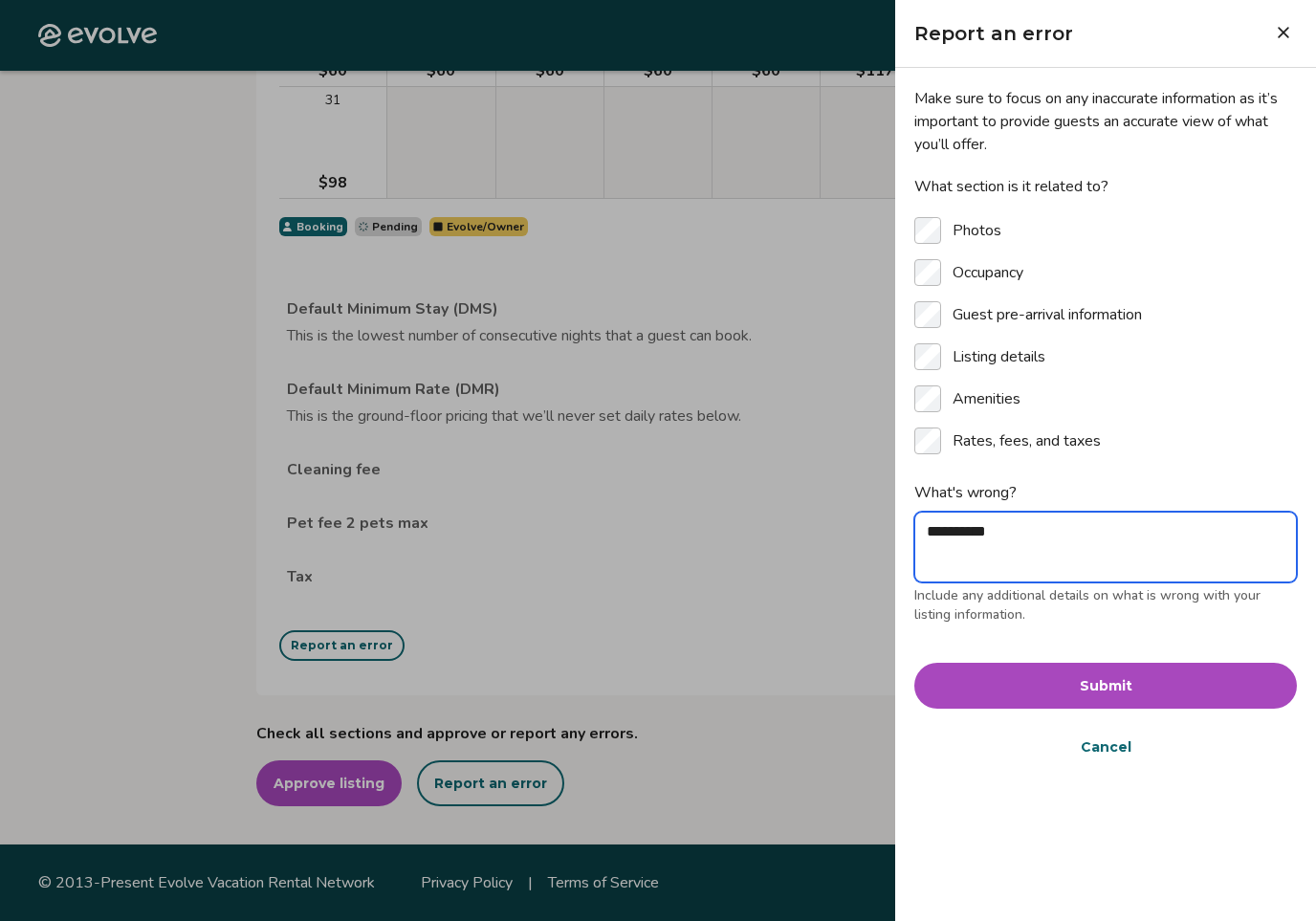 type on "**********" 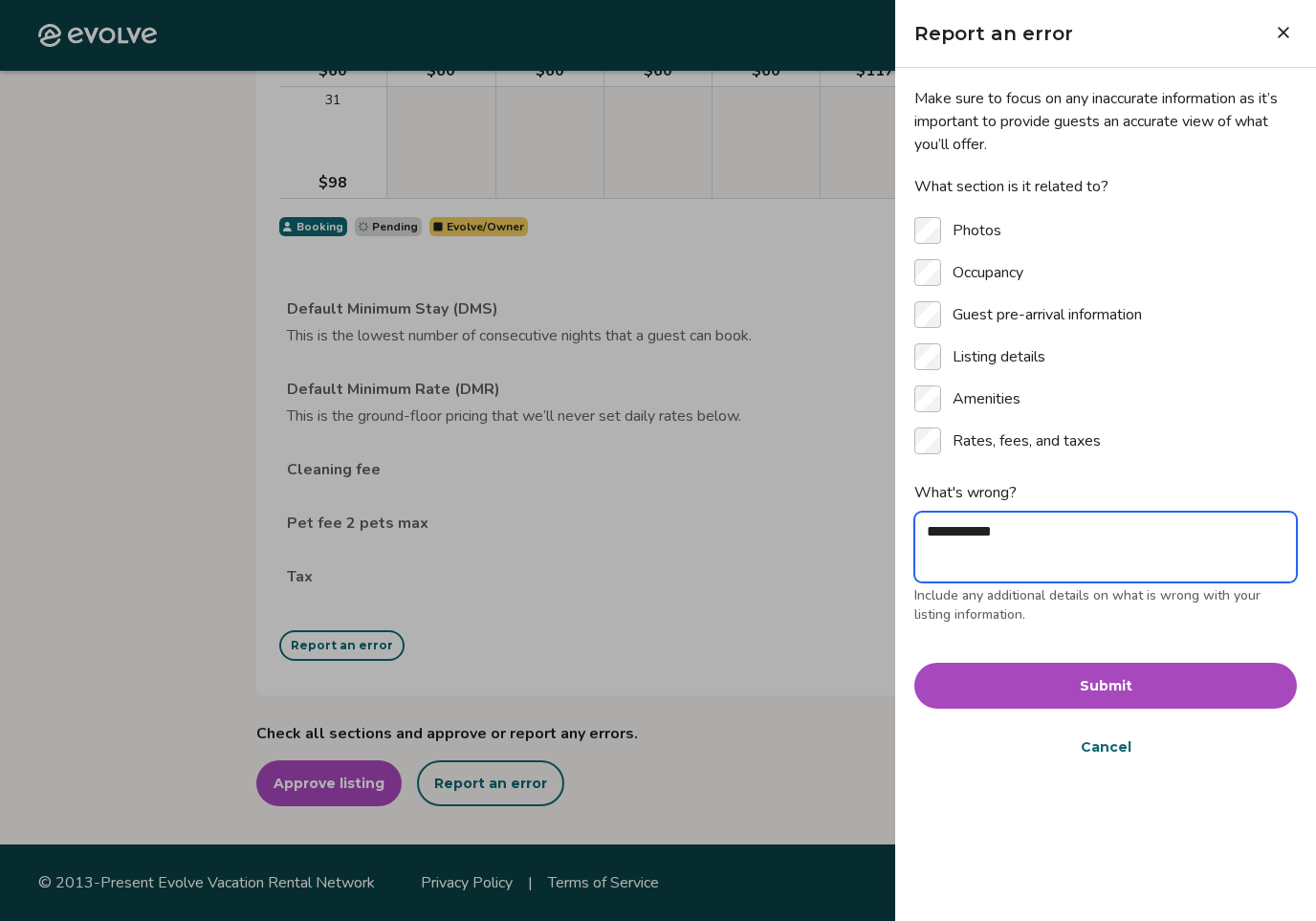 type on "**********" 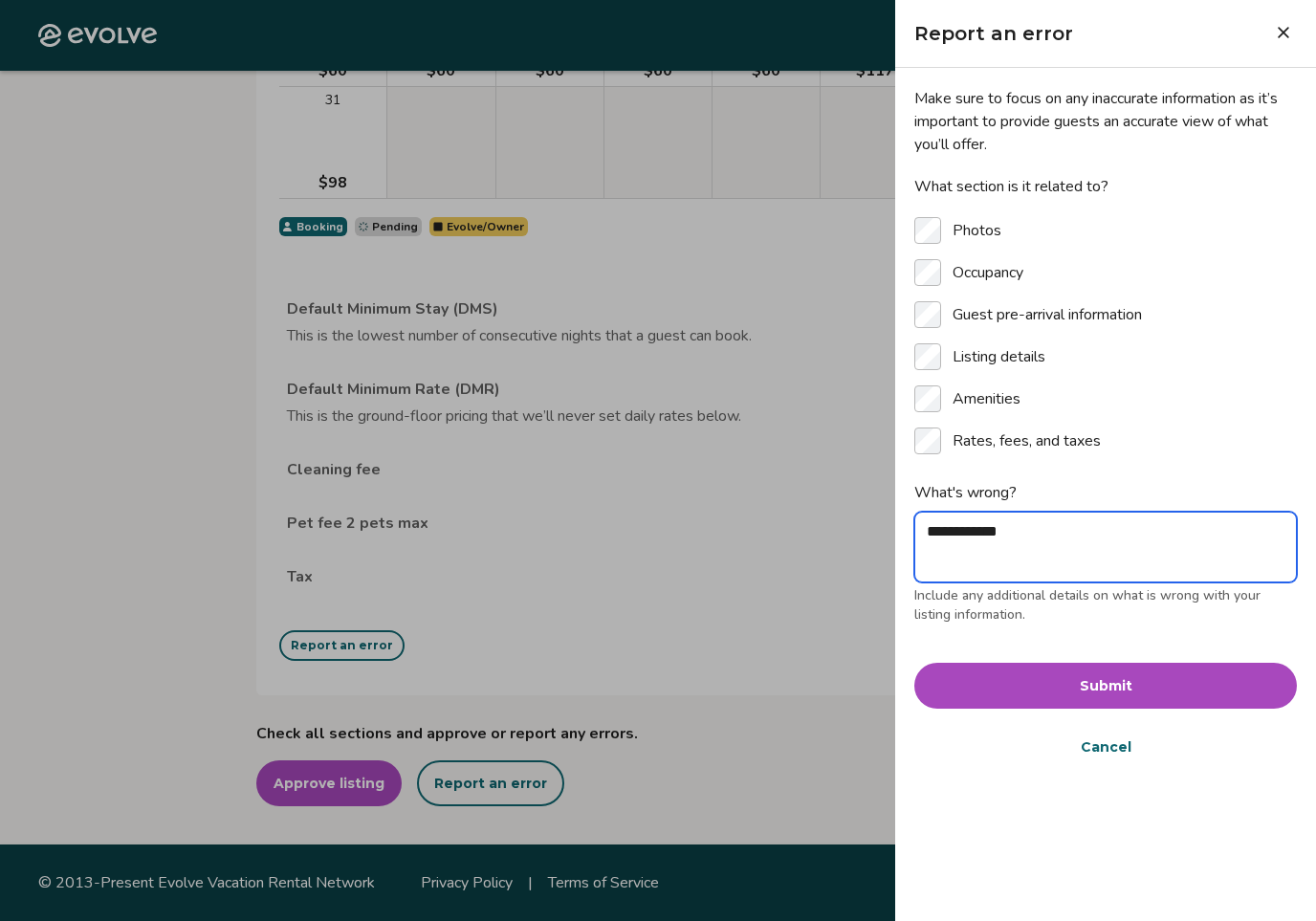 type on "**********" 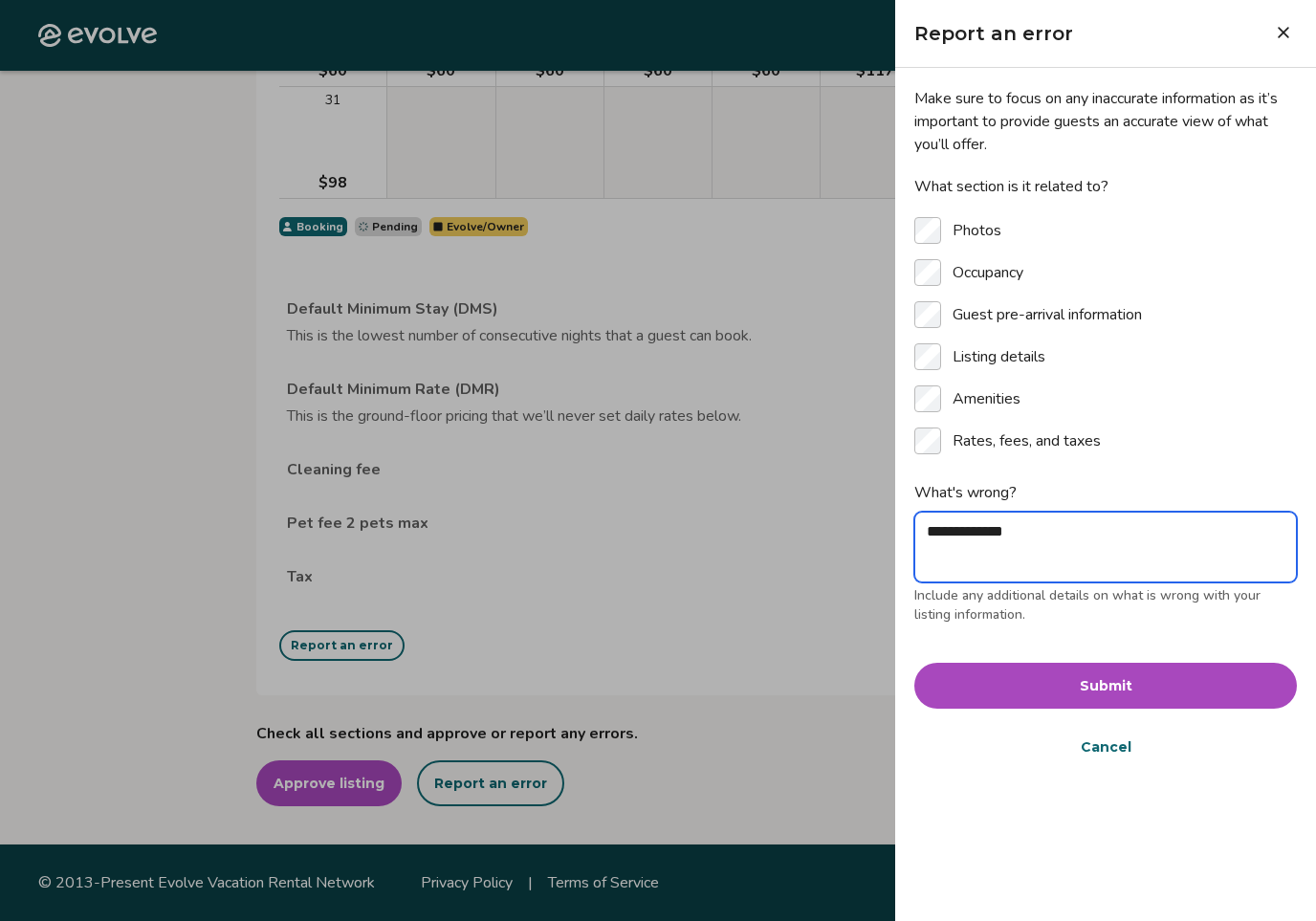type on "**********" 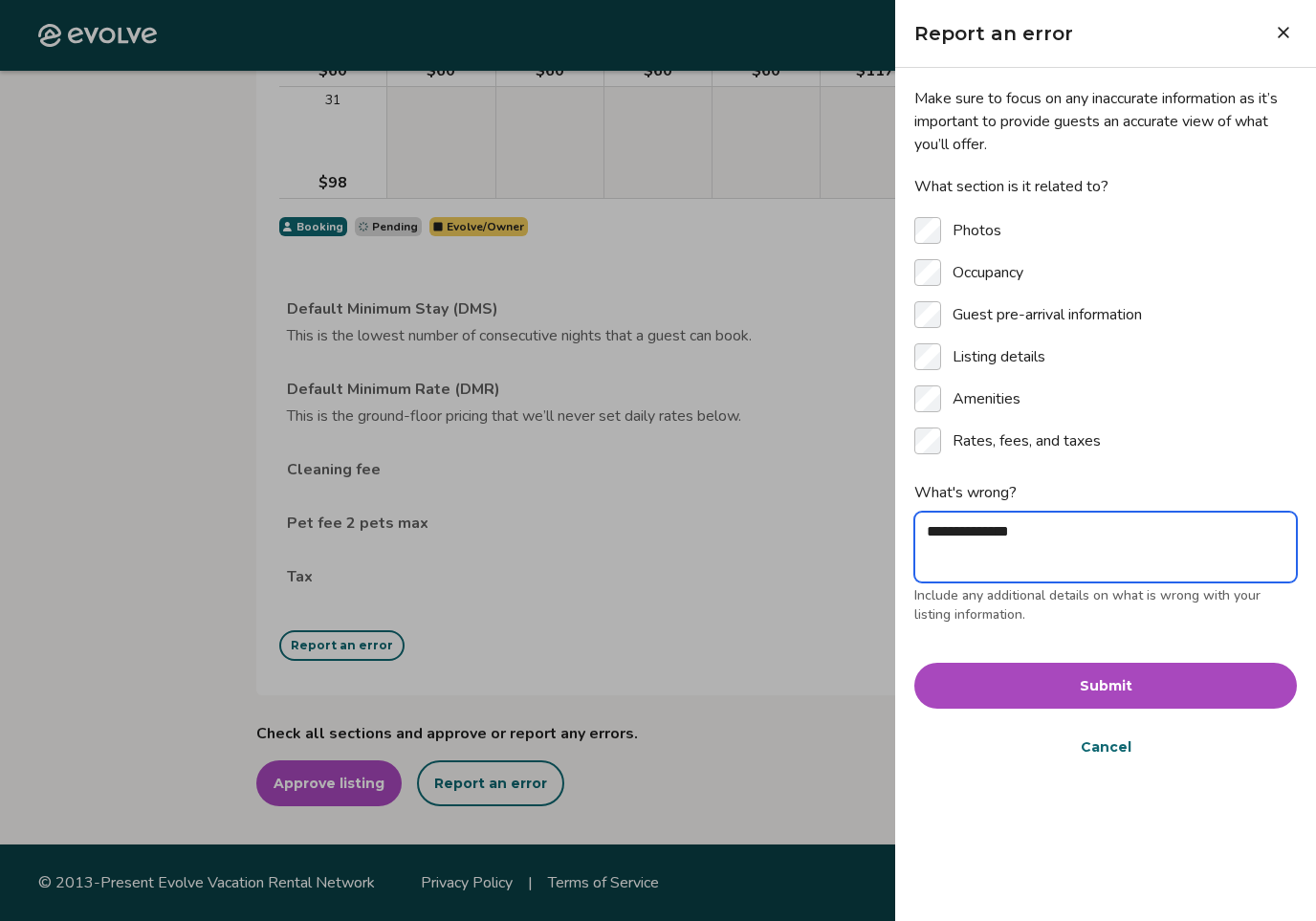 type on "**********" 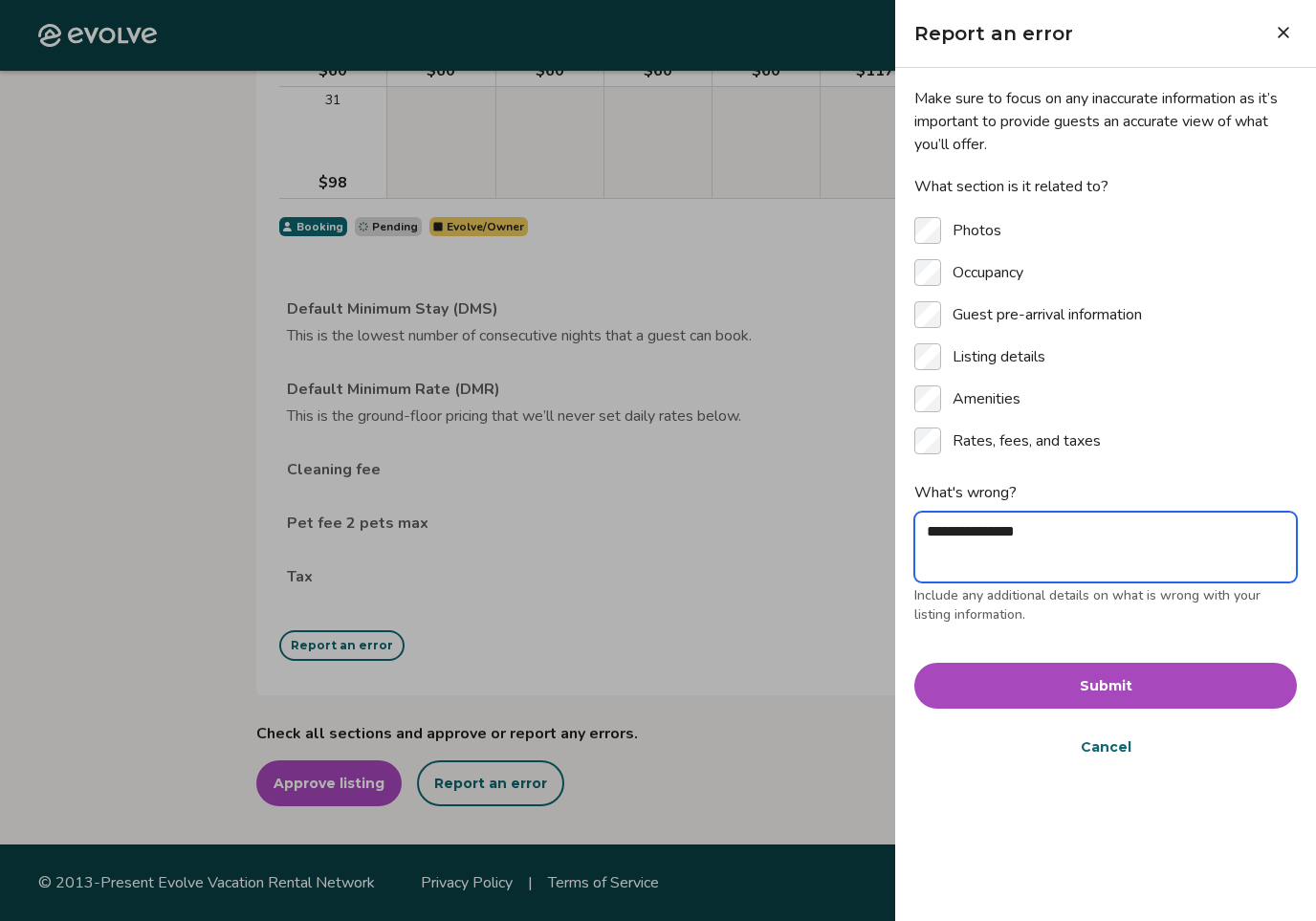 type on "**********" 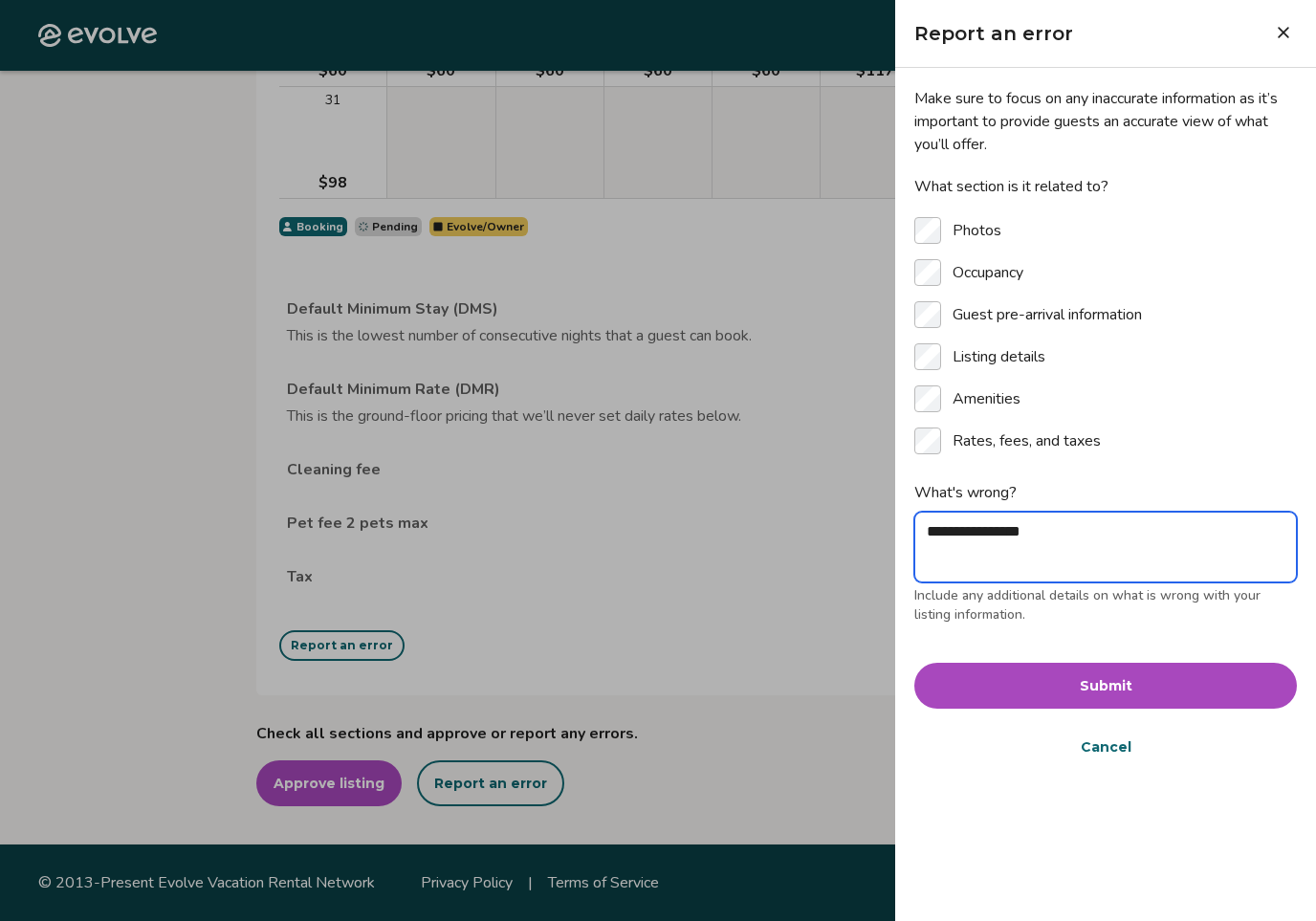 type on "**********" 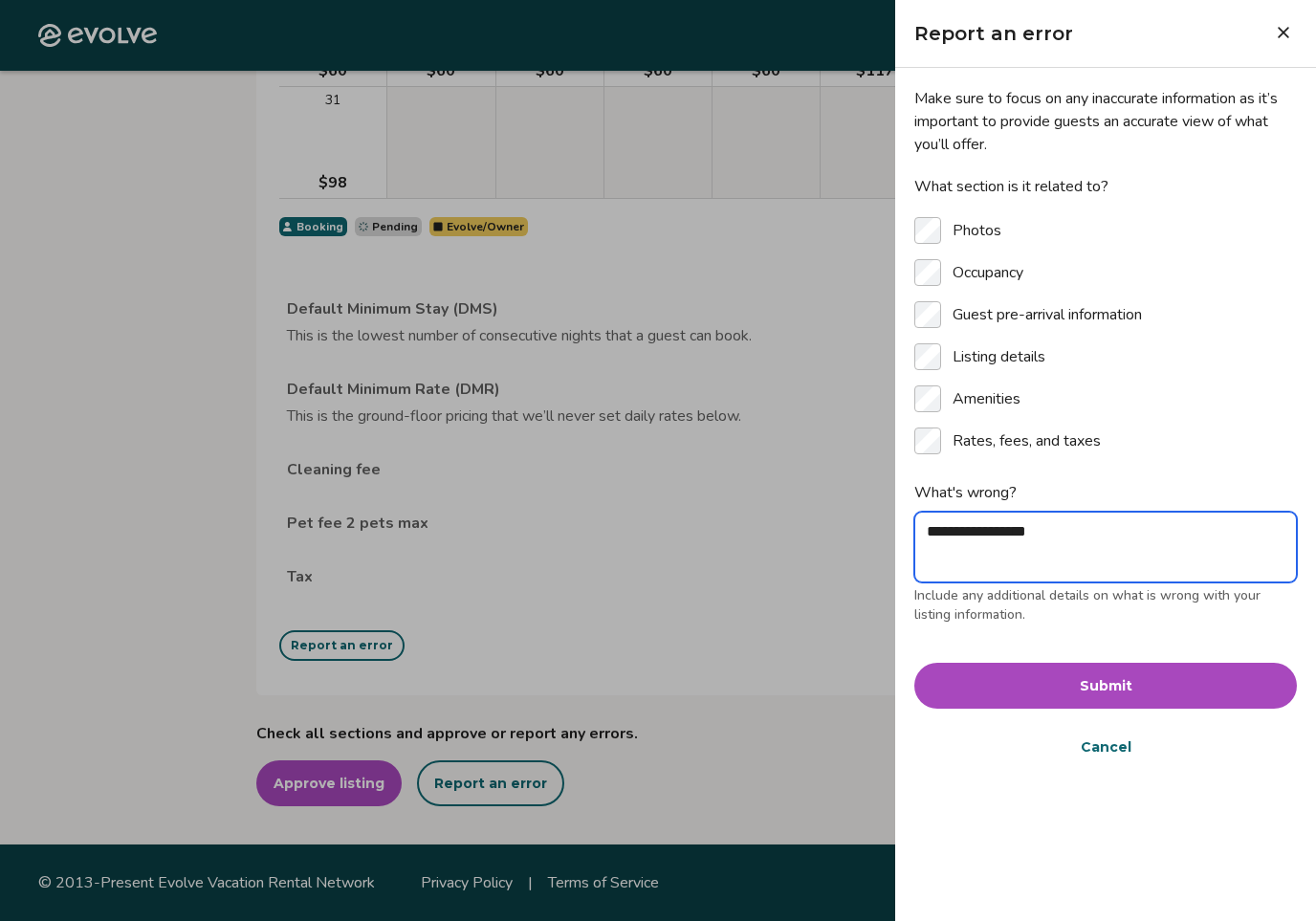 type on "**********" 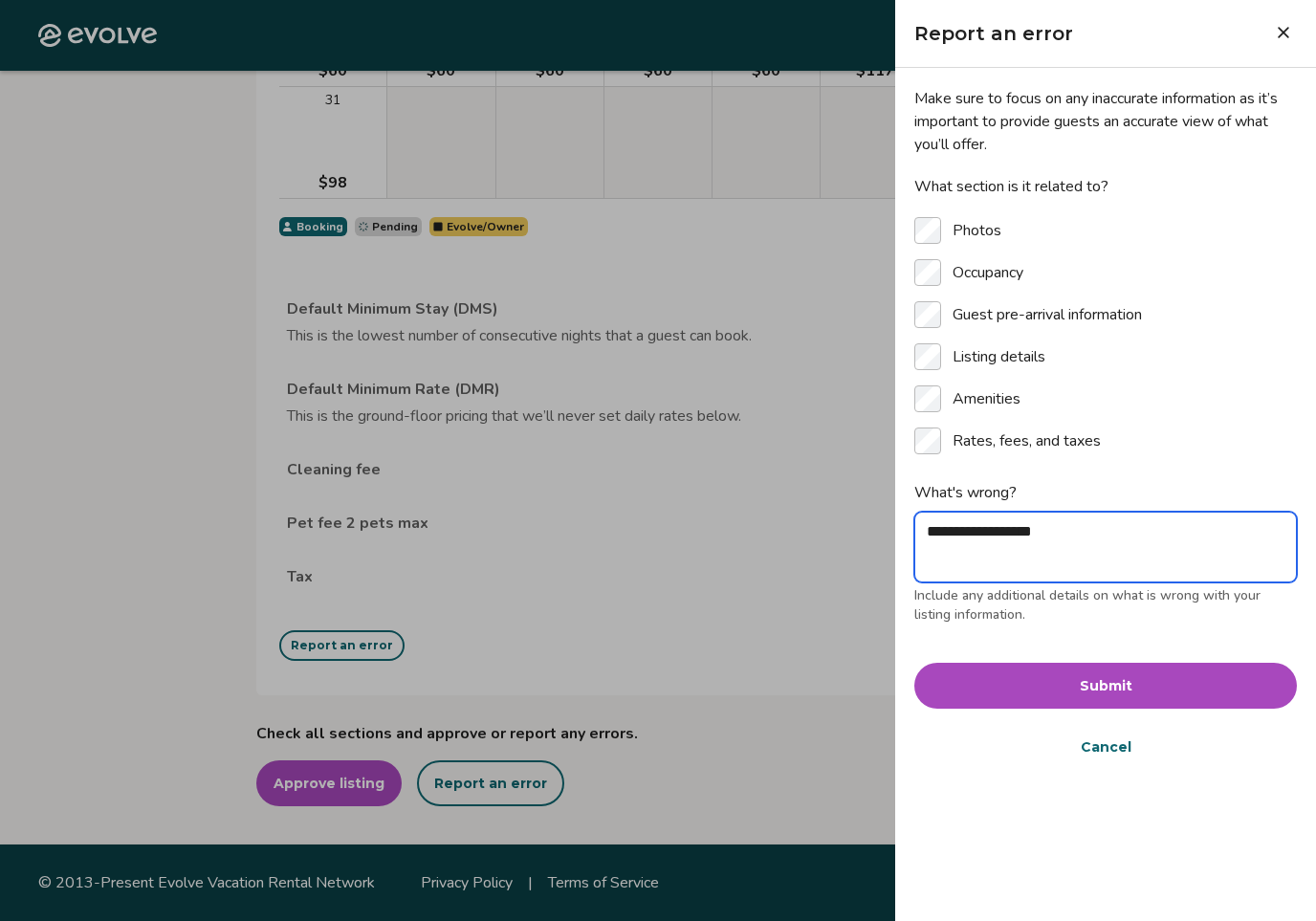 type on "**********" 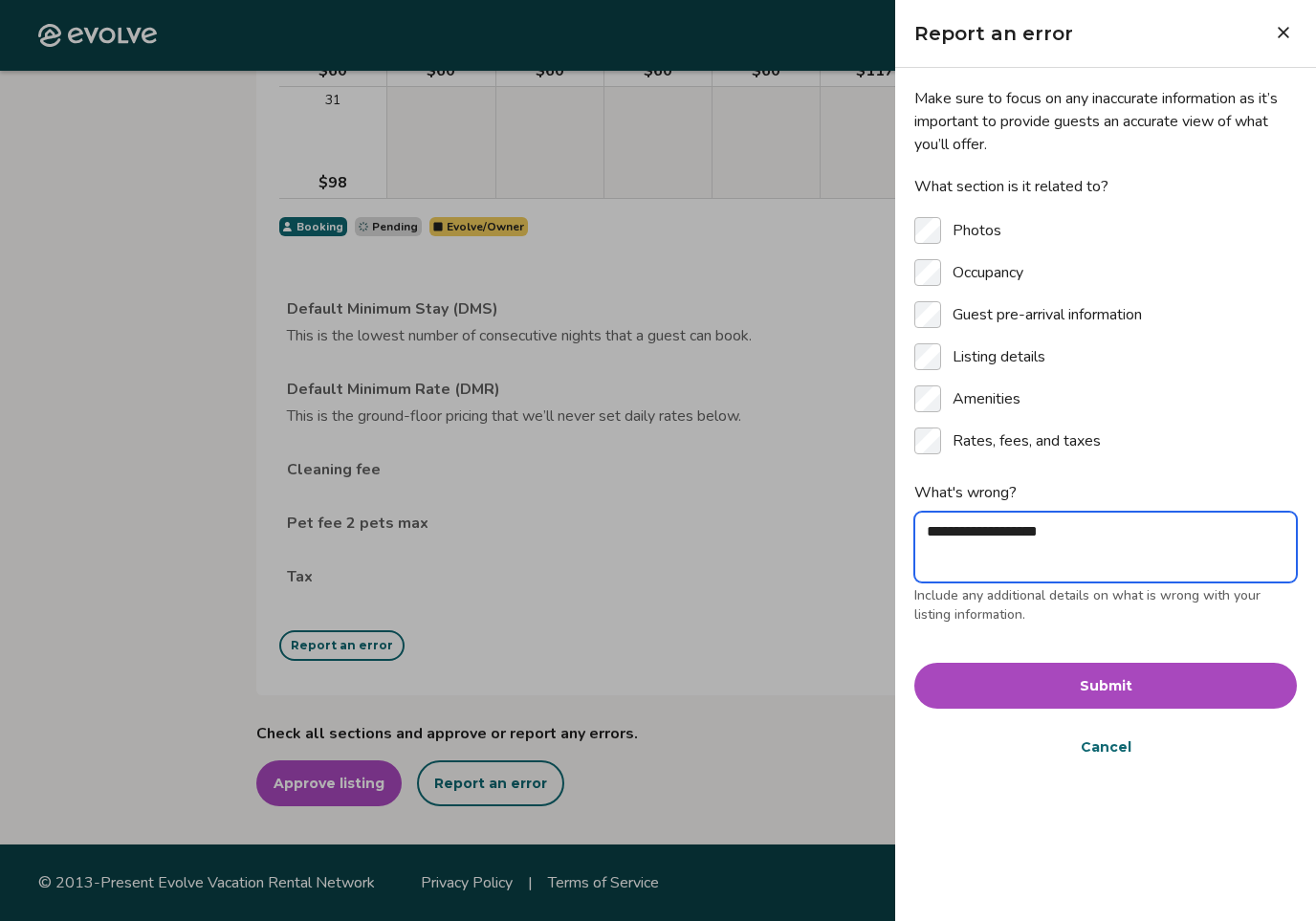 type on "**********" 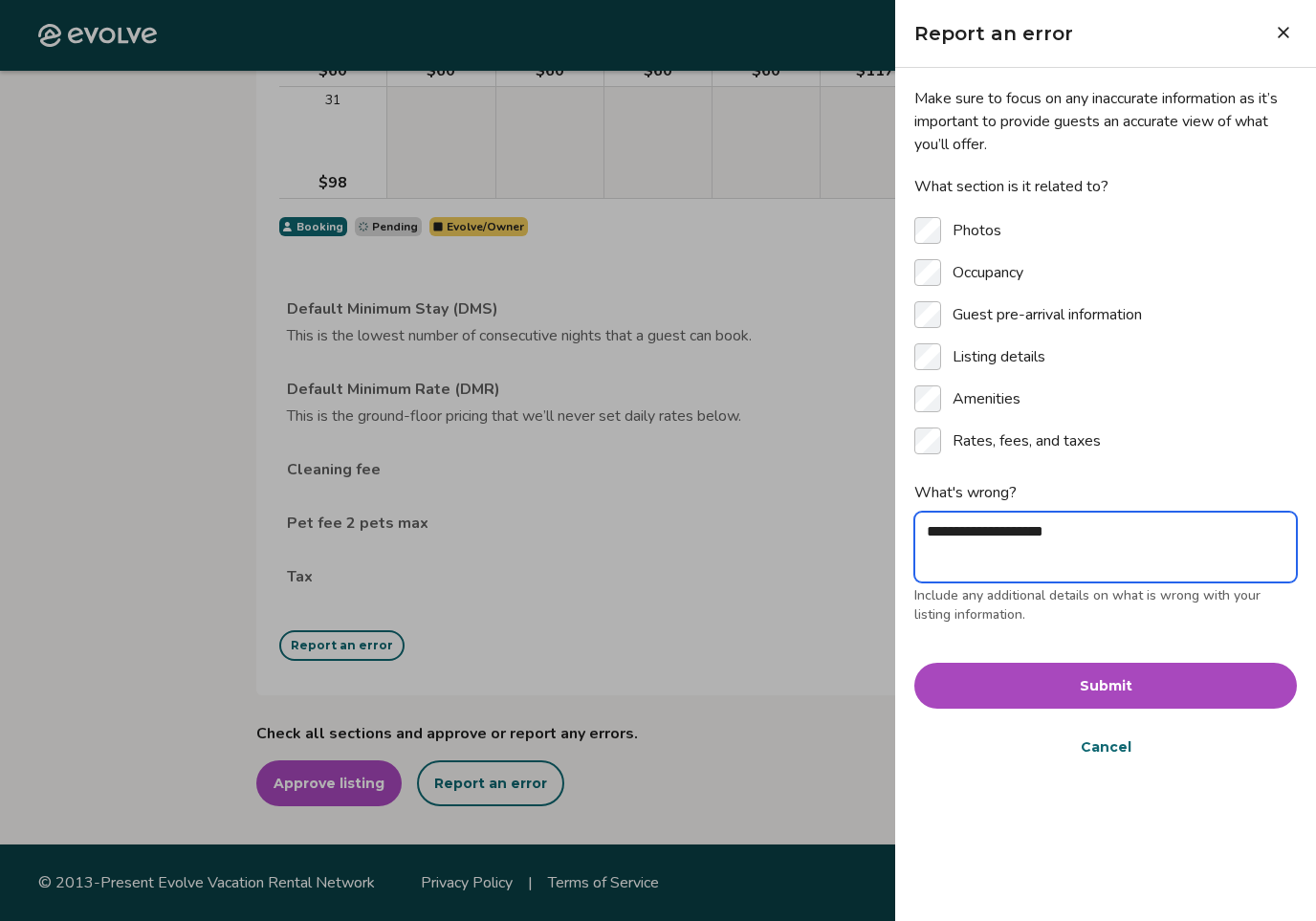 click on "**********" at bounding box center (1106, 547) 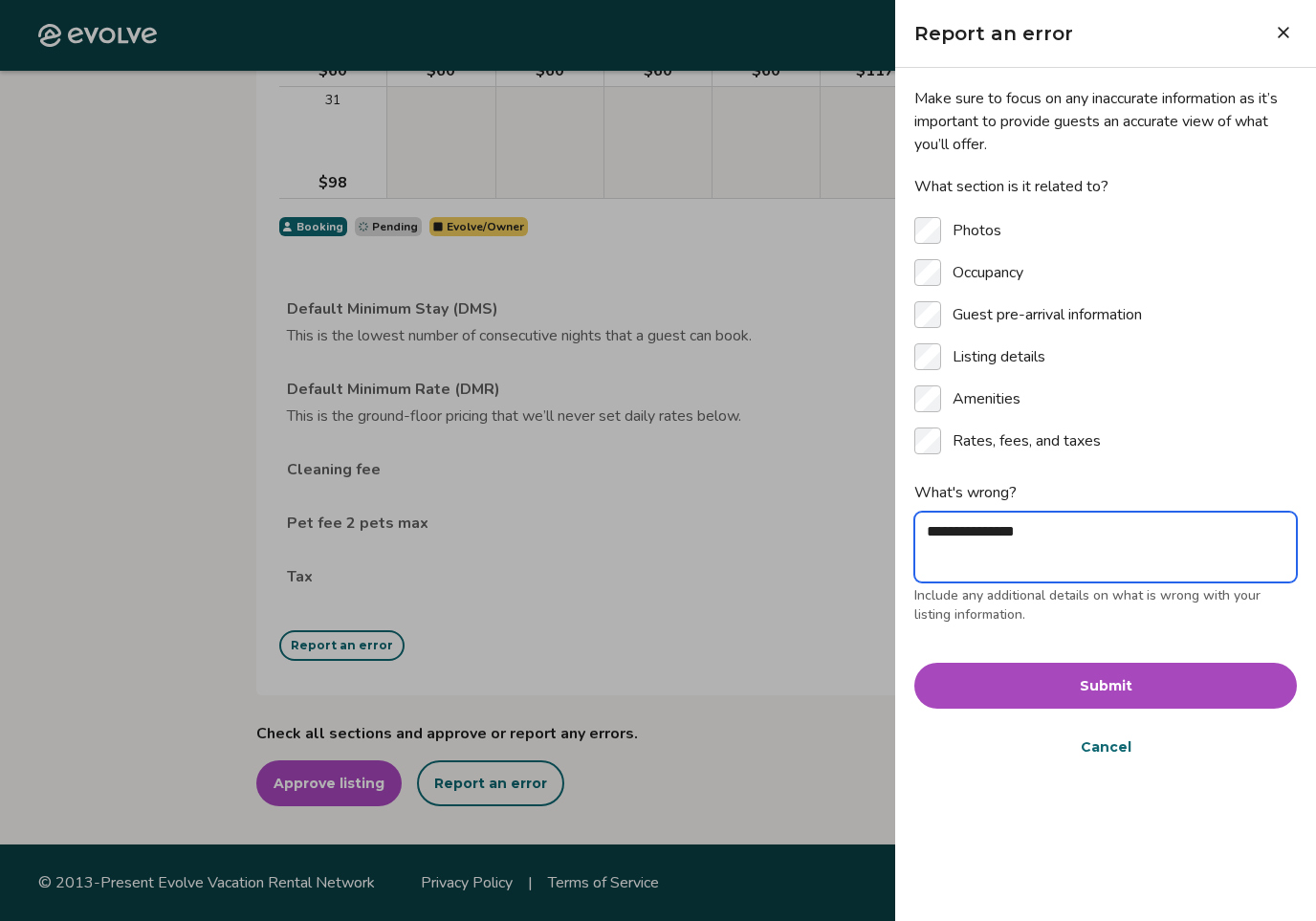 type on "**********" 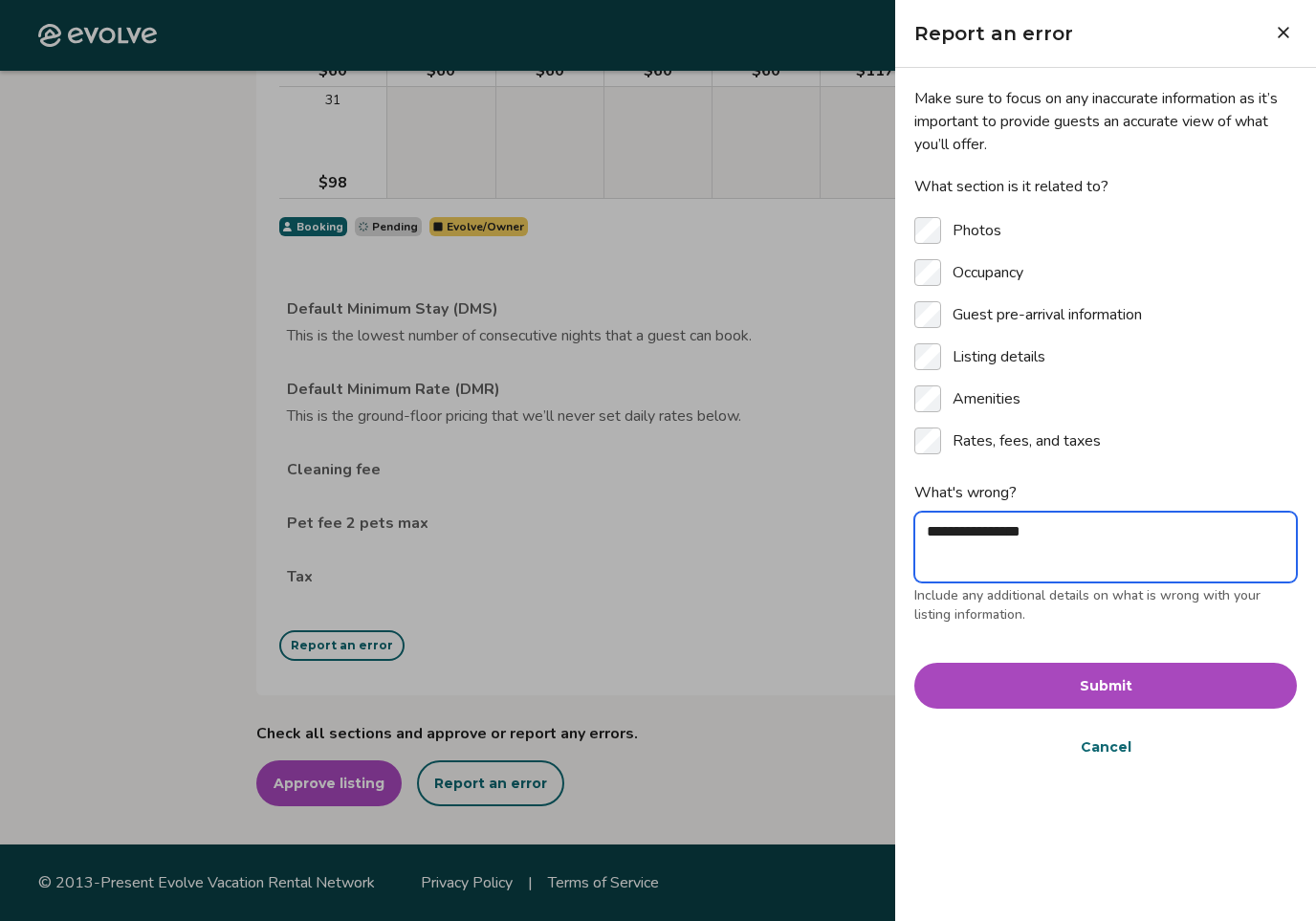 type on "**********" 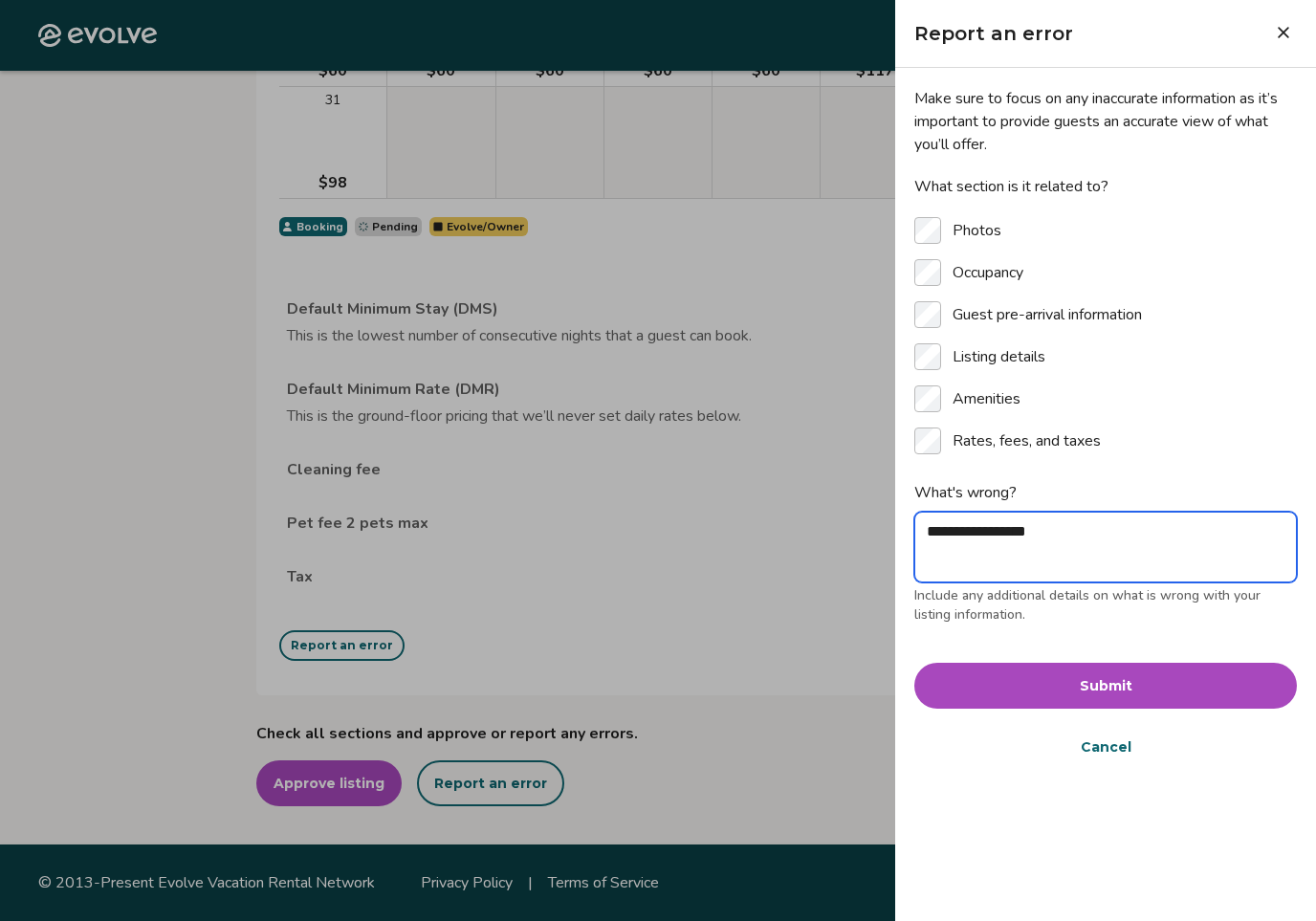 type on "**********" 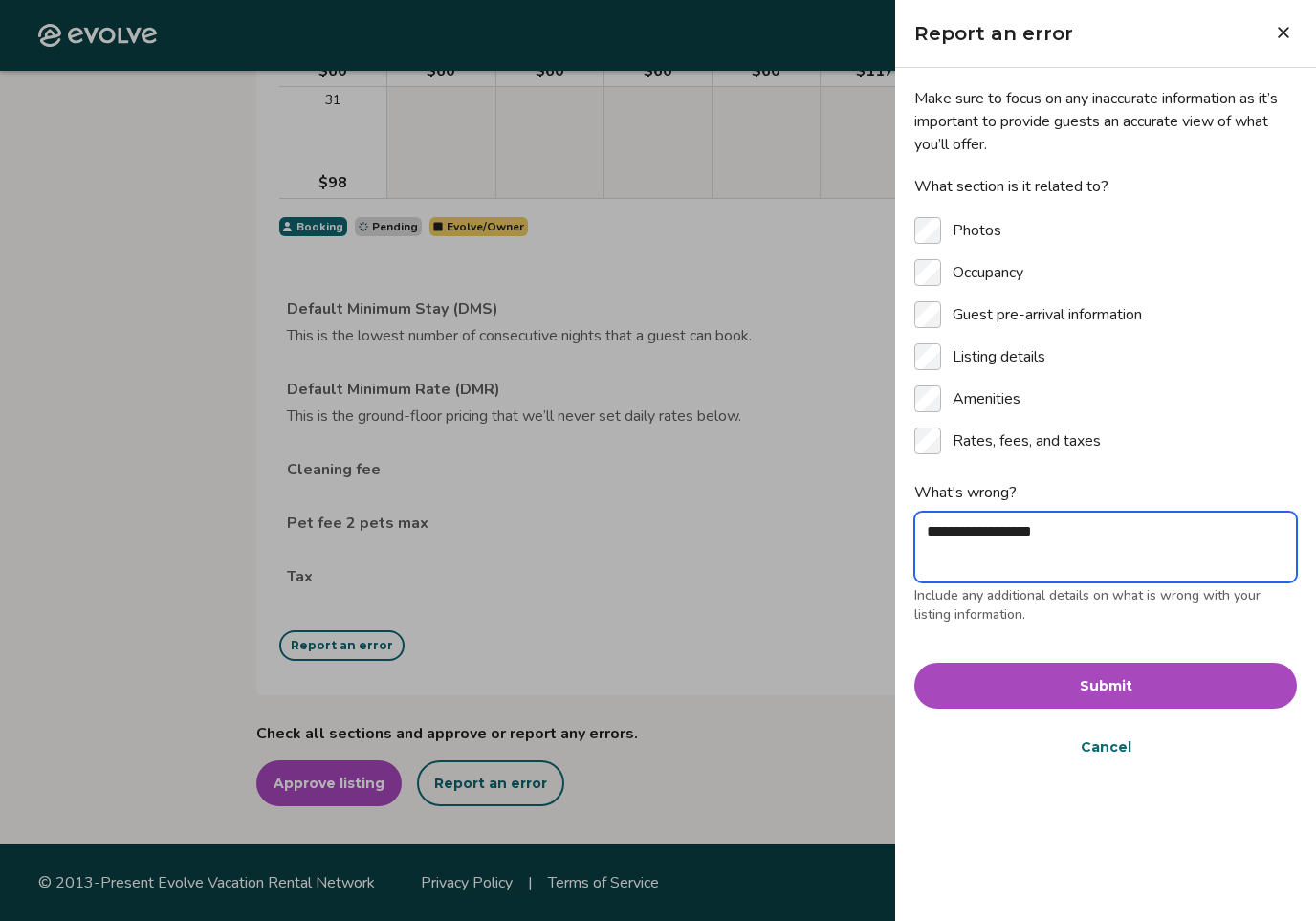type on "**********" 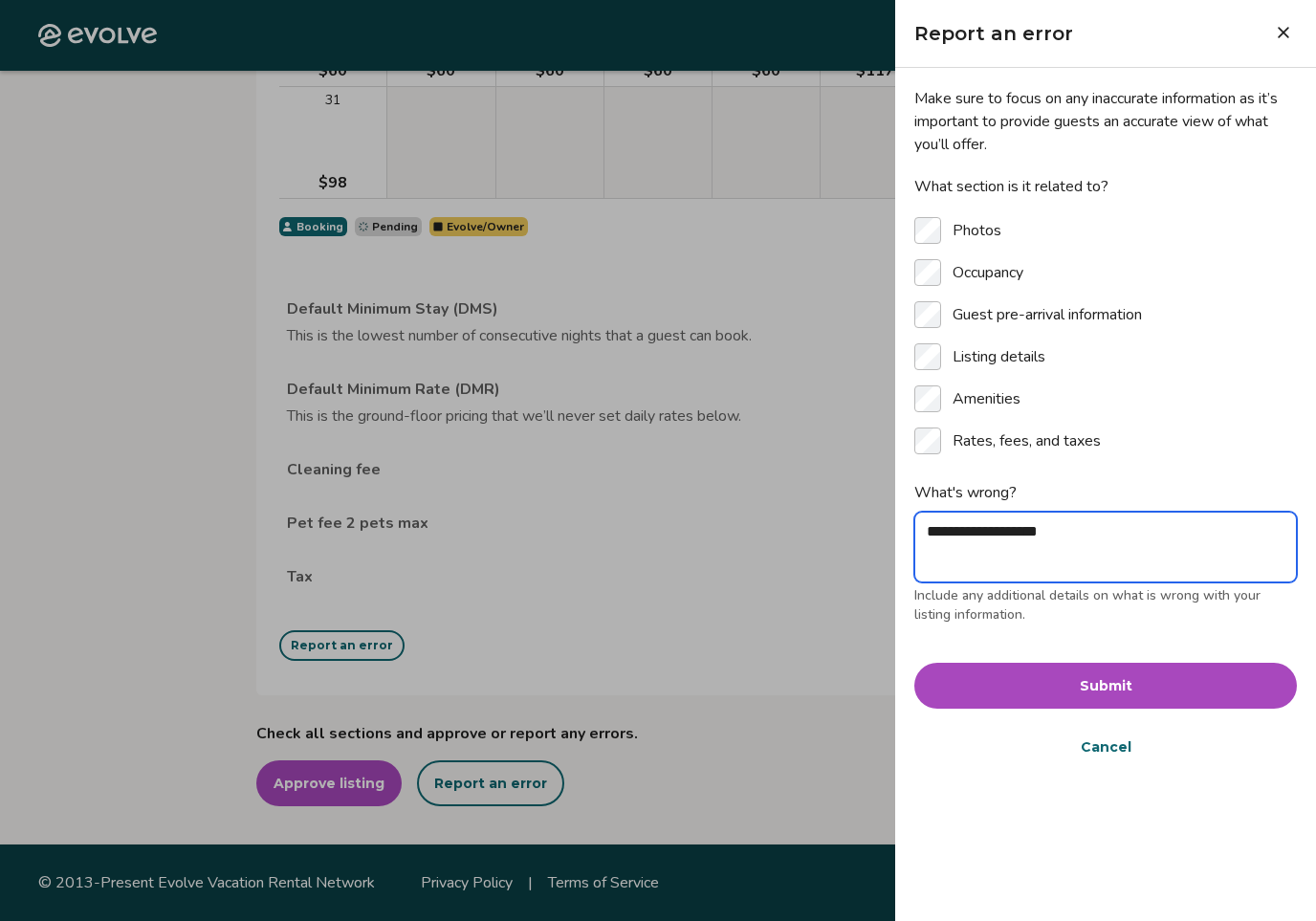 type on "**********" 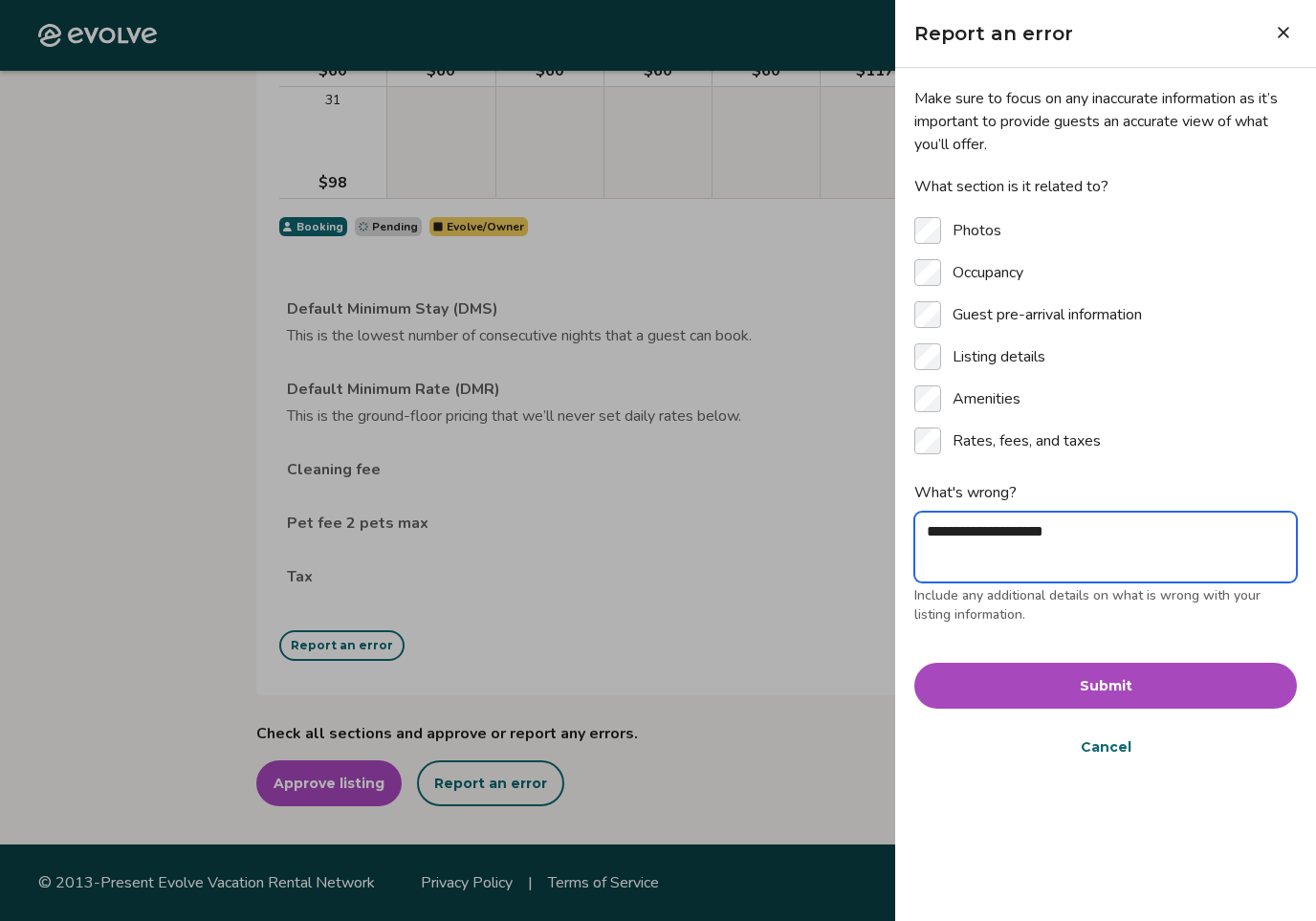type on "**********" 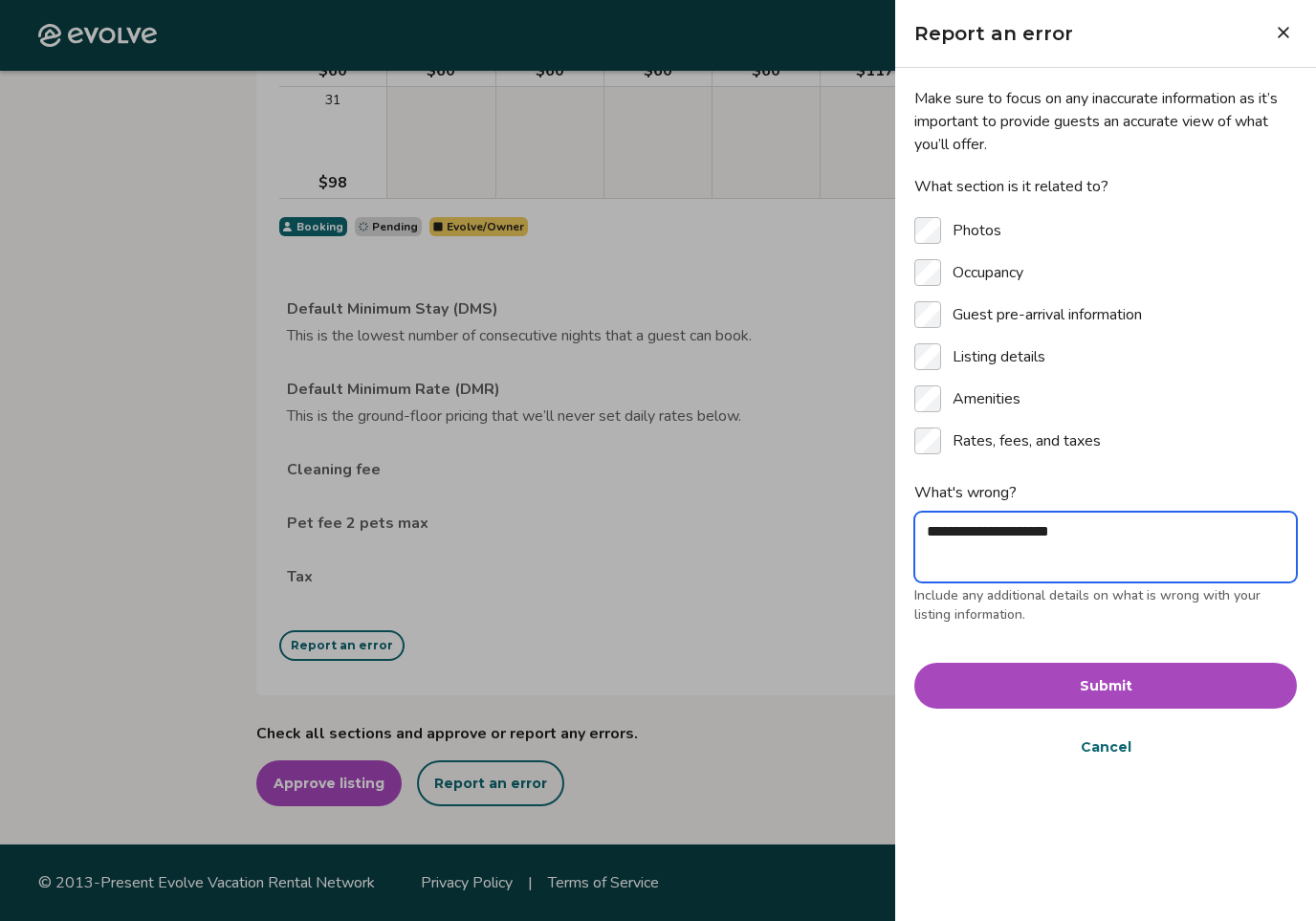 type on "**********" 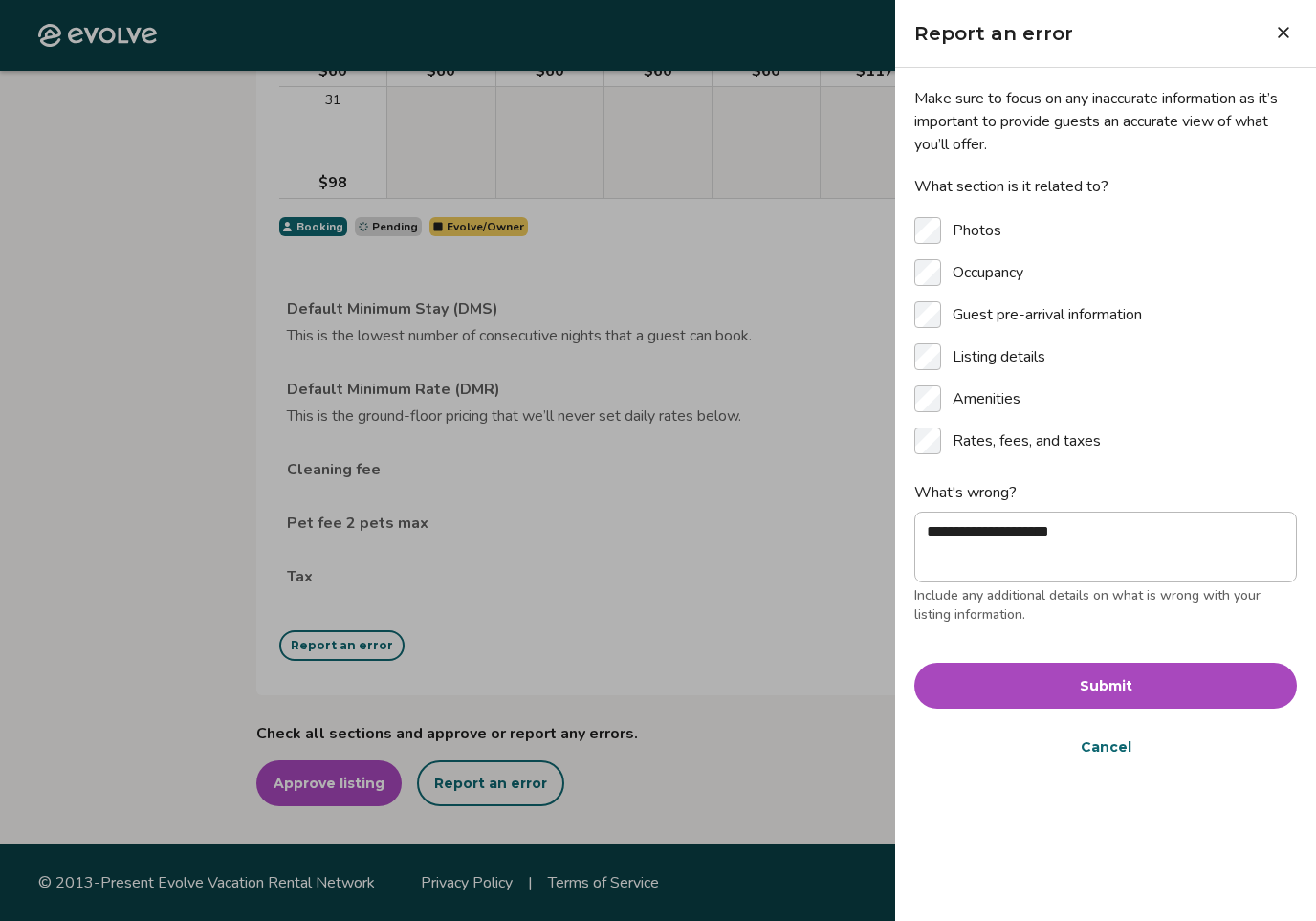 click on "Submit" at bounding box center (1106, 686) 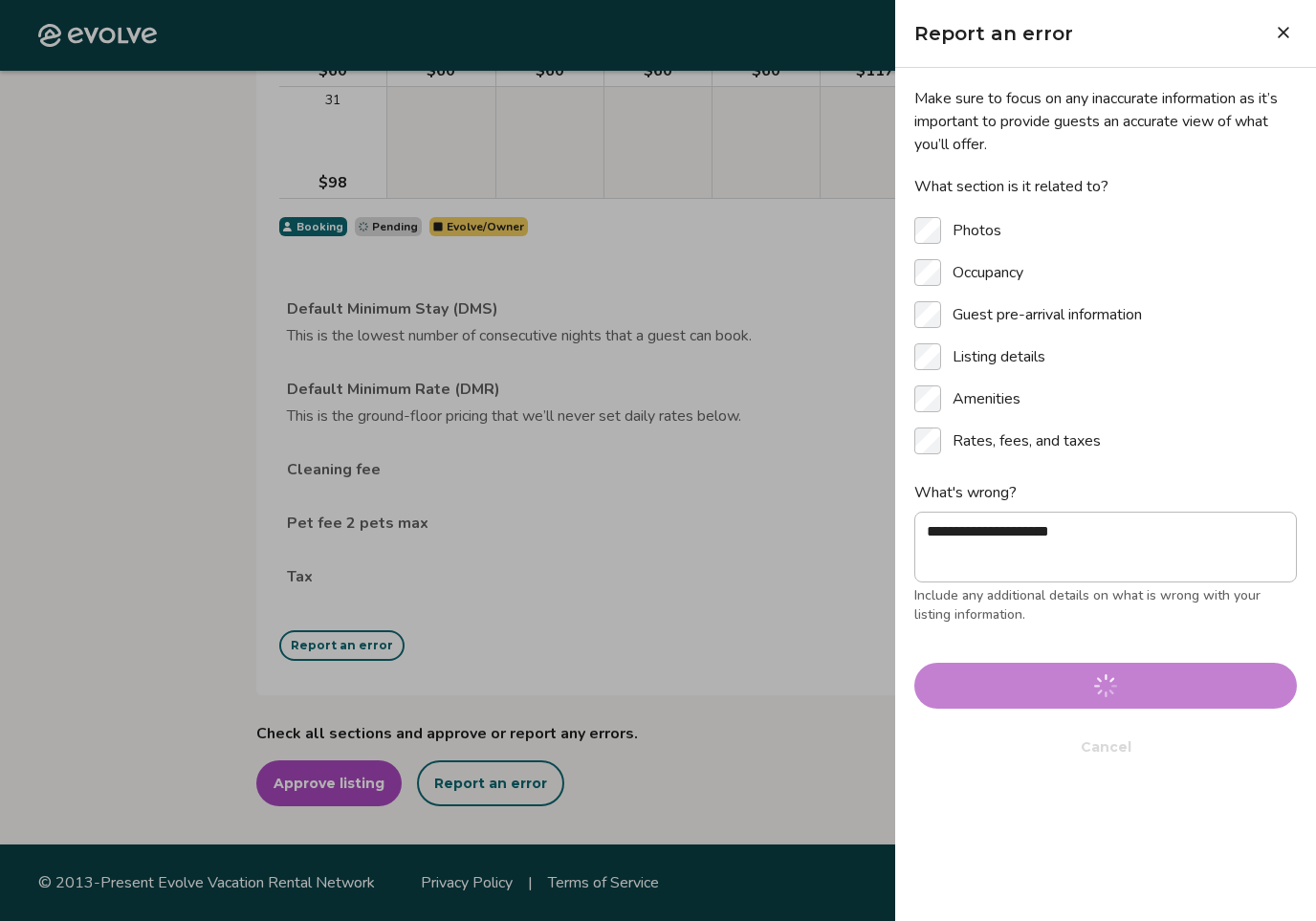 type 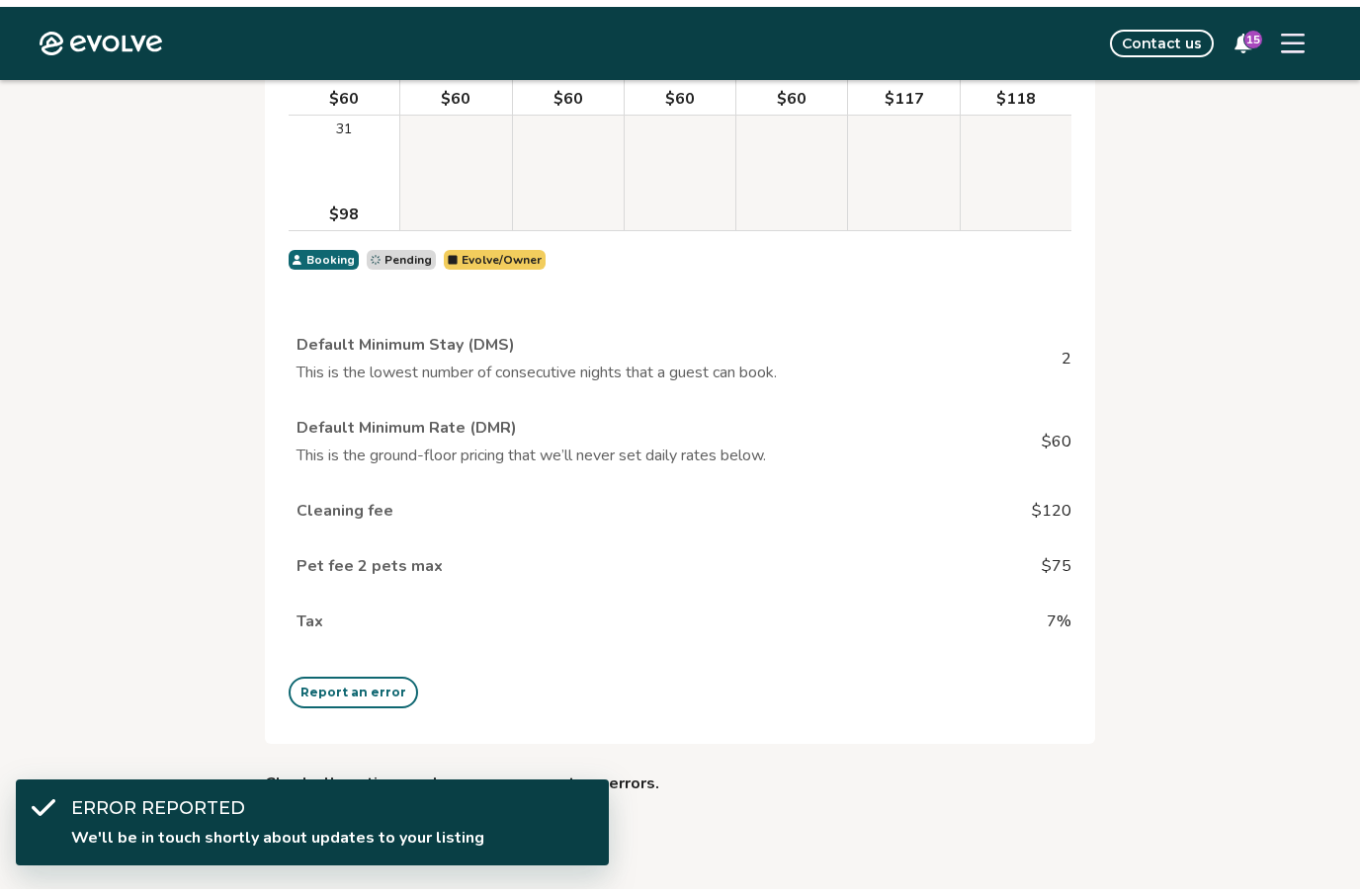 scroll, scrollTop: 7860, scrollLeft: 0, axis: vertical 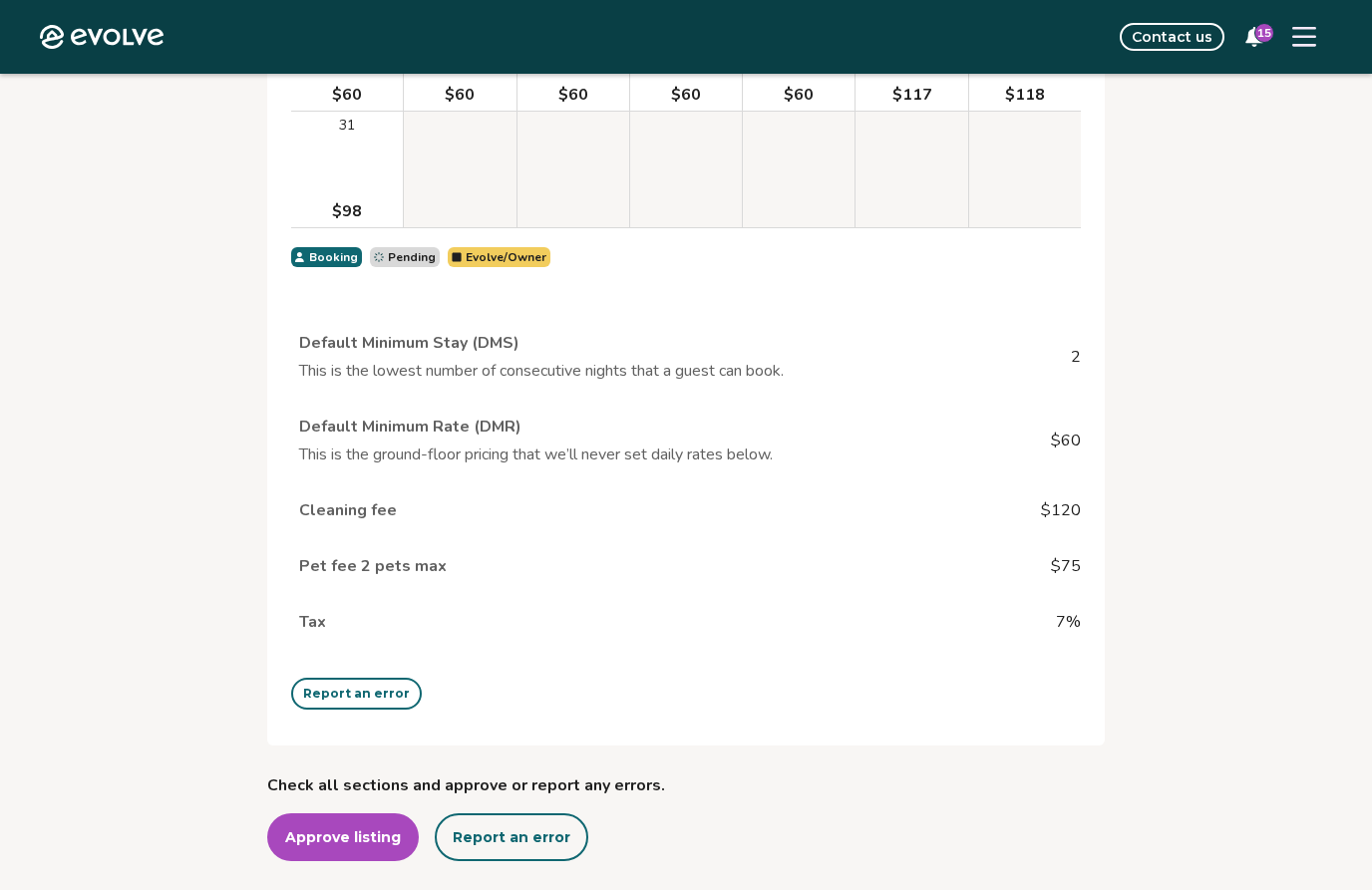 click on "Report an error" at bounding box center [512, 837] 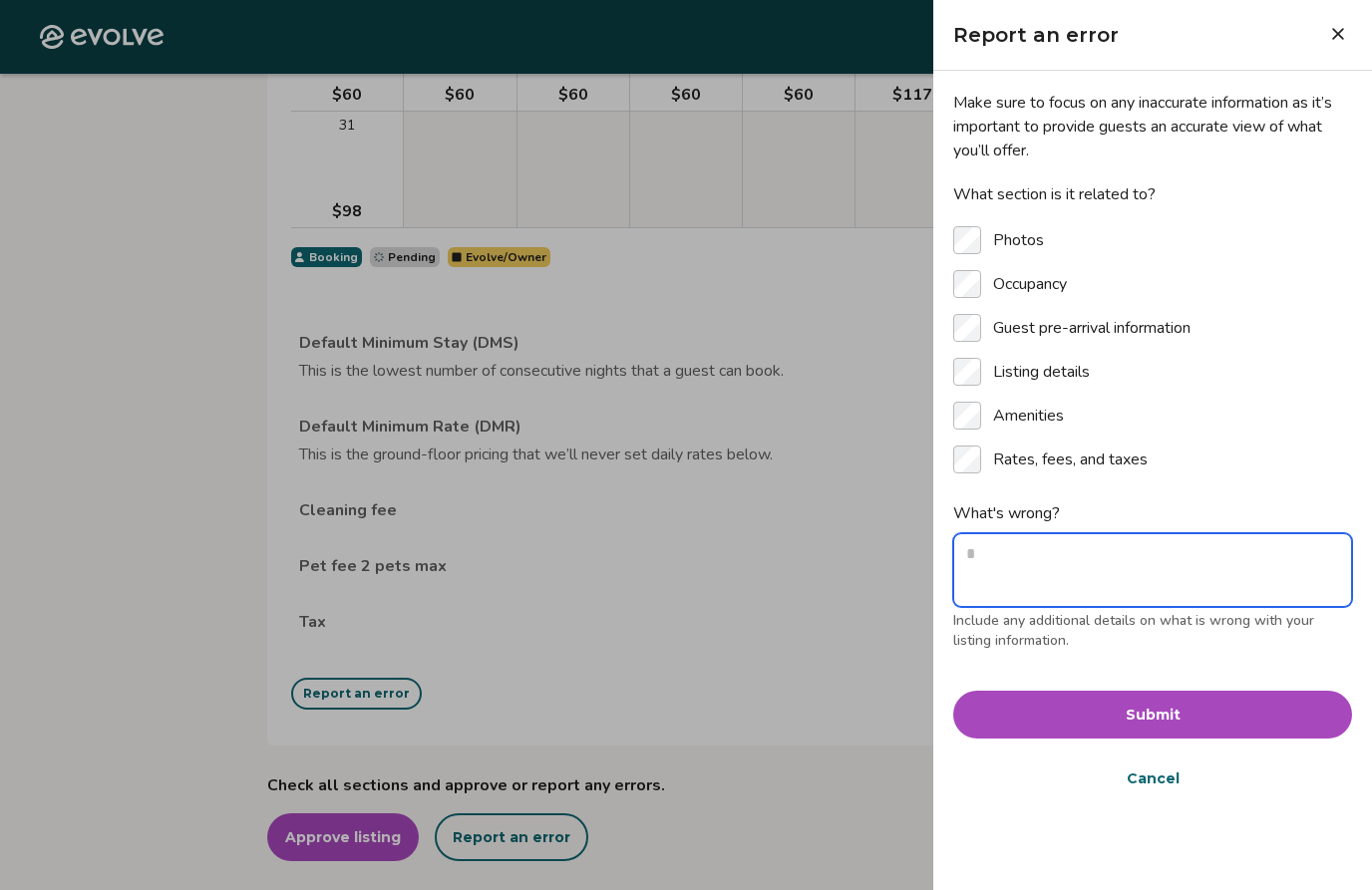 click on "What's wrong?" at bounding box center [1153, 570] 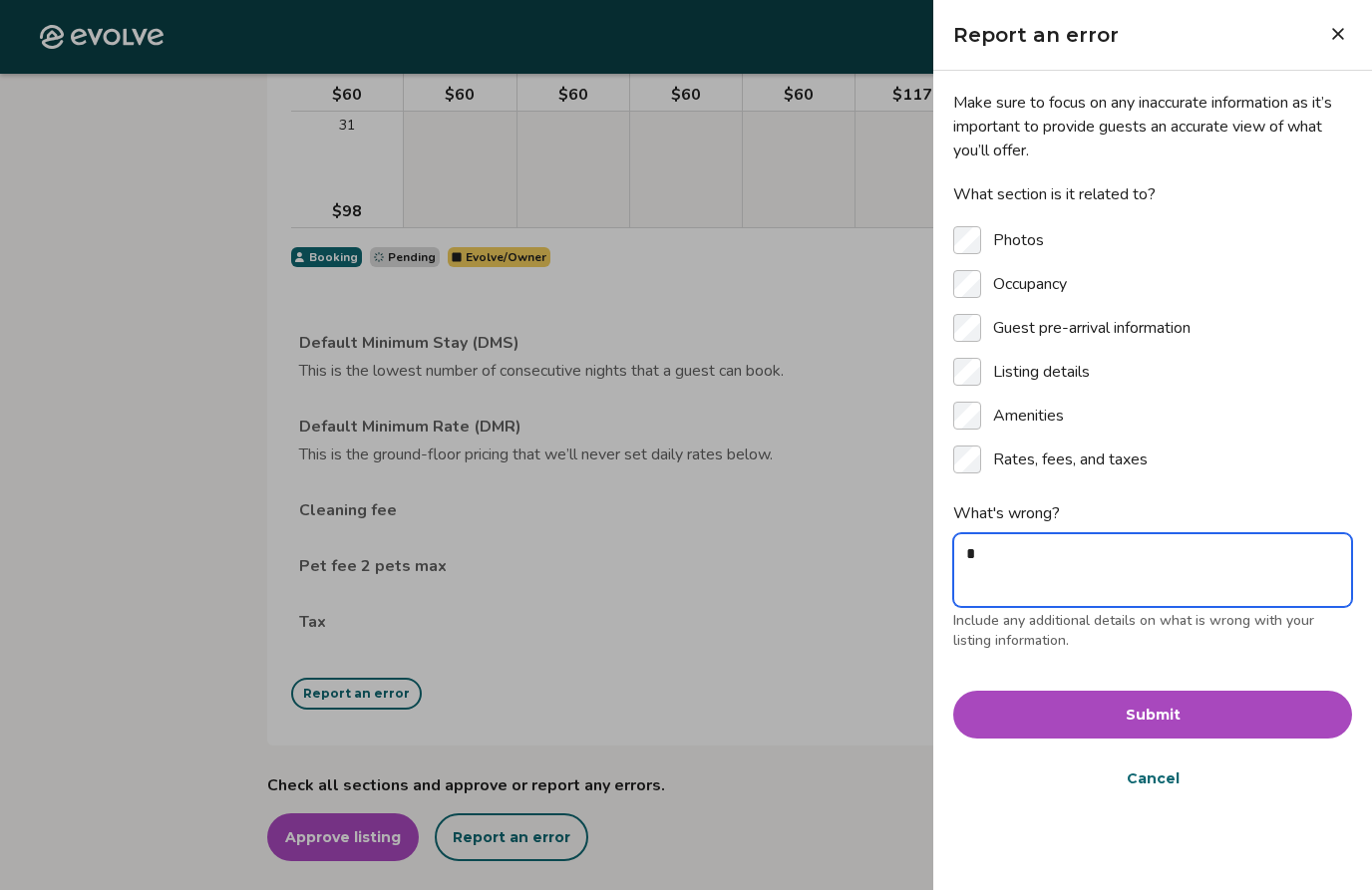 type on "*" 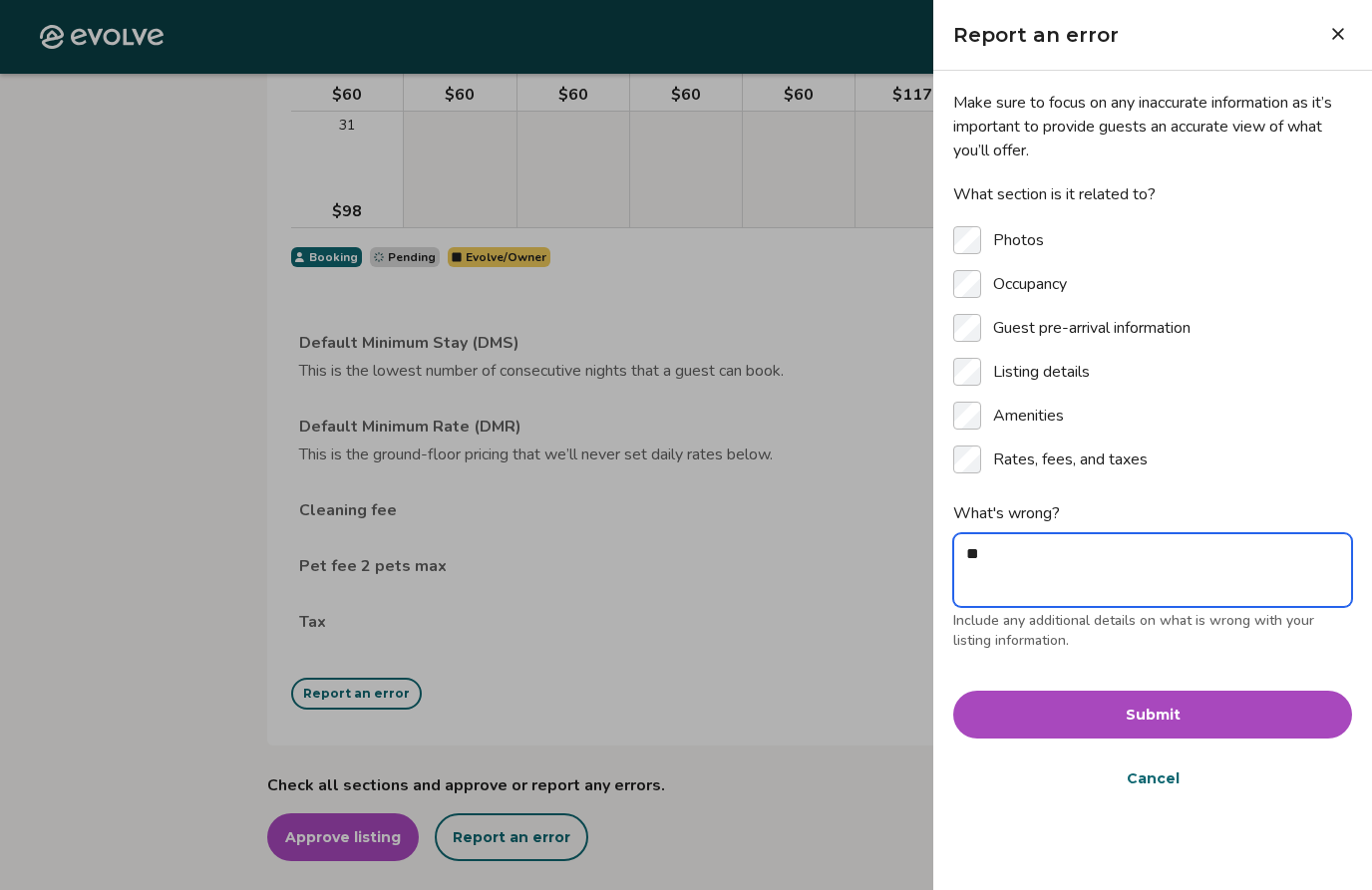 type on "*" 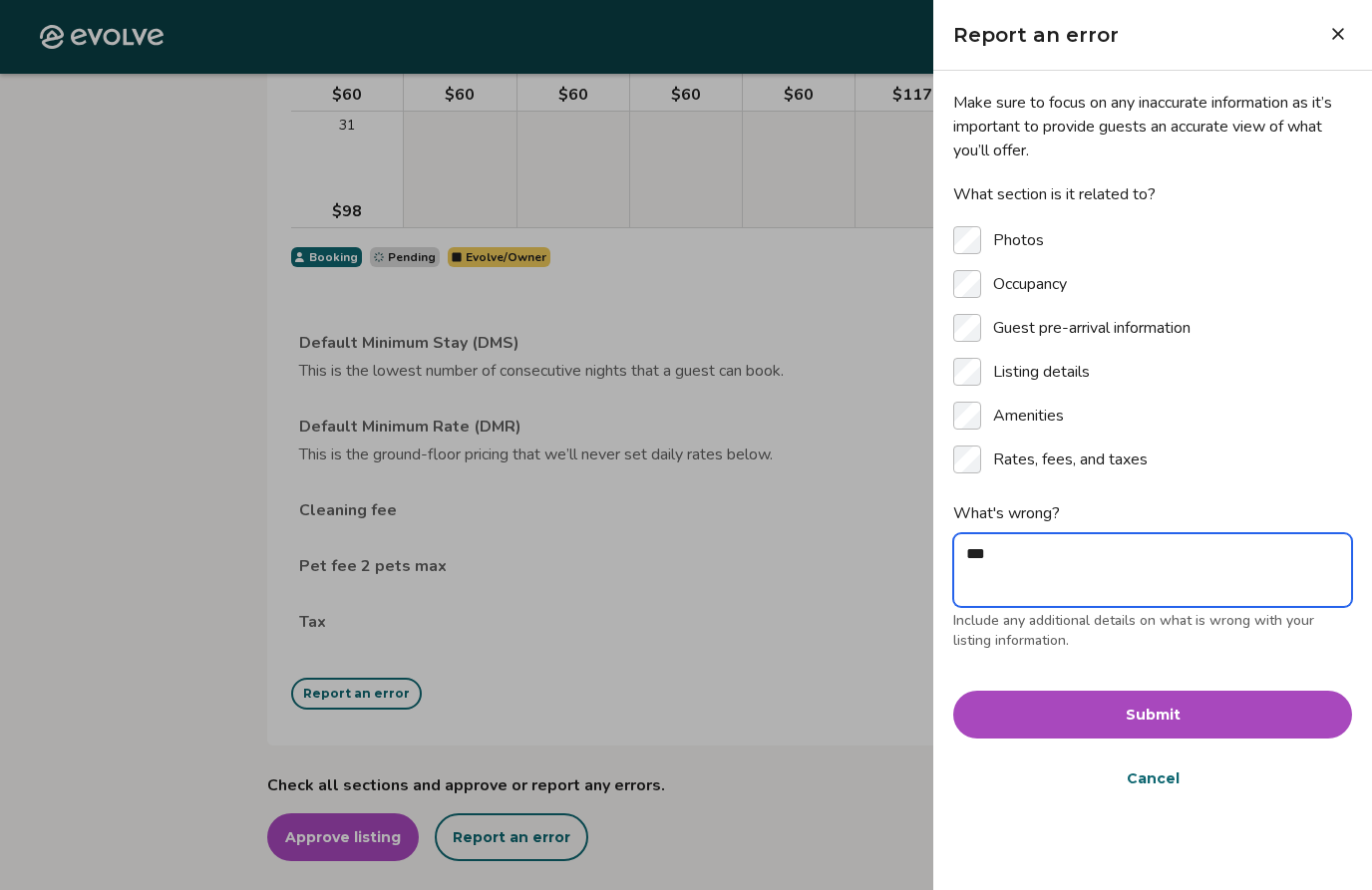 type on "*" 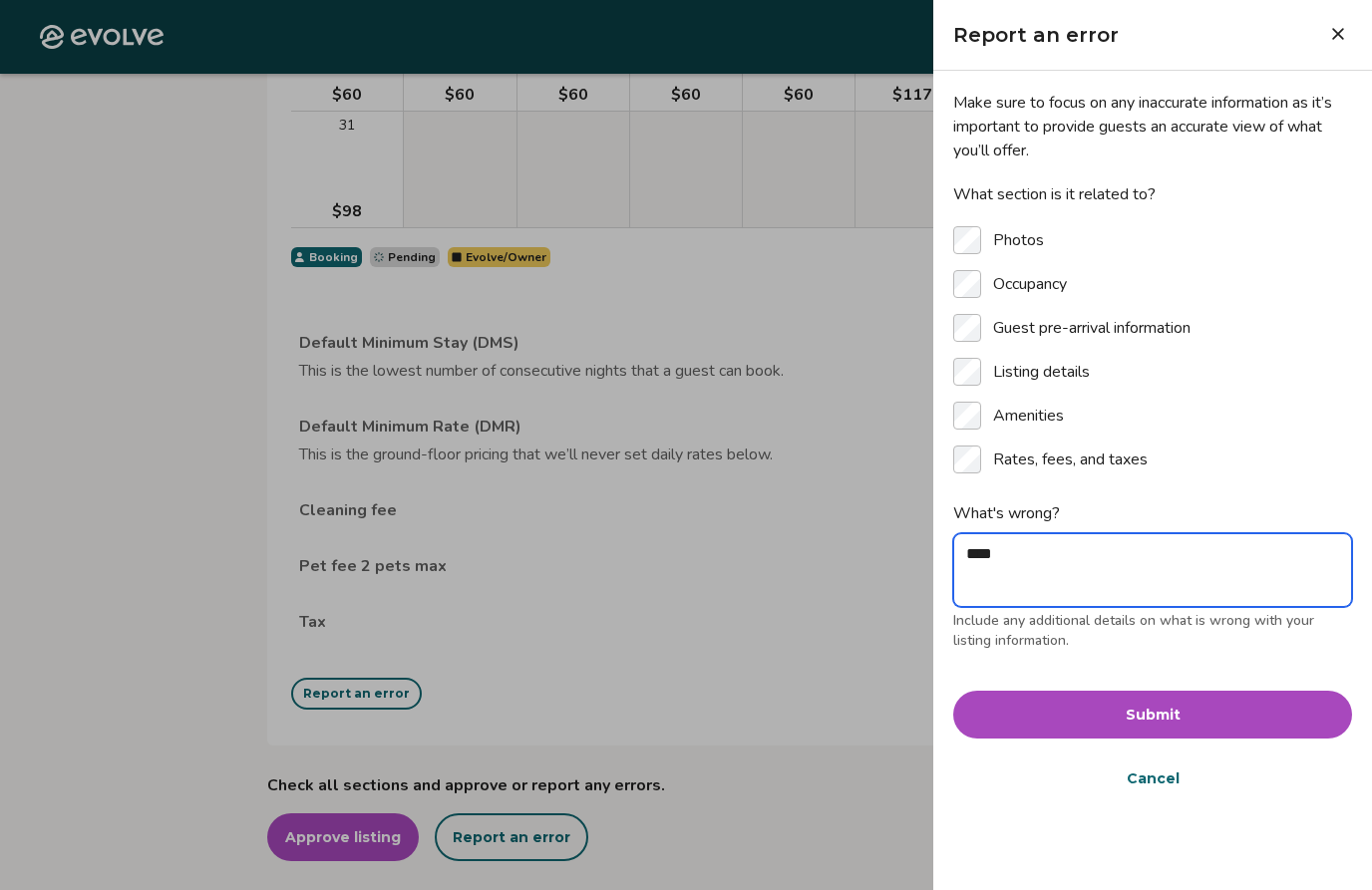 type on "*" 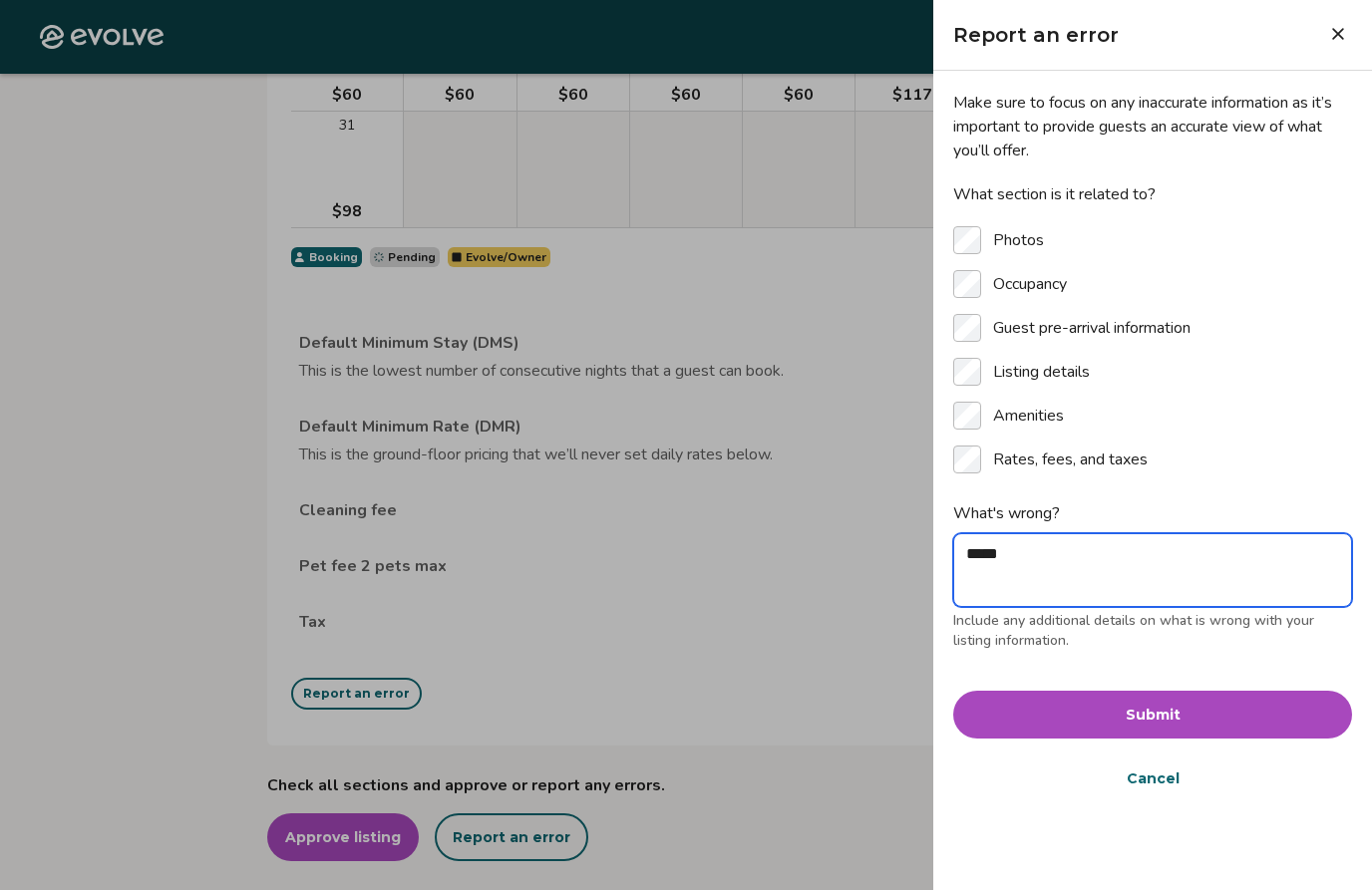 type on "*" 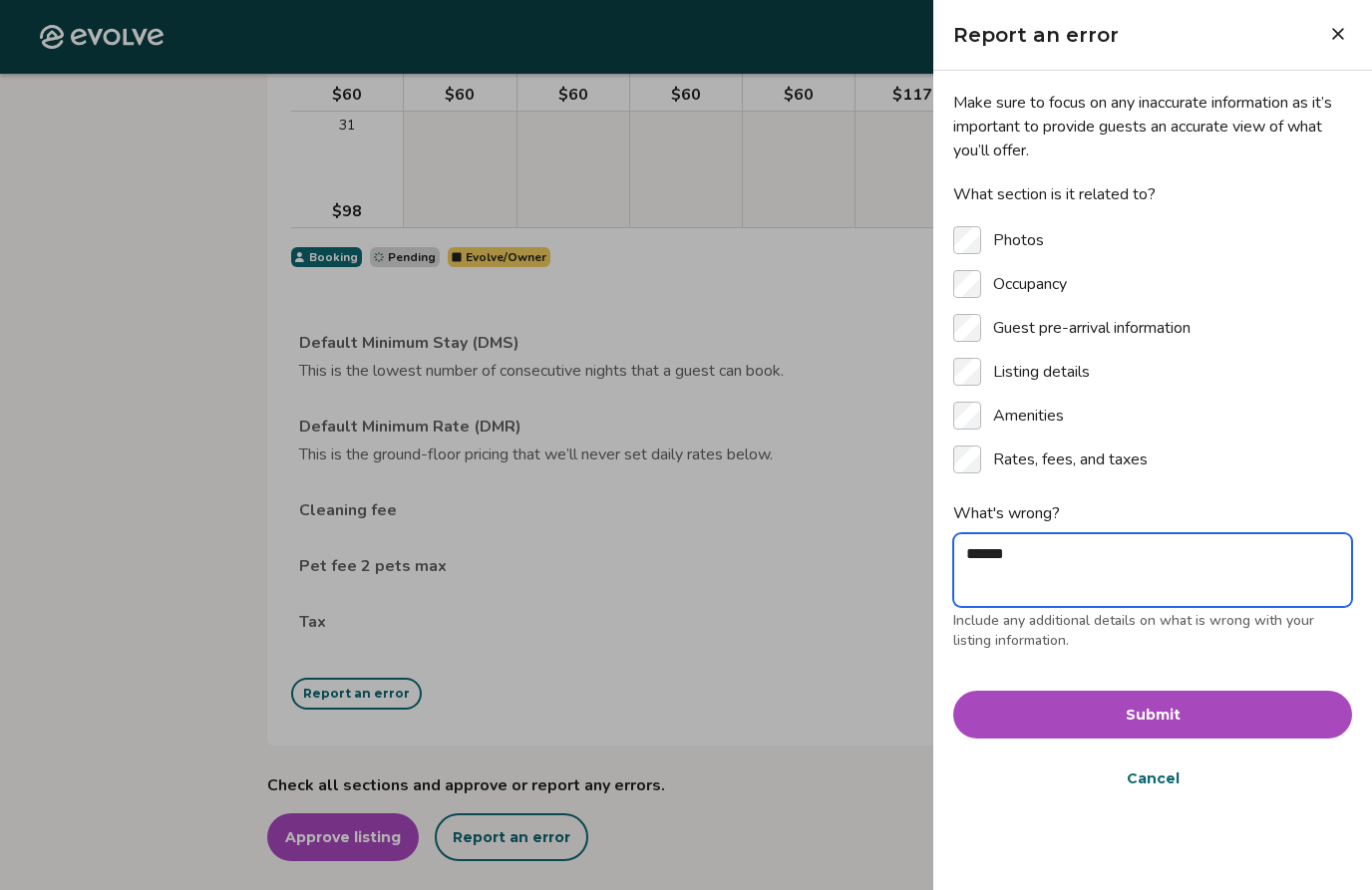 type on "*" 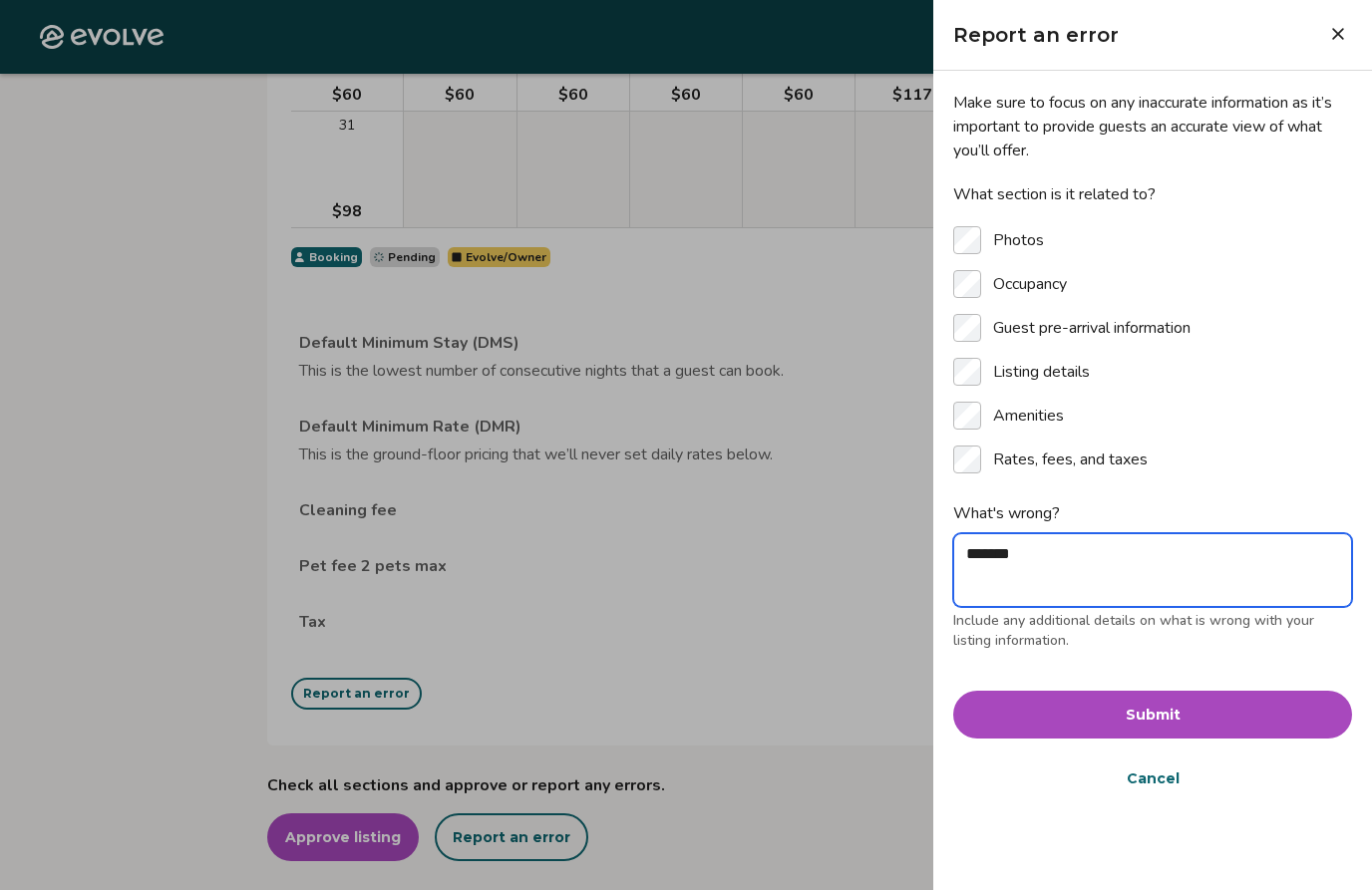type on "*" 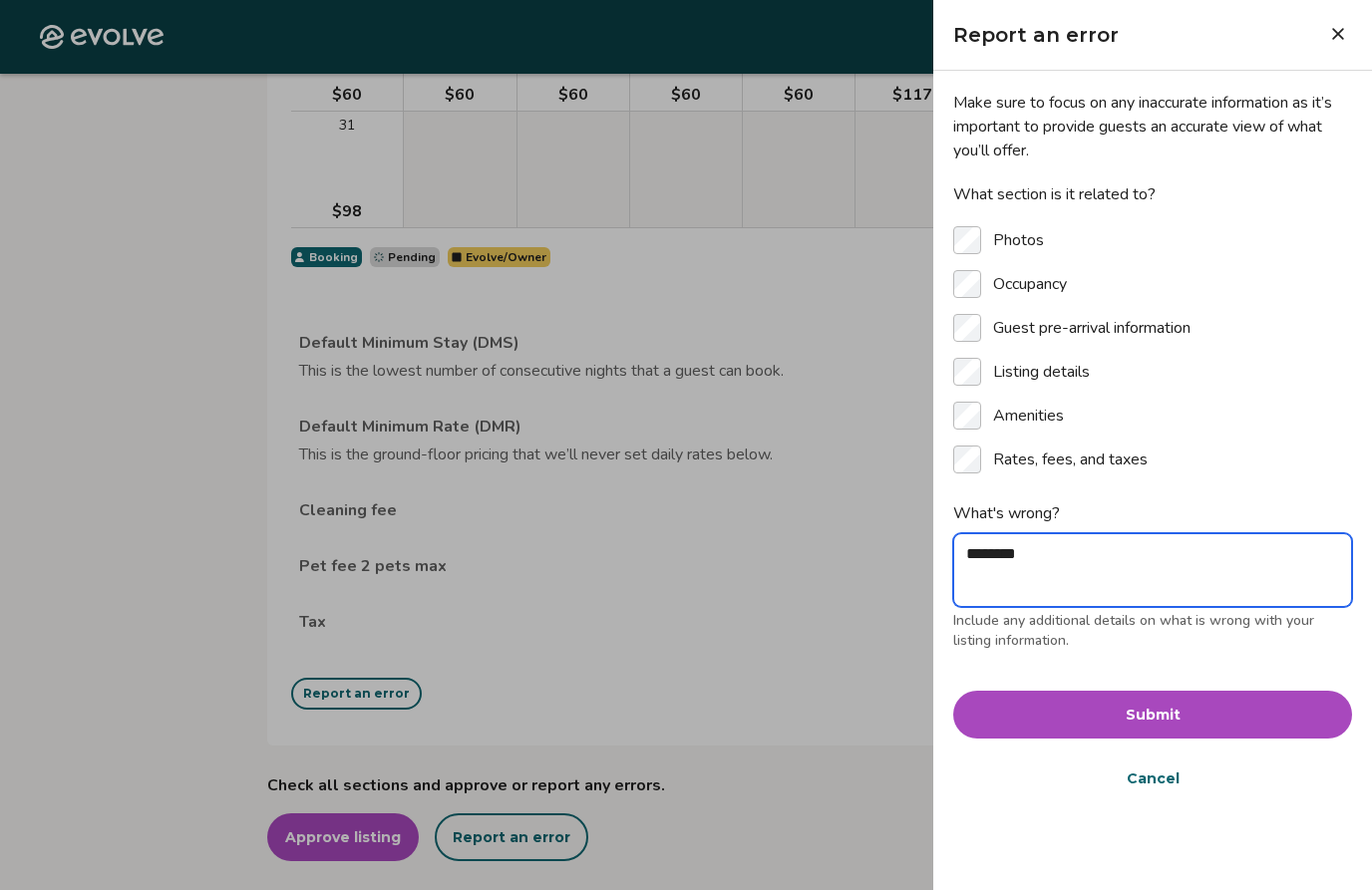 type on "*" 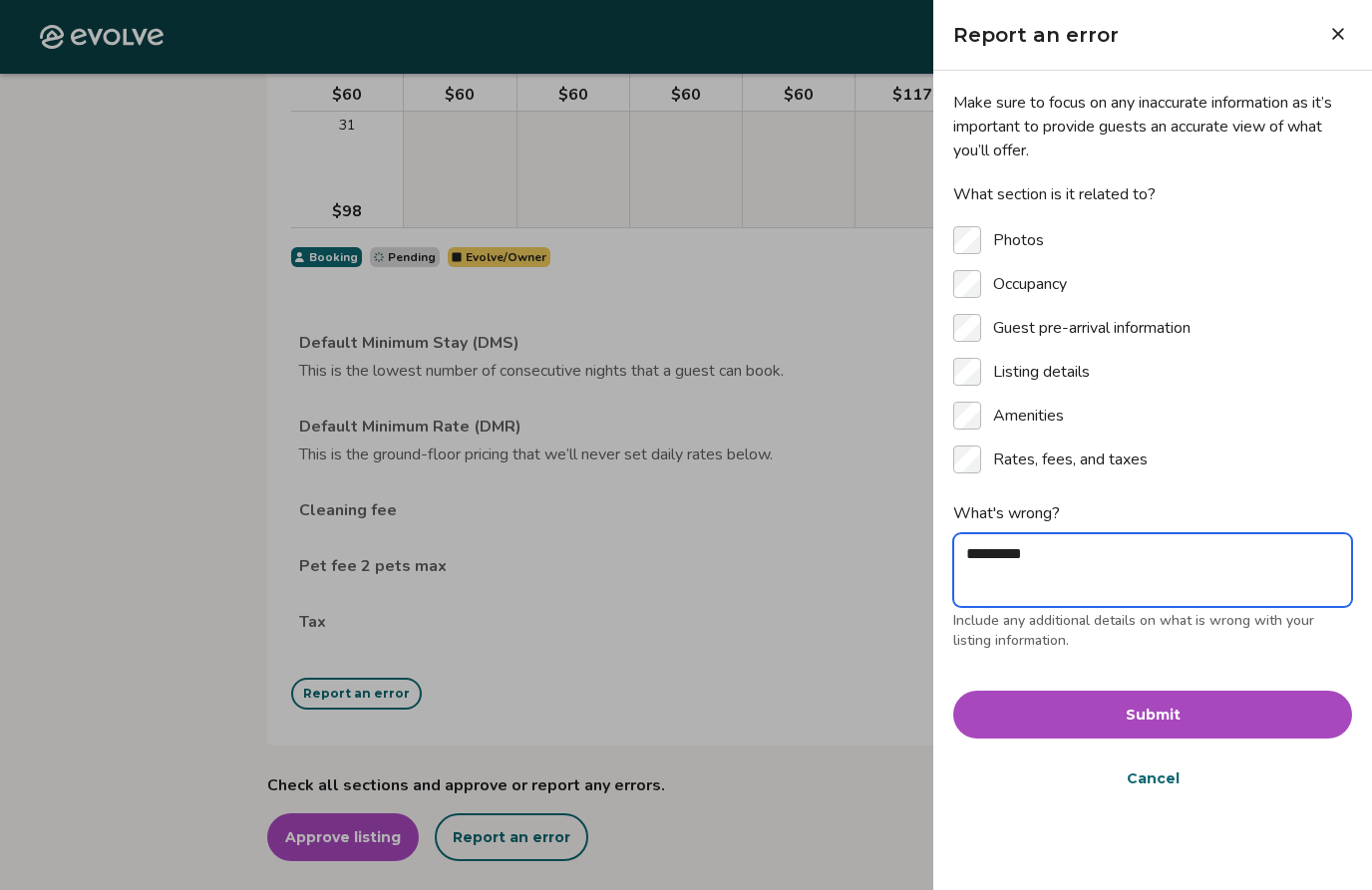 type on "*" 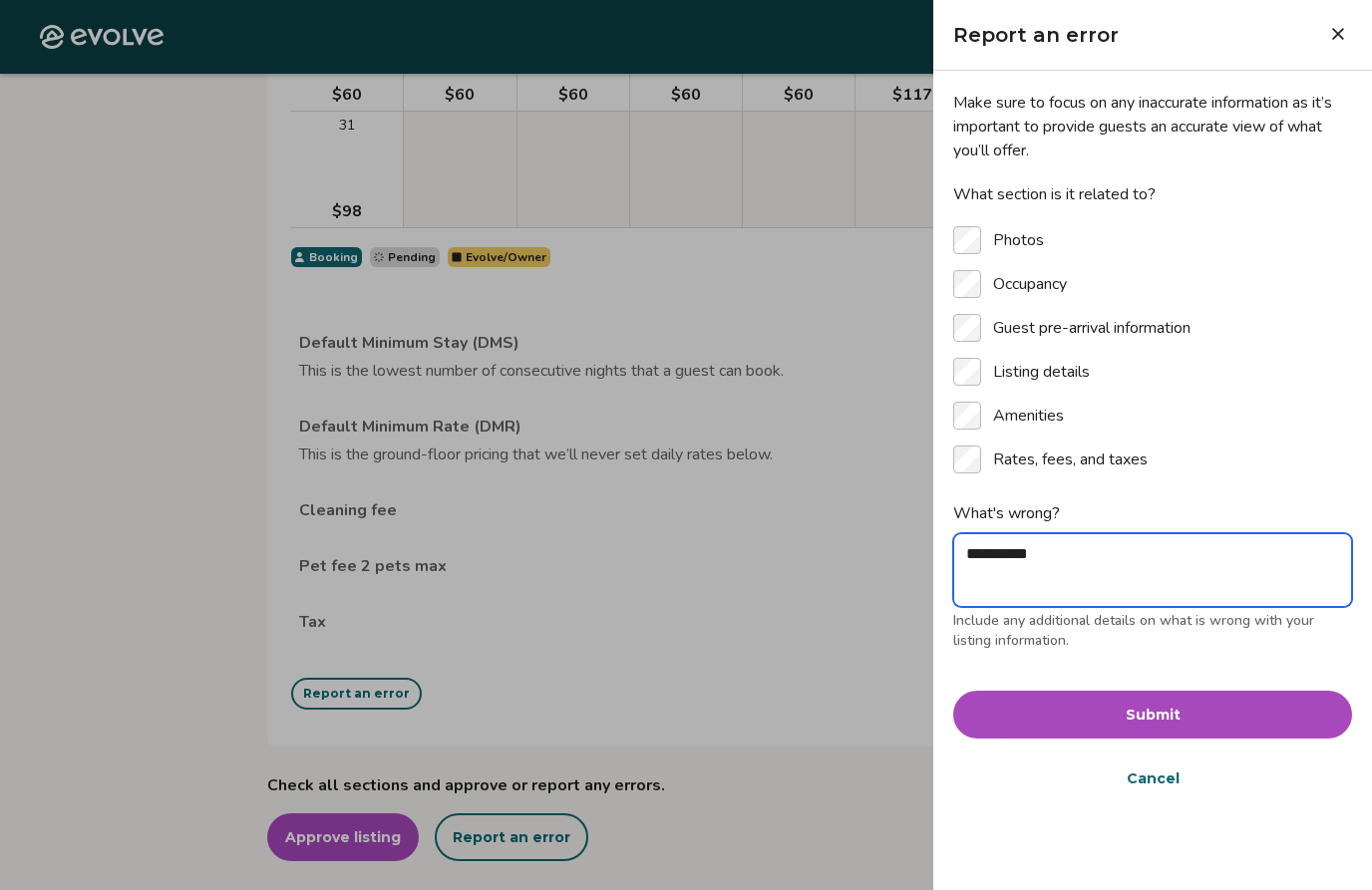 type on "*" 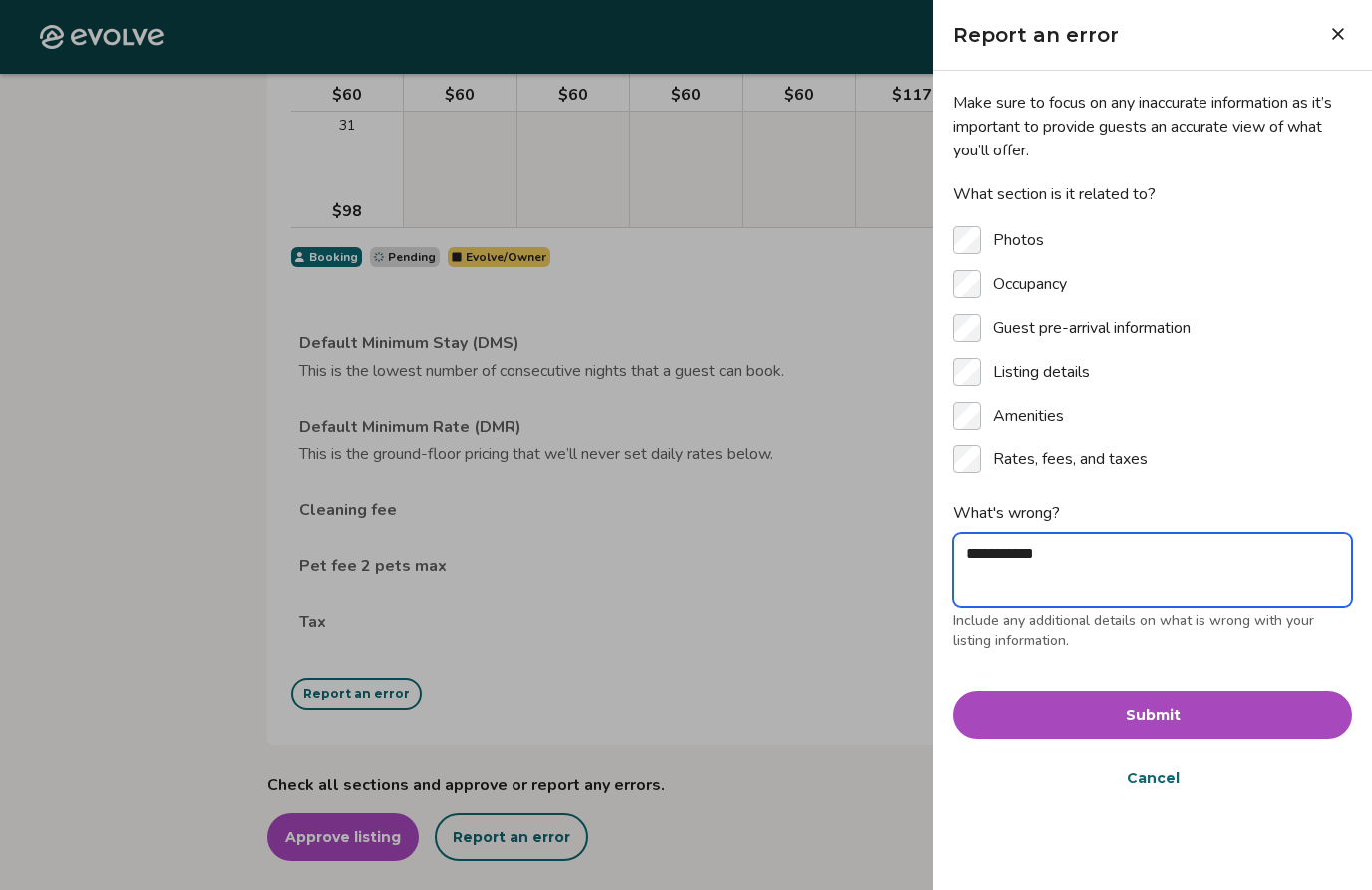 type on "*" 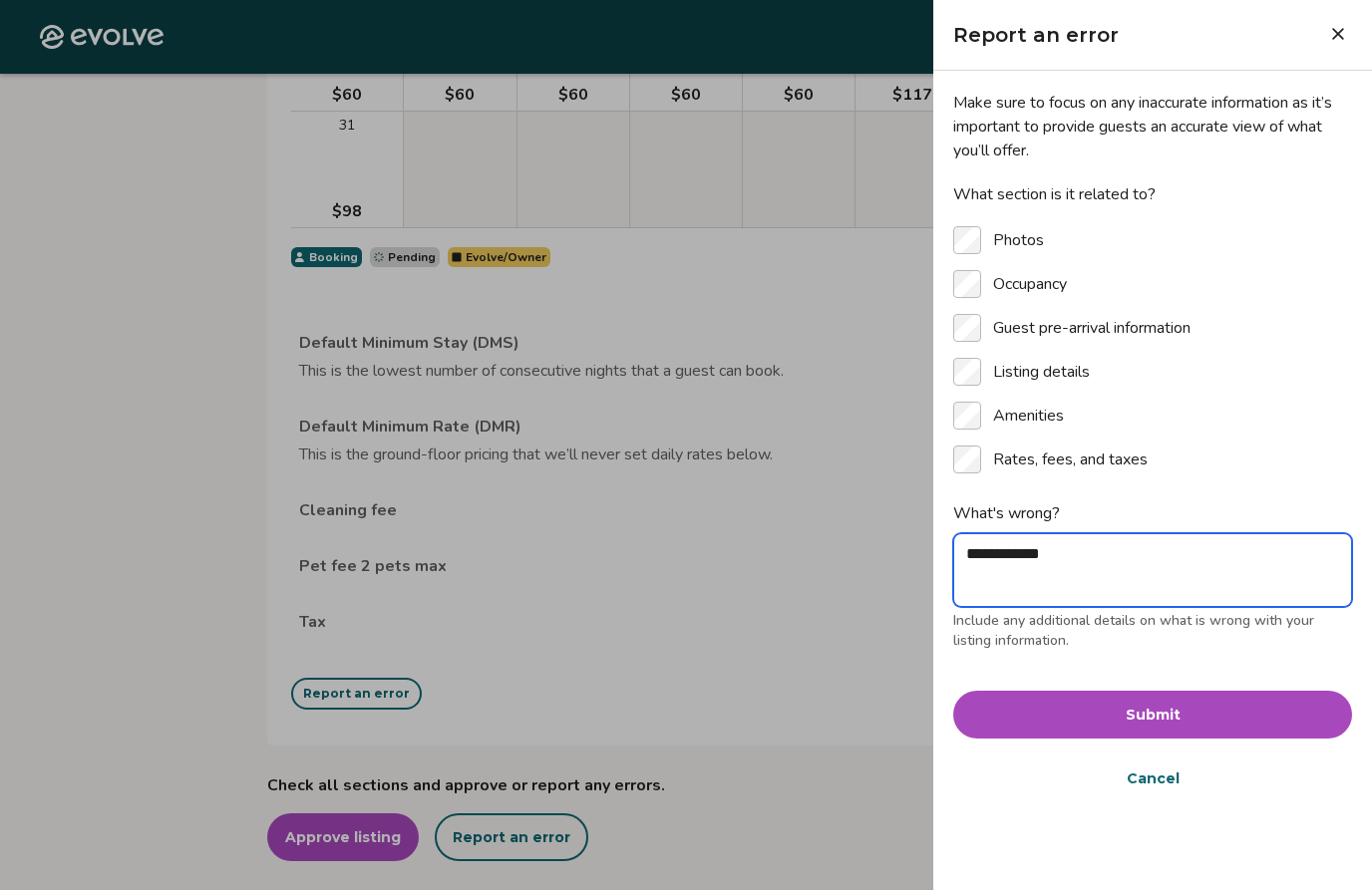 type on "*" 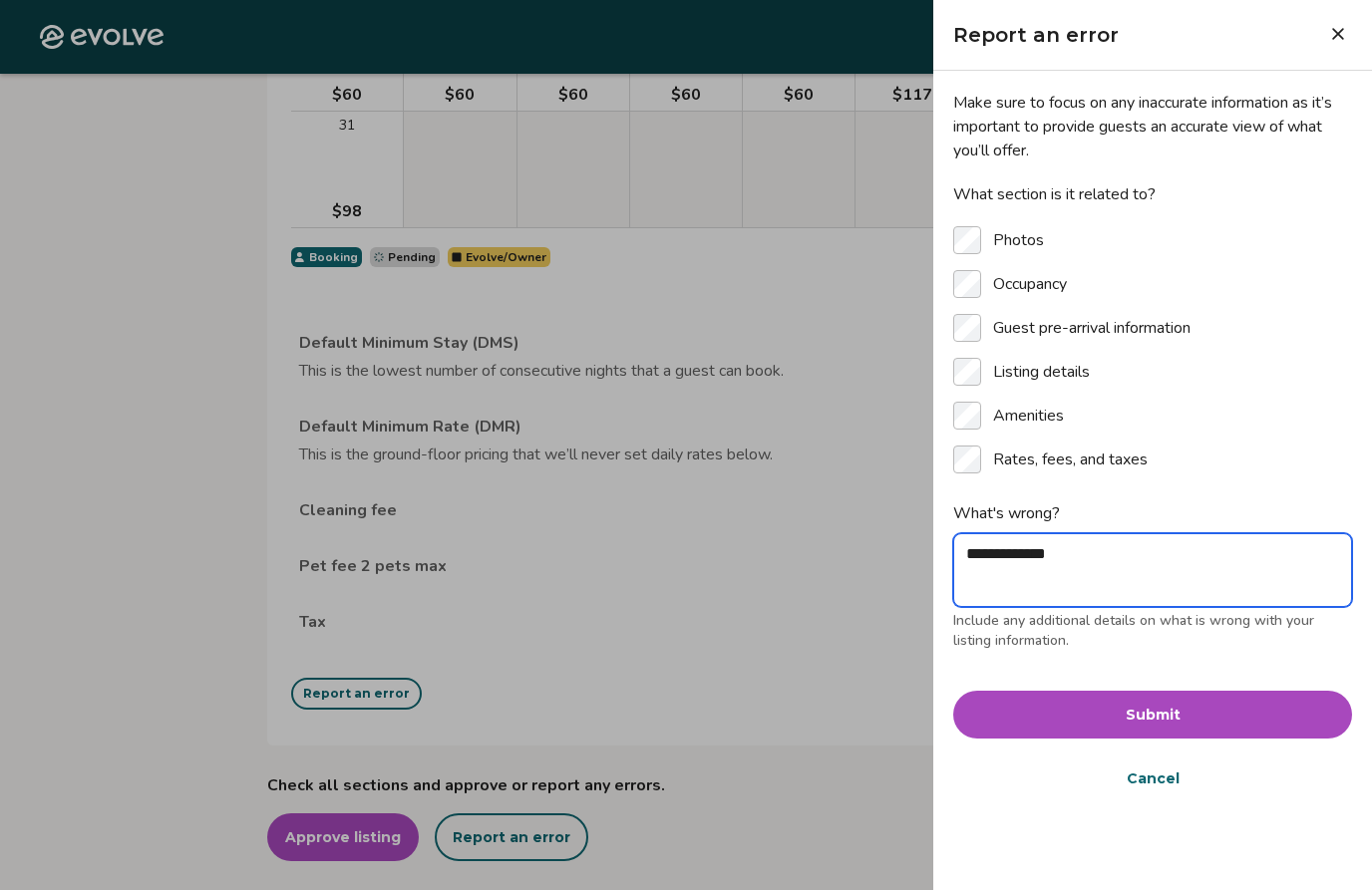 type on "*" 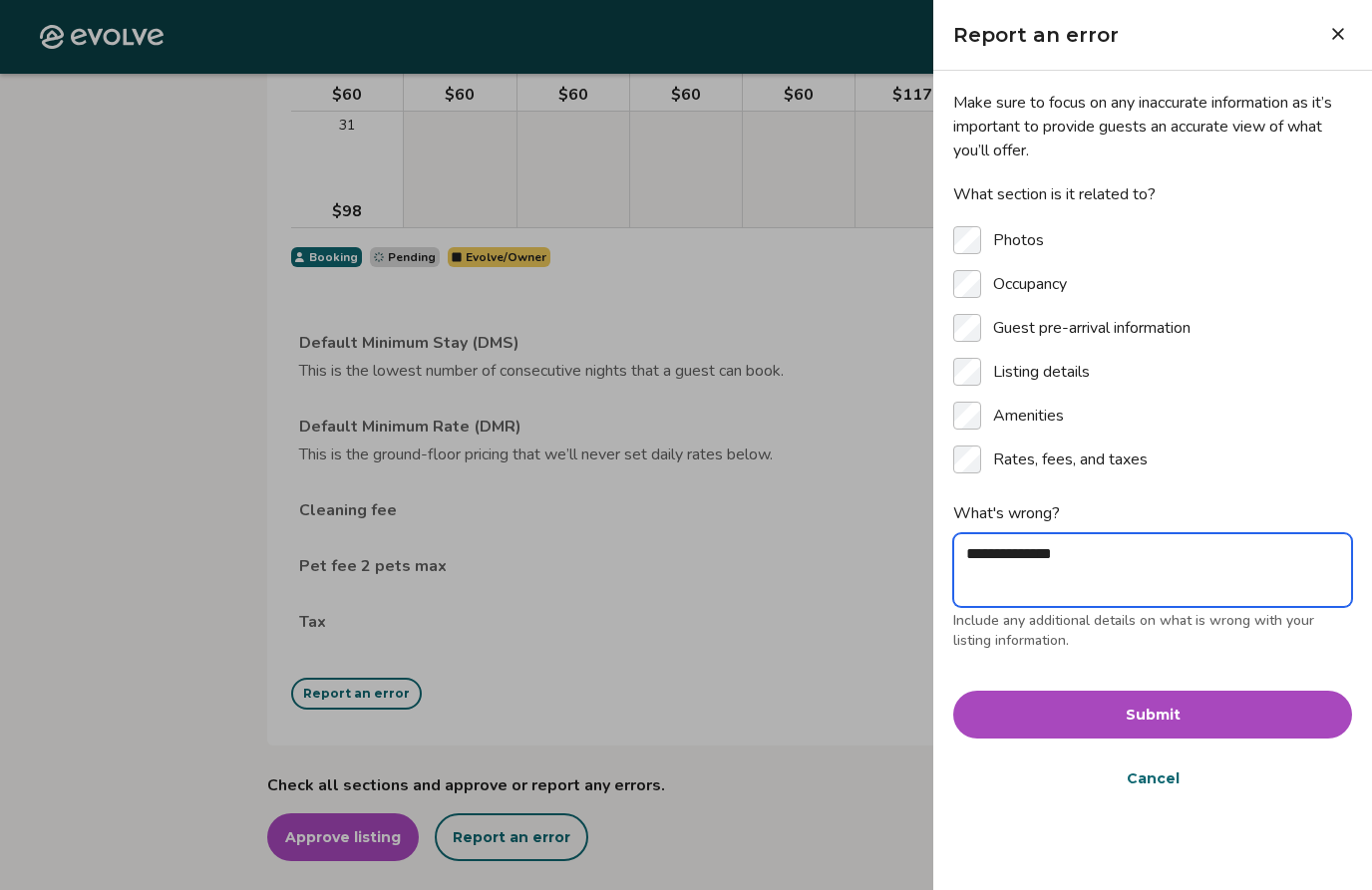 type on "*" 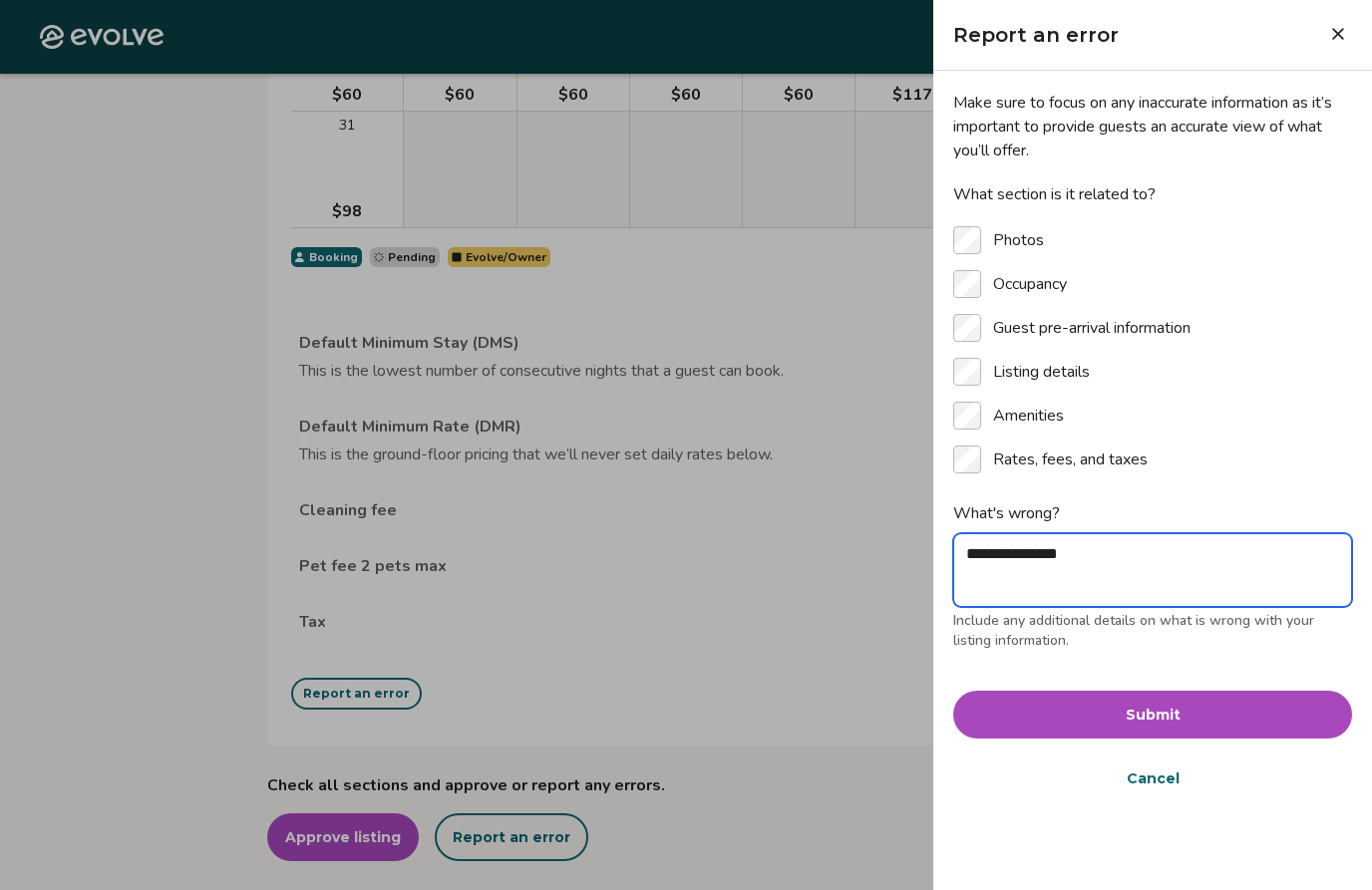 type on "*" 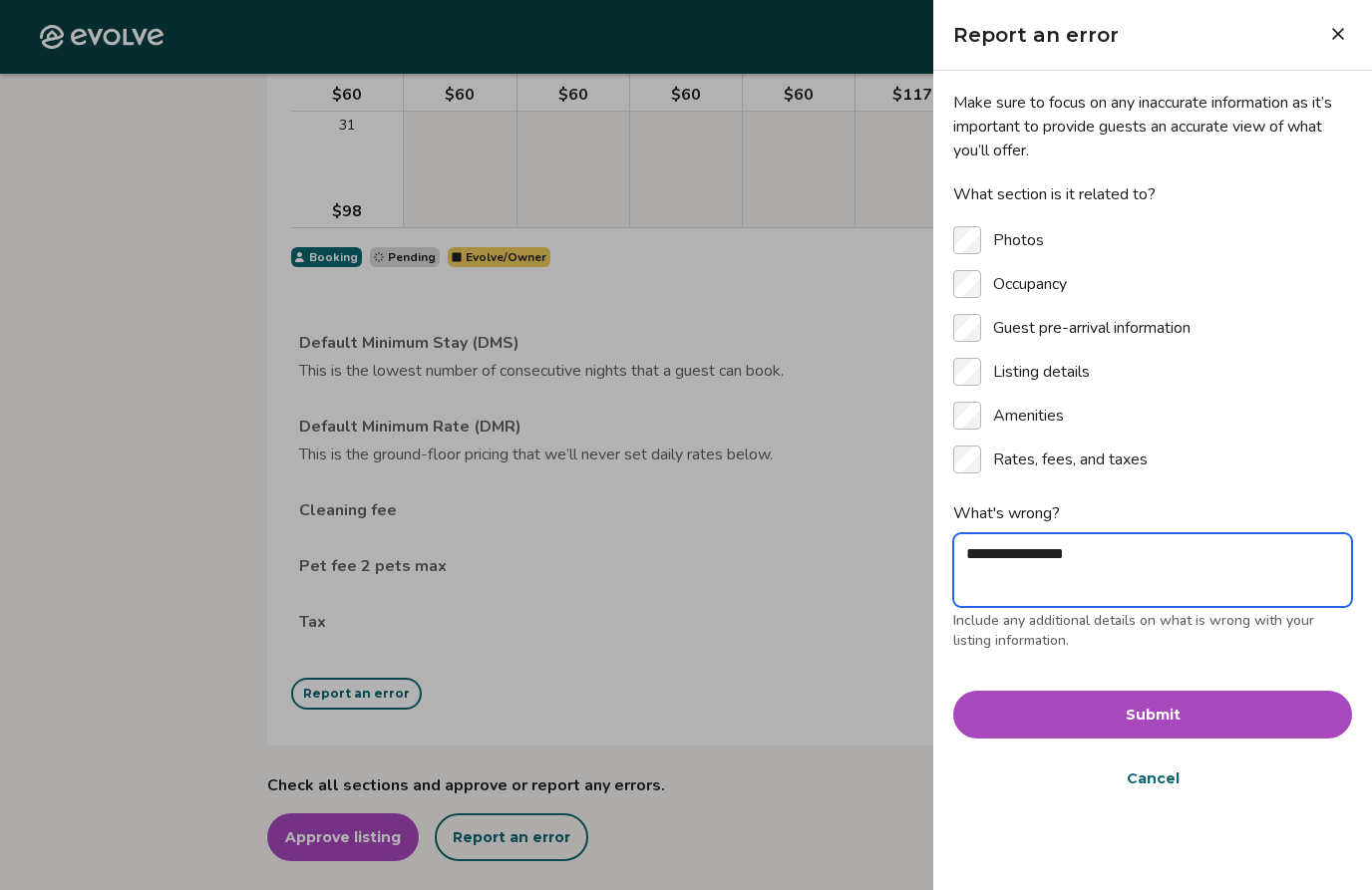 type on "*" 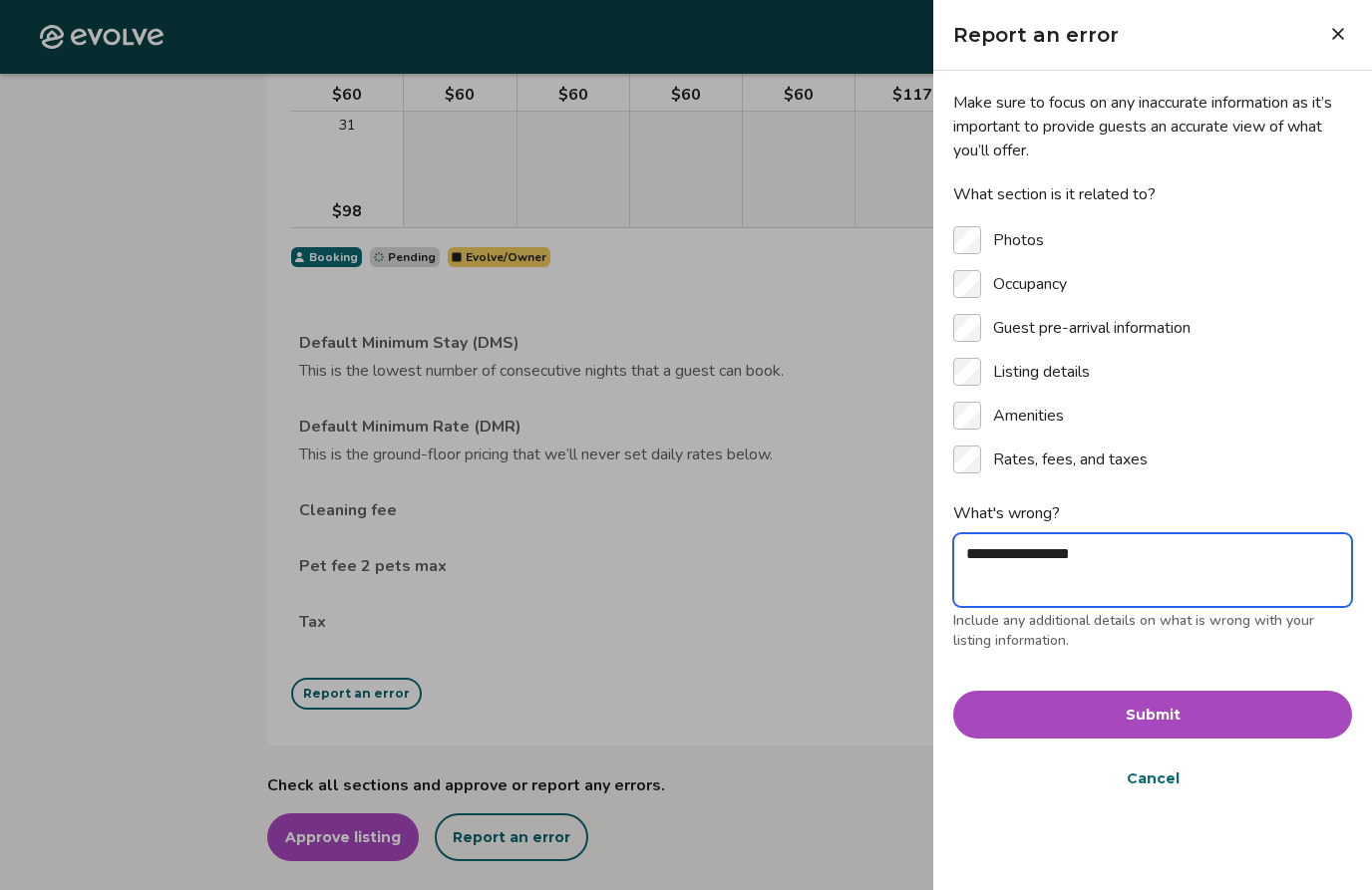 type on "*" 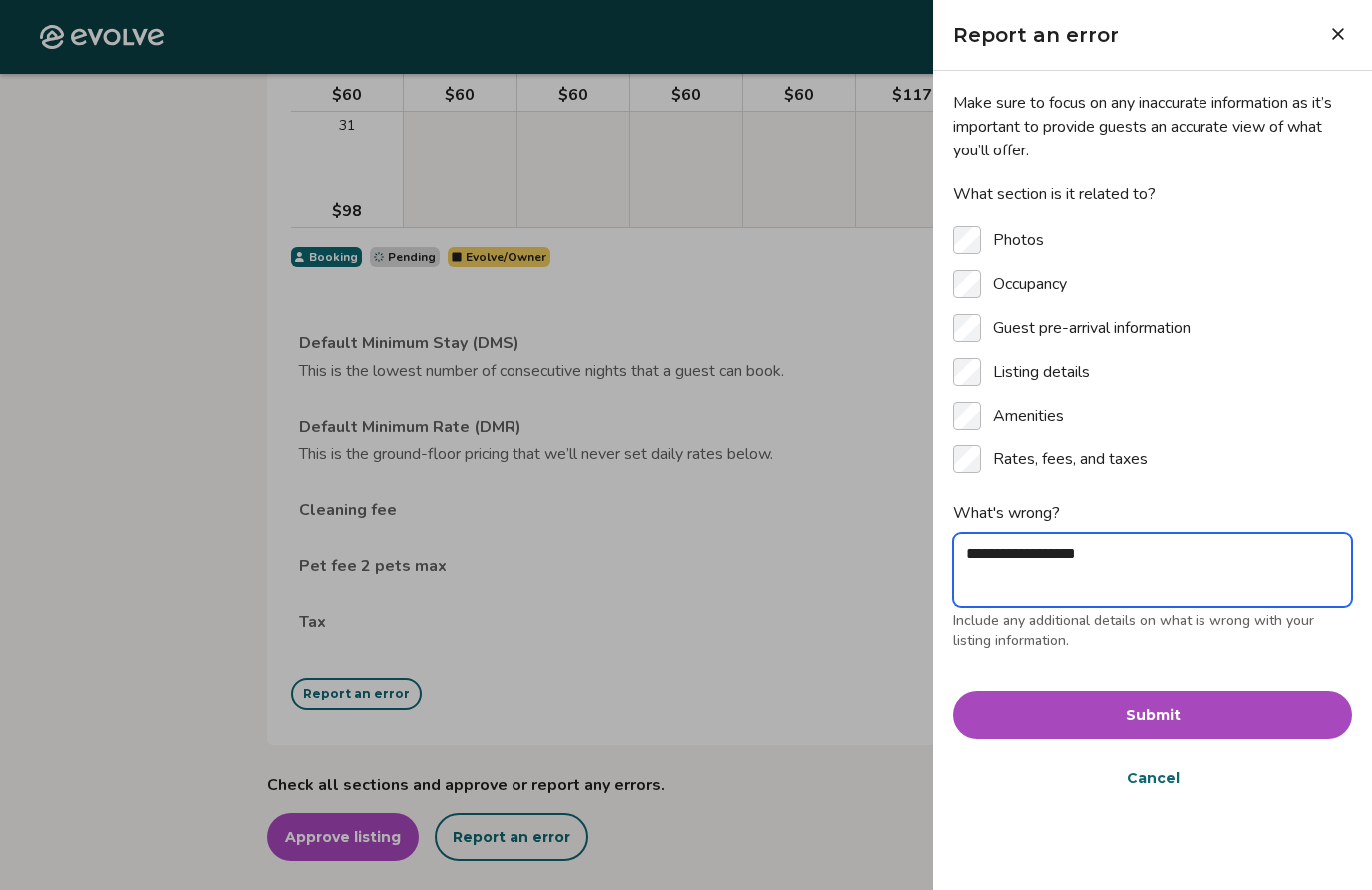 type on "**********" 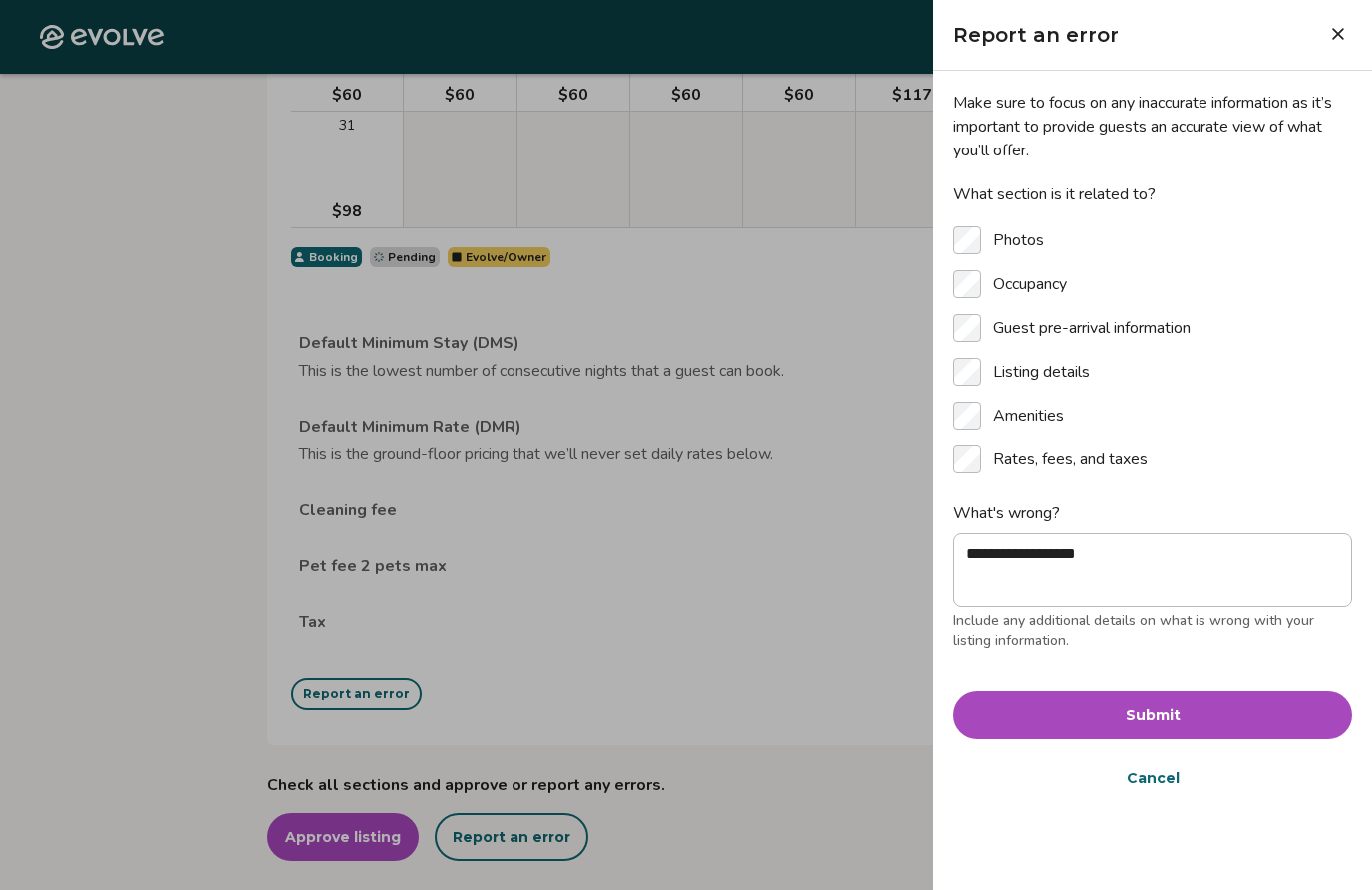 click on "Cancel" at bounding box center (1153, 778) 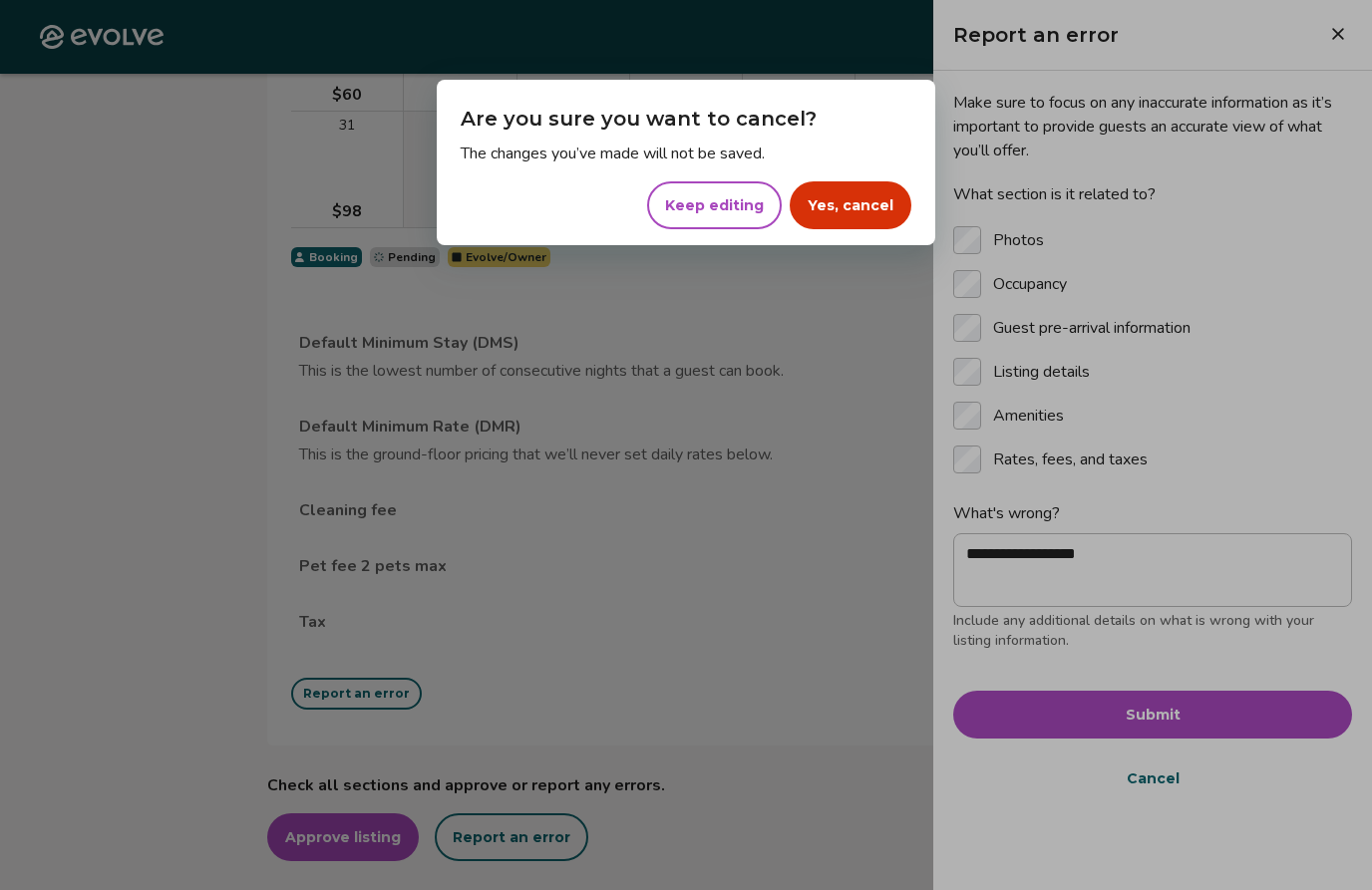 click on "Yes, cancel" at bounding box center [851, 205] 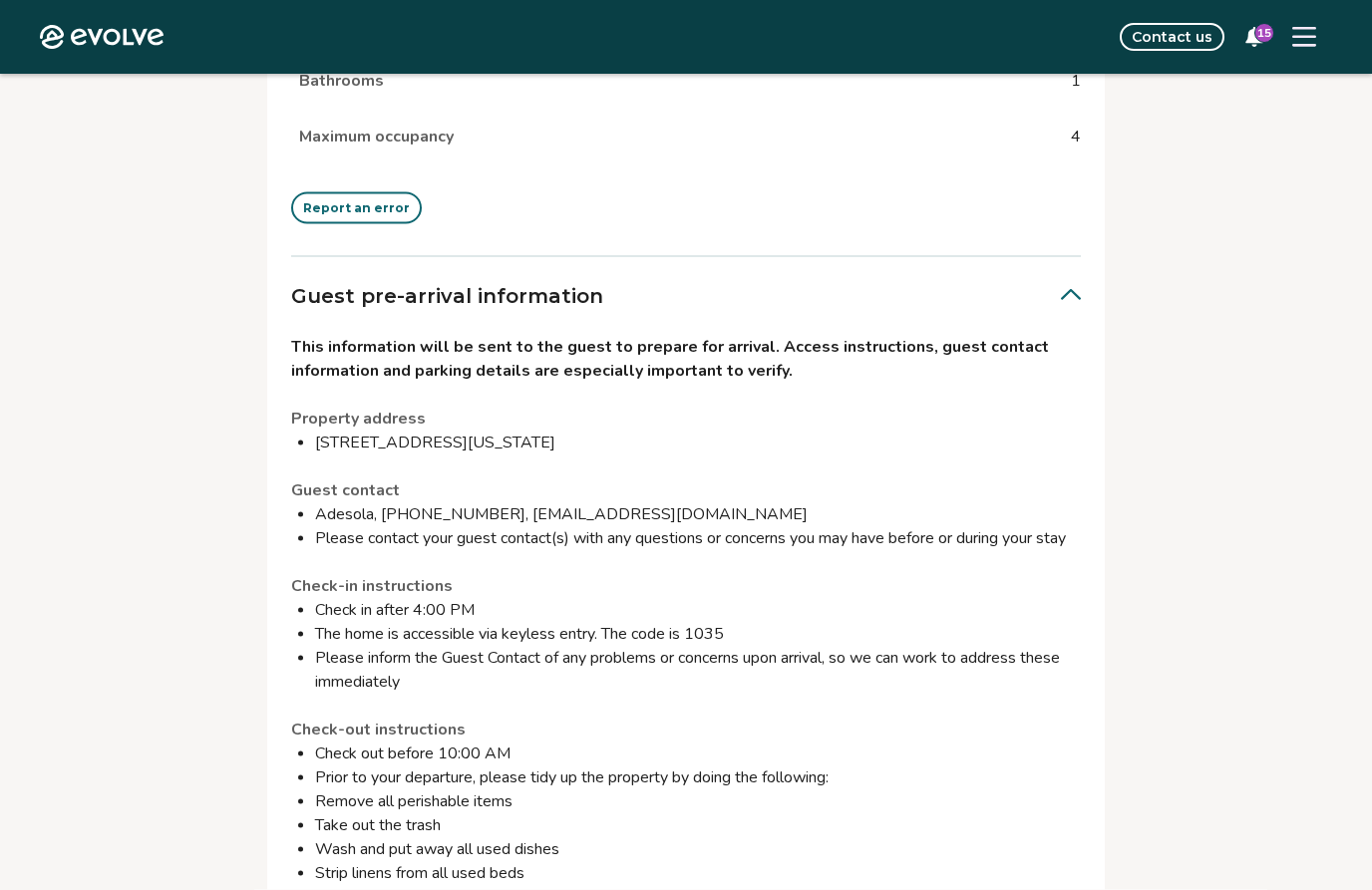 scroll, scrollTop: 1056, scrollLeft: 0, axis: vertical 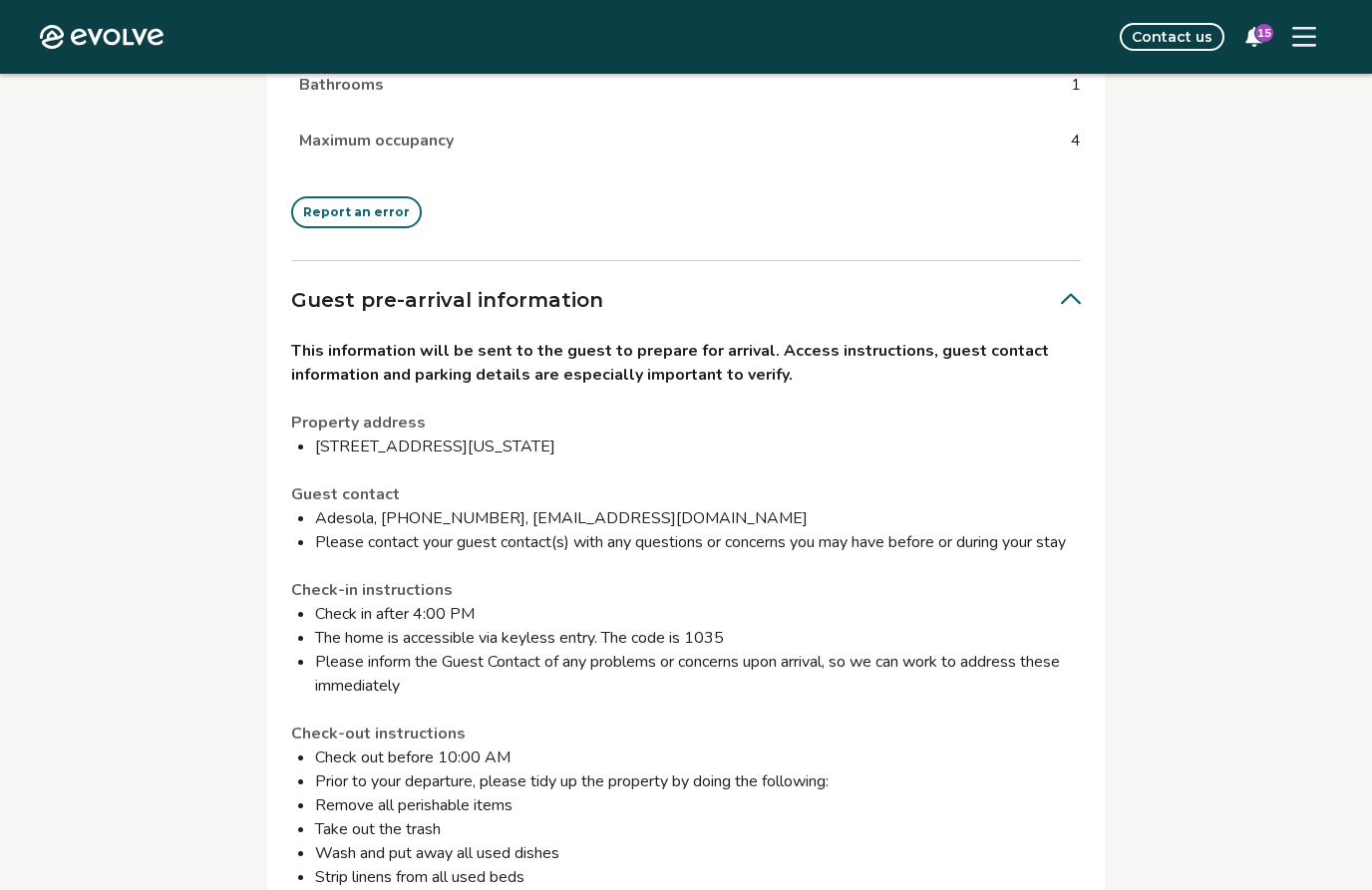 click on "Adesola, [PHONE_NUMBER], [EMAIL_ADDRESS][DOMAIN_NAME]" at bounding box center [698, 518] 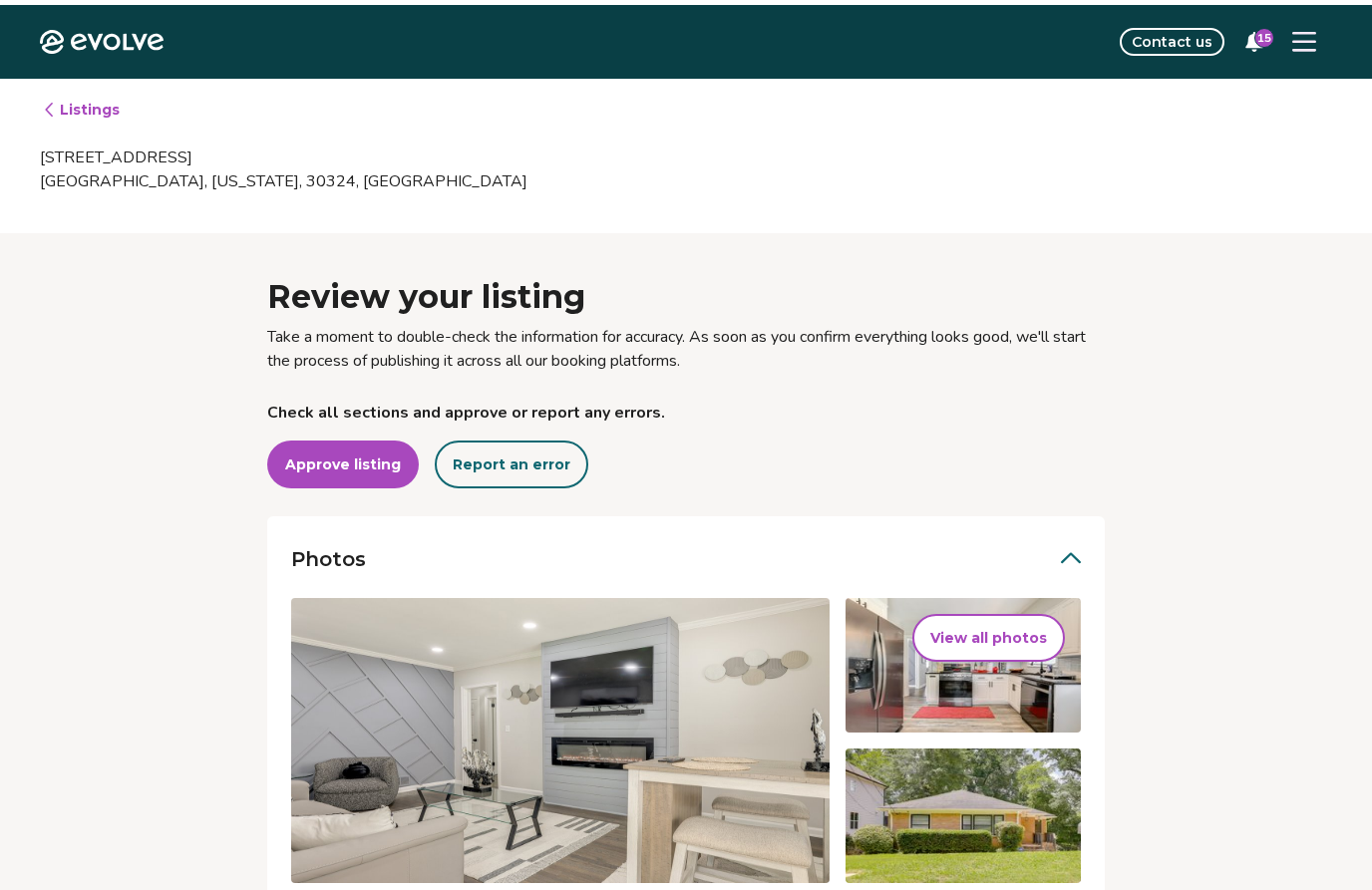 scroll, scrollTop: 0, scrollLeft: 0, axis: both 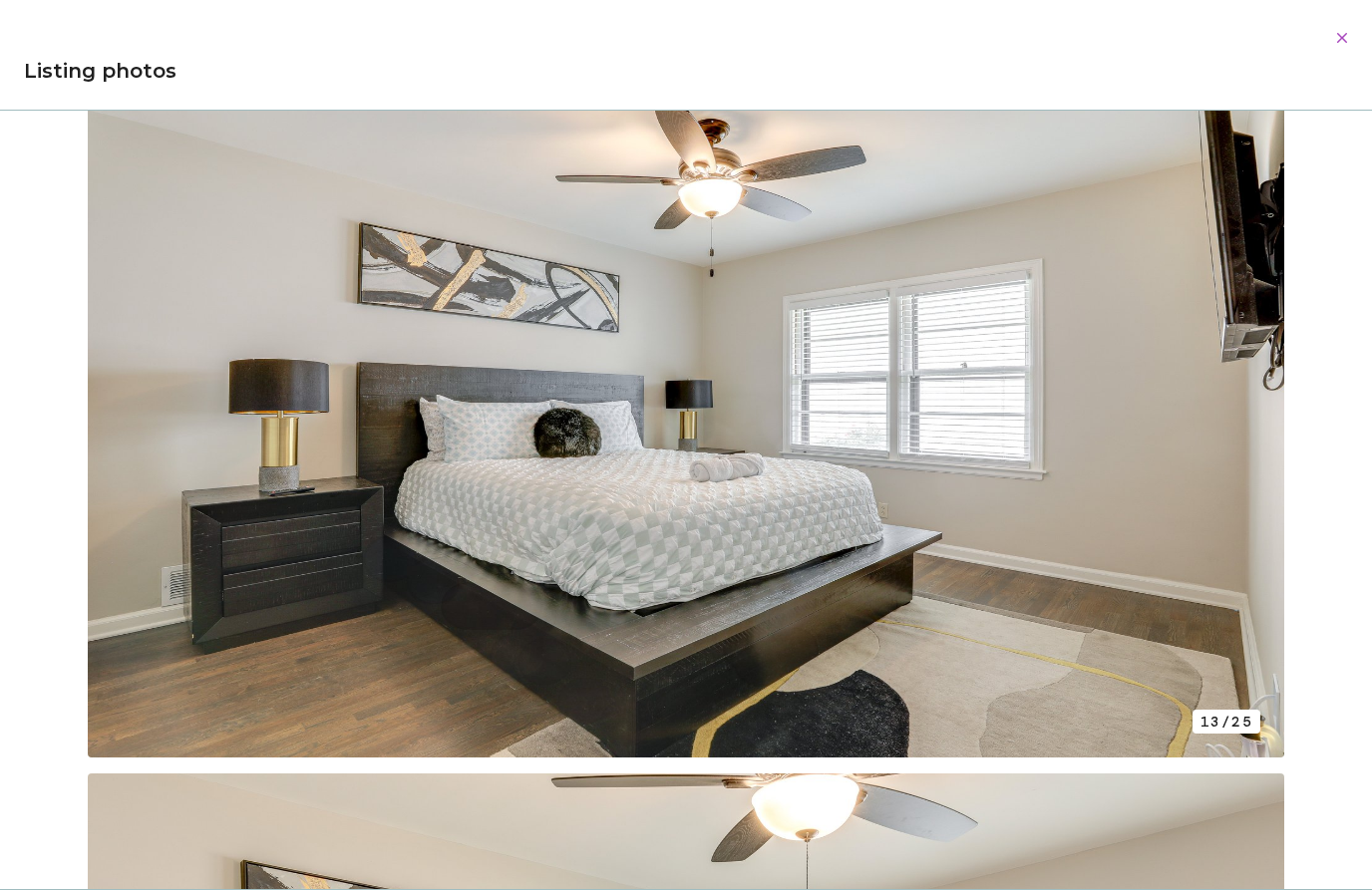 click on "Dialog Listing photos 01/25 02/25 03/25 04/25 05/25 06/25 07/25 08/25 09/25 10/25 11/25 12/25 13/25 14/25 15/25 16/25 17/25 18/25 19/25 20/25 21/25 22/25 23/25 24/25 25/25" at bounding box center (686, 445) 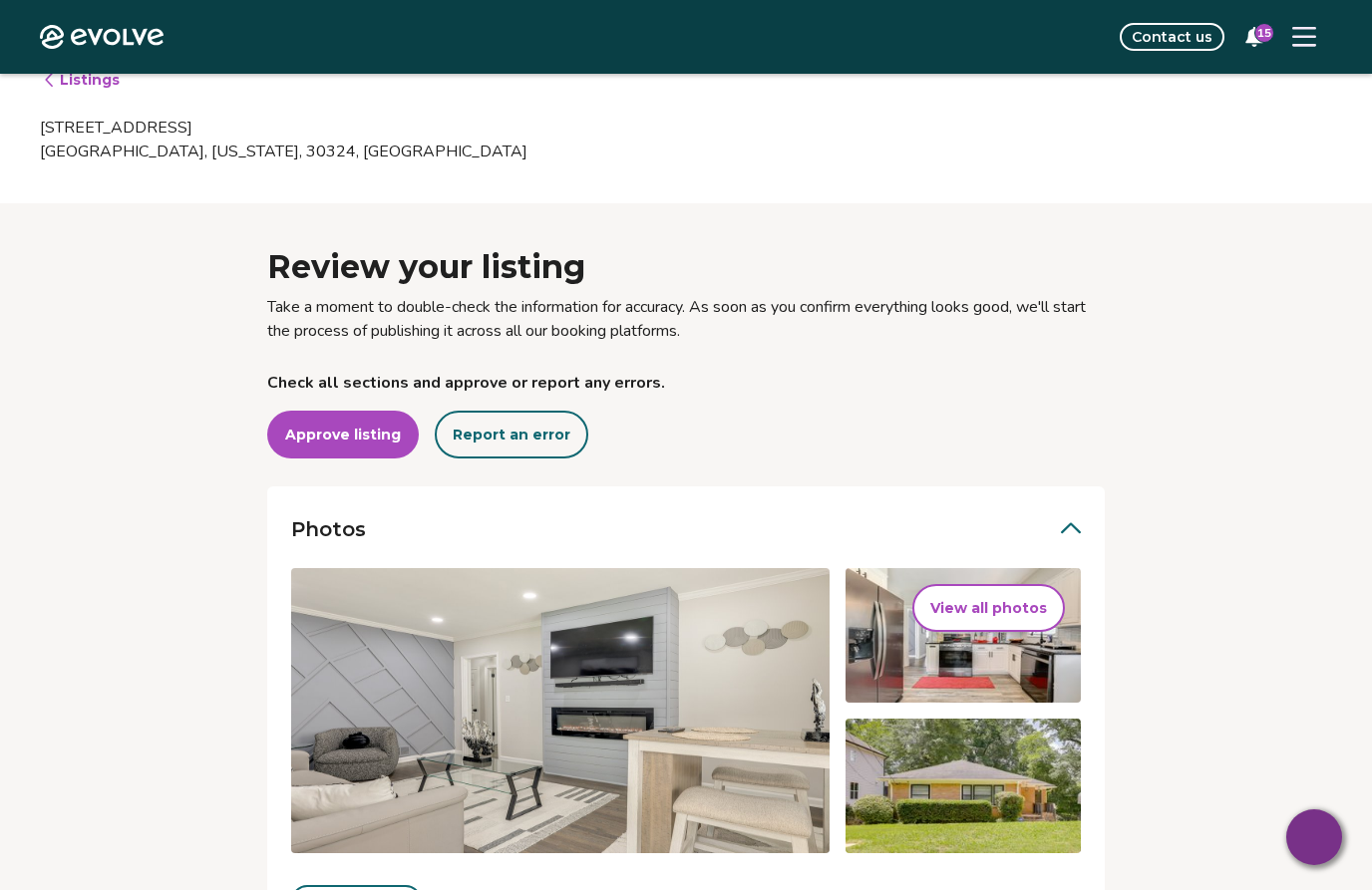 scroll, scrollTop: 0, scrollLeft: 0, axis: both 